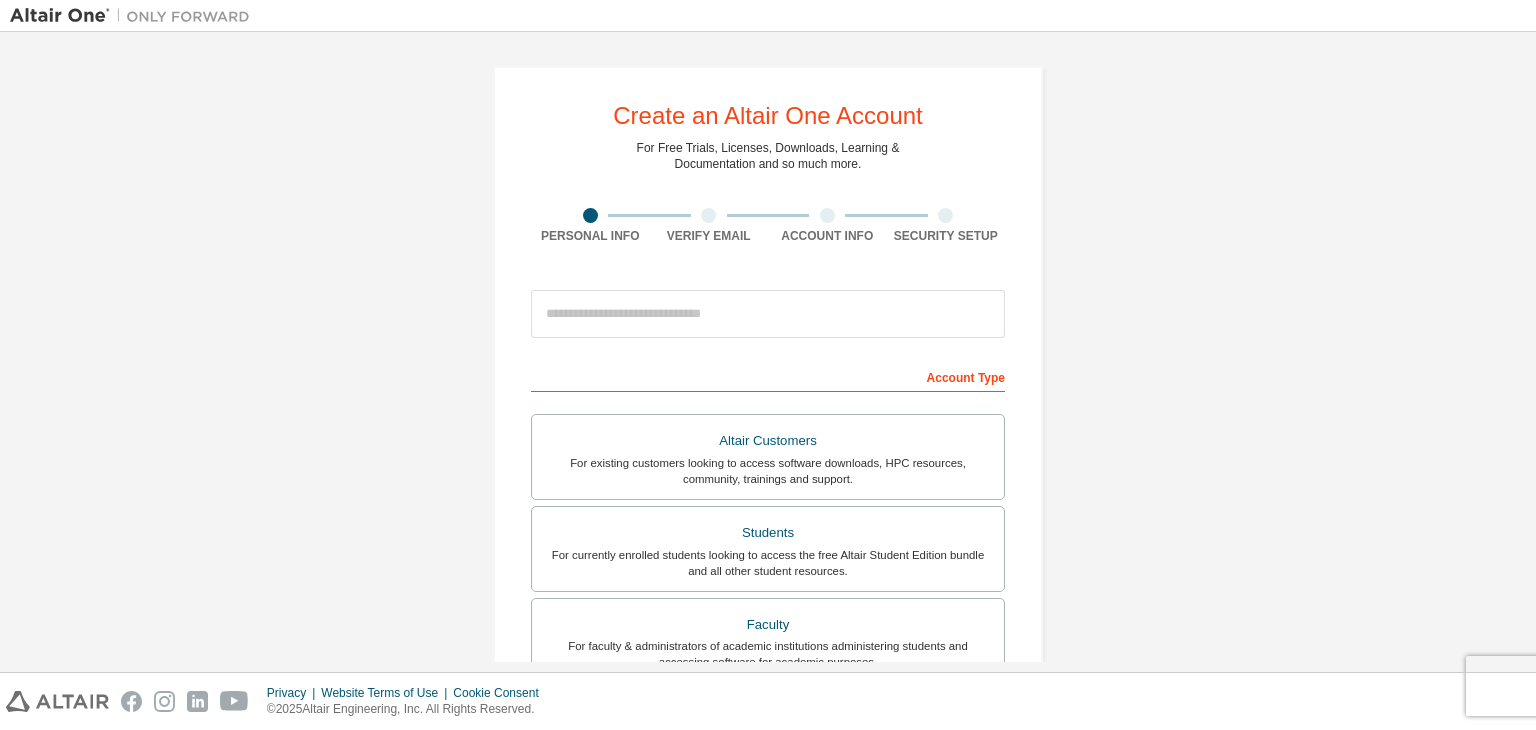 scroll, scrollTop: 0, scrollLeft: 0, axis: both 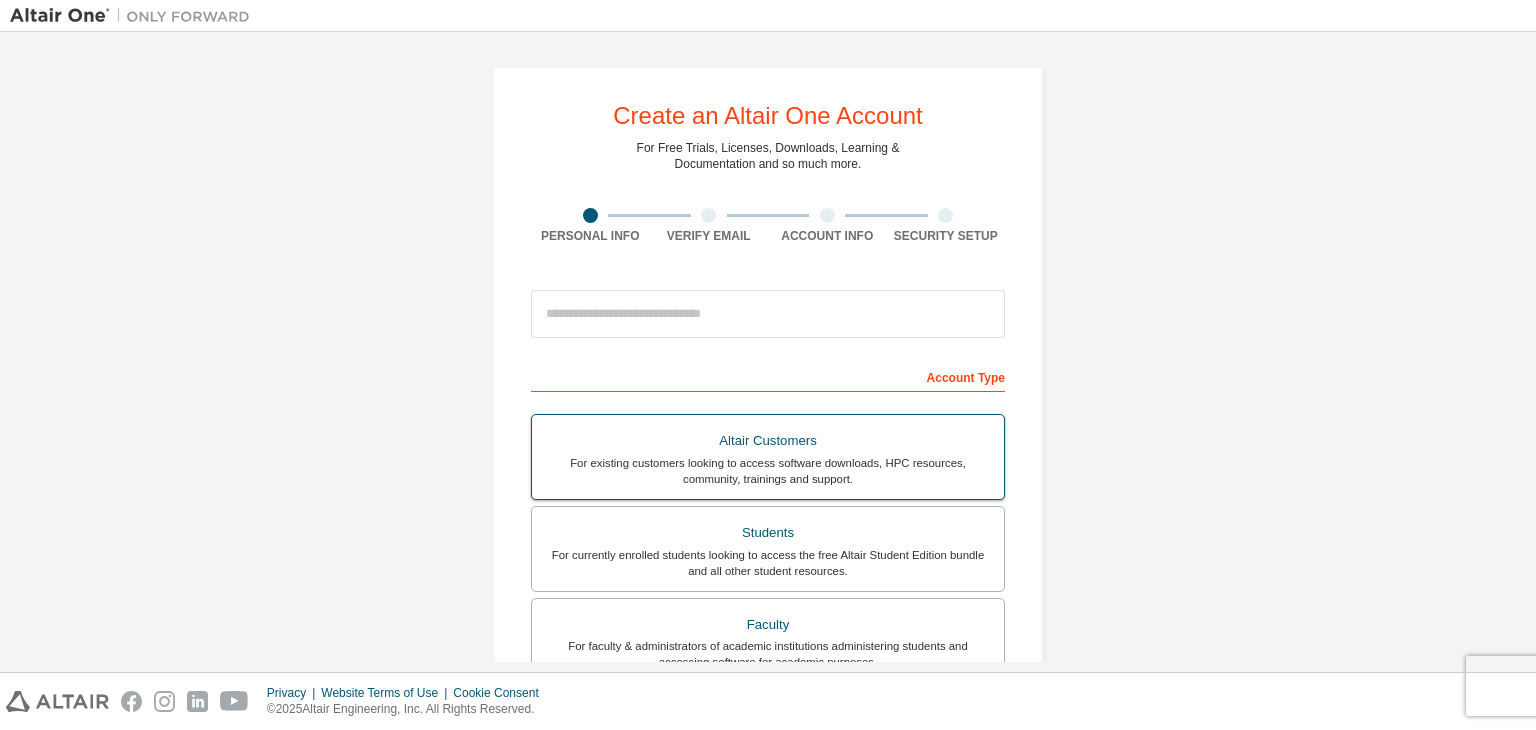 click on "Altair Customers For existing customers looking to access software downloads, HPC resources, community, trainings and support." at bounding box center [768, 457] 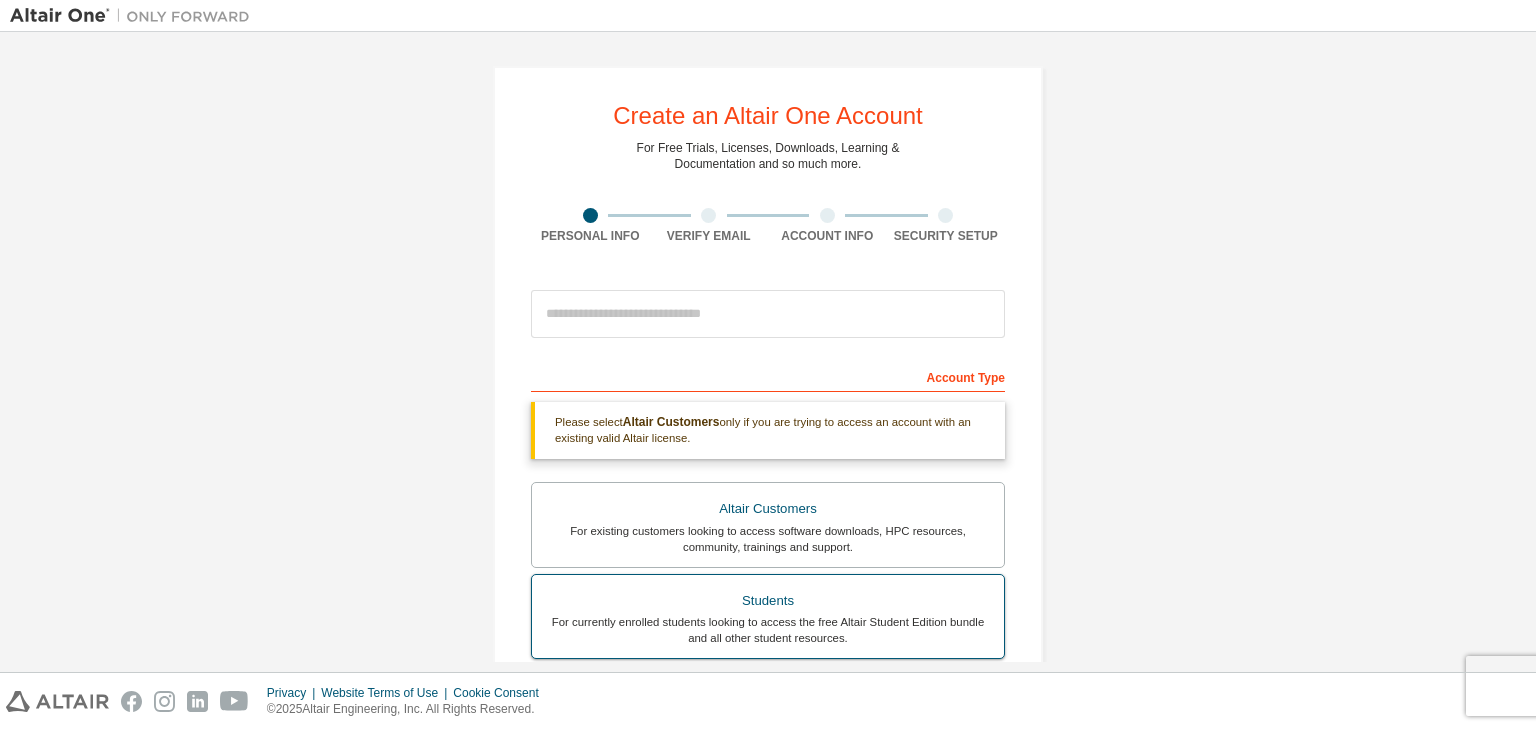 drag, startPoint x: 878, startPoint y: 605, endPoint x: 785, endPoint y: 630, distance: 96.30161 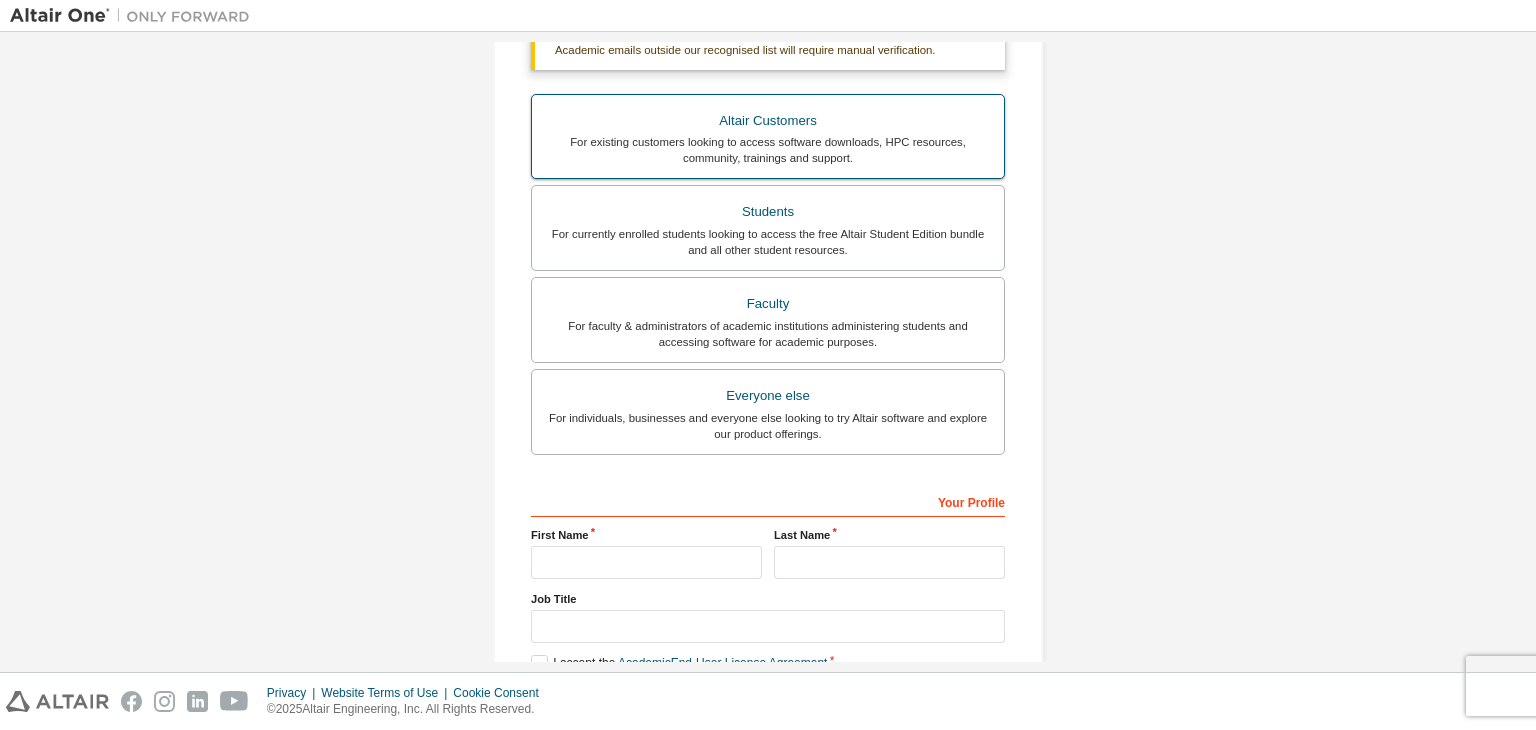 scroll, scrollTop: 379, scrollLeft: 0, axis: vertical 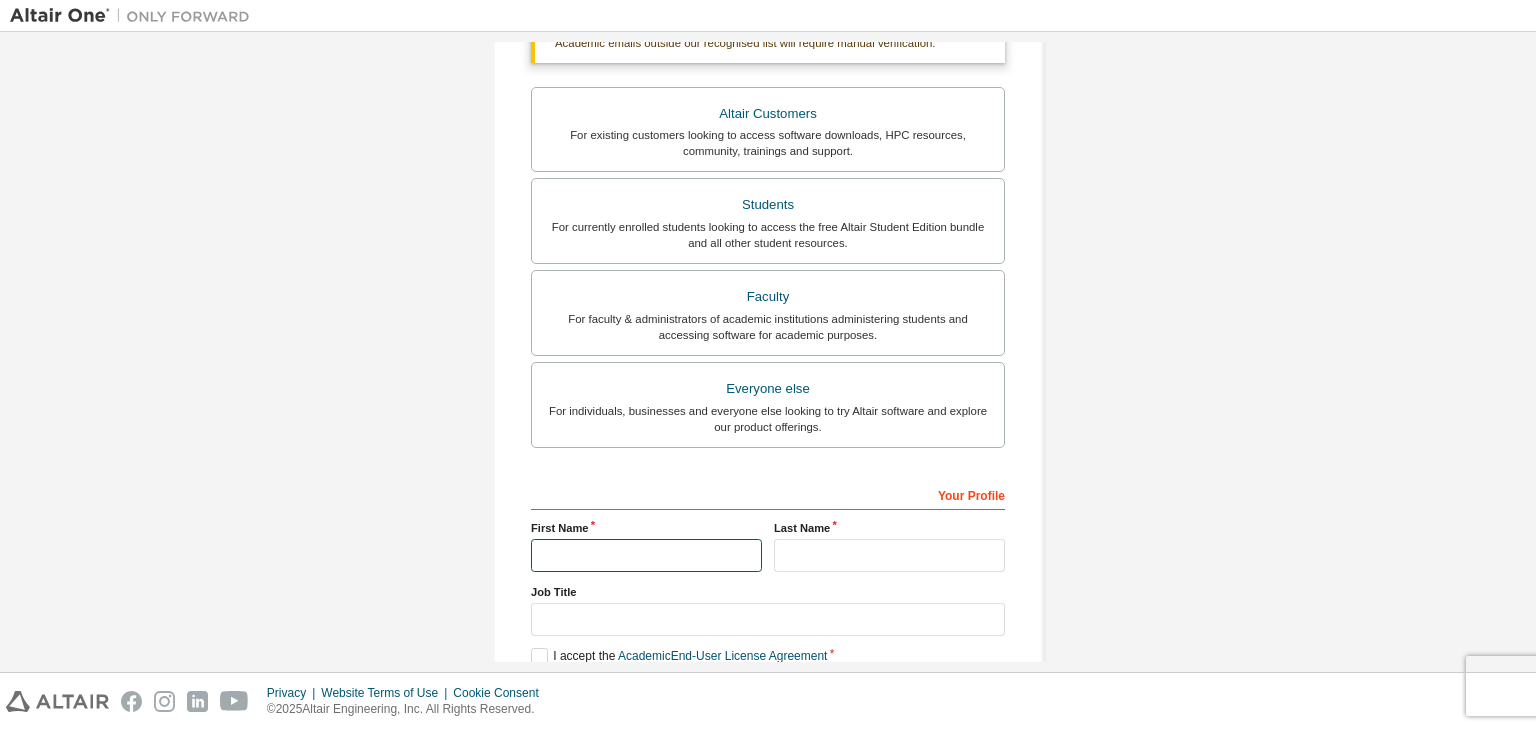 click at bounding box center (646, 555) 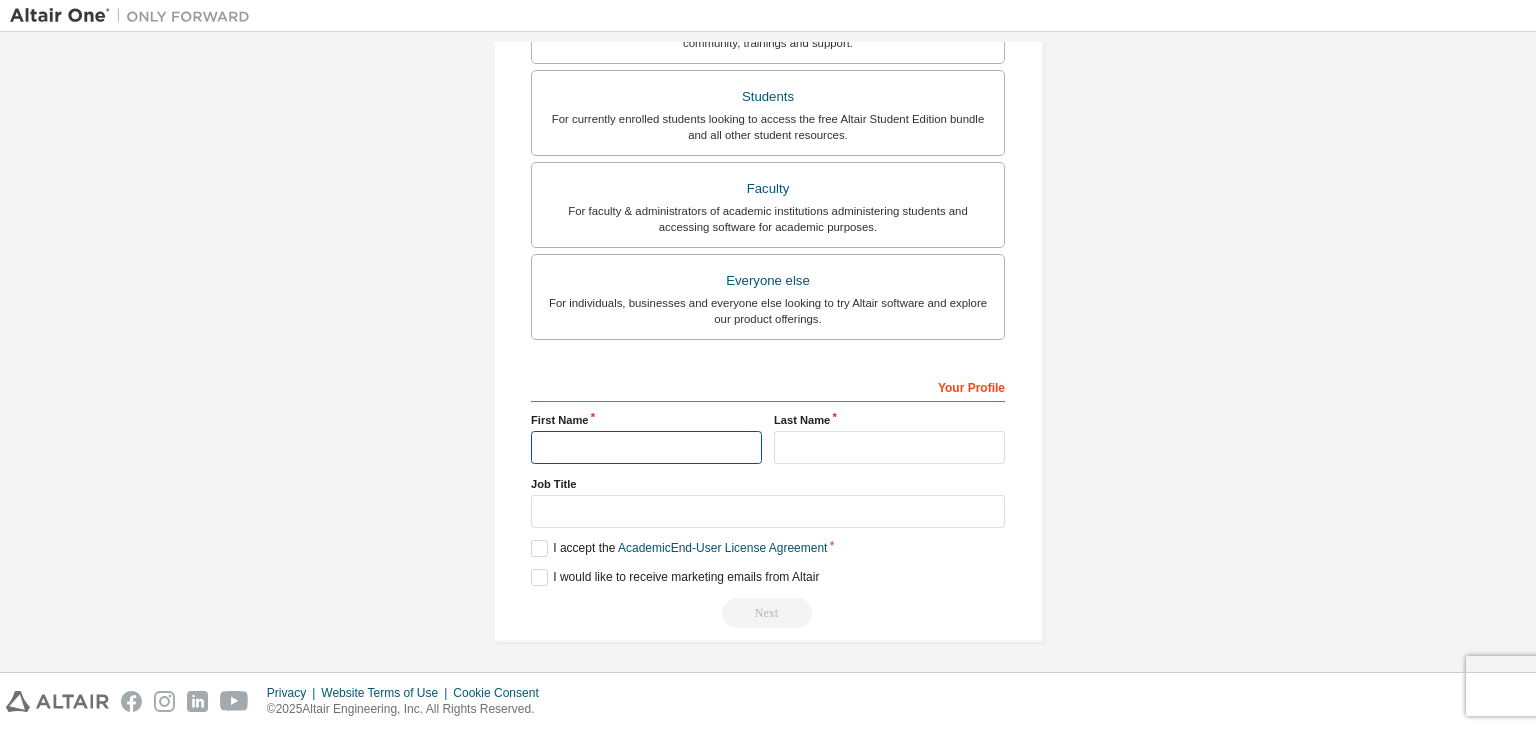 type on "********" 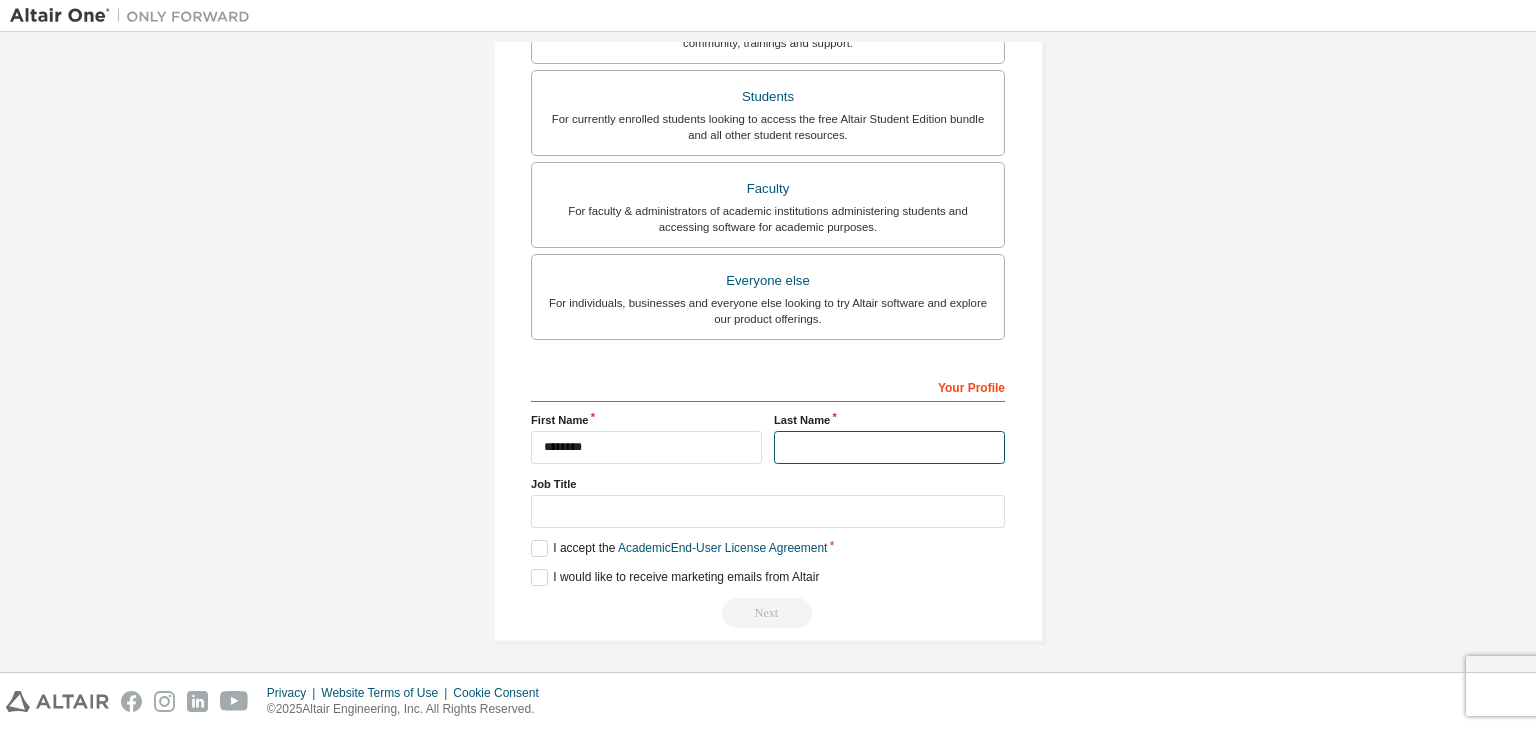 type on "******" 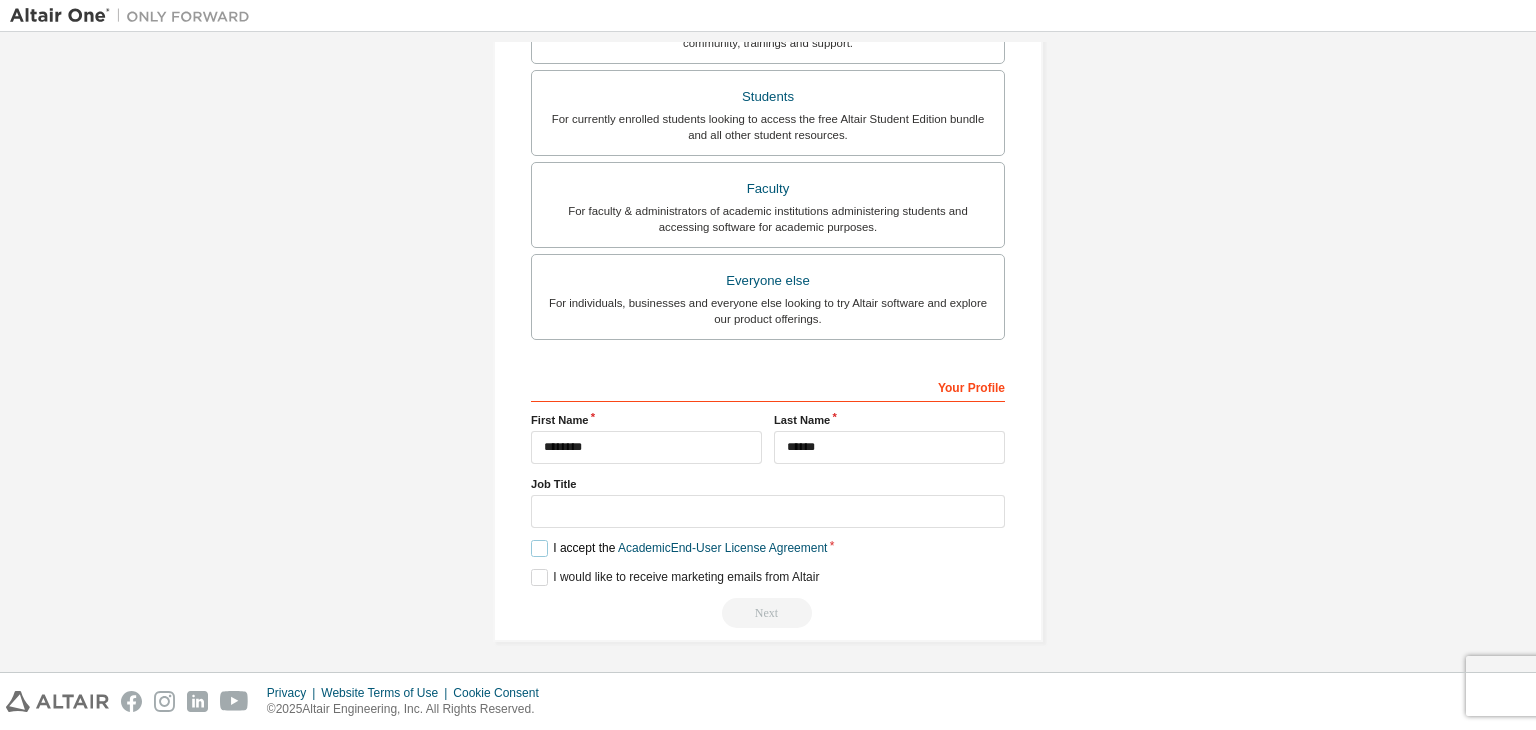click on "I accept the   Academic   End-User License Agreement" at bounding box center (679, 548) 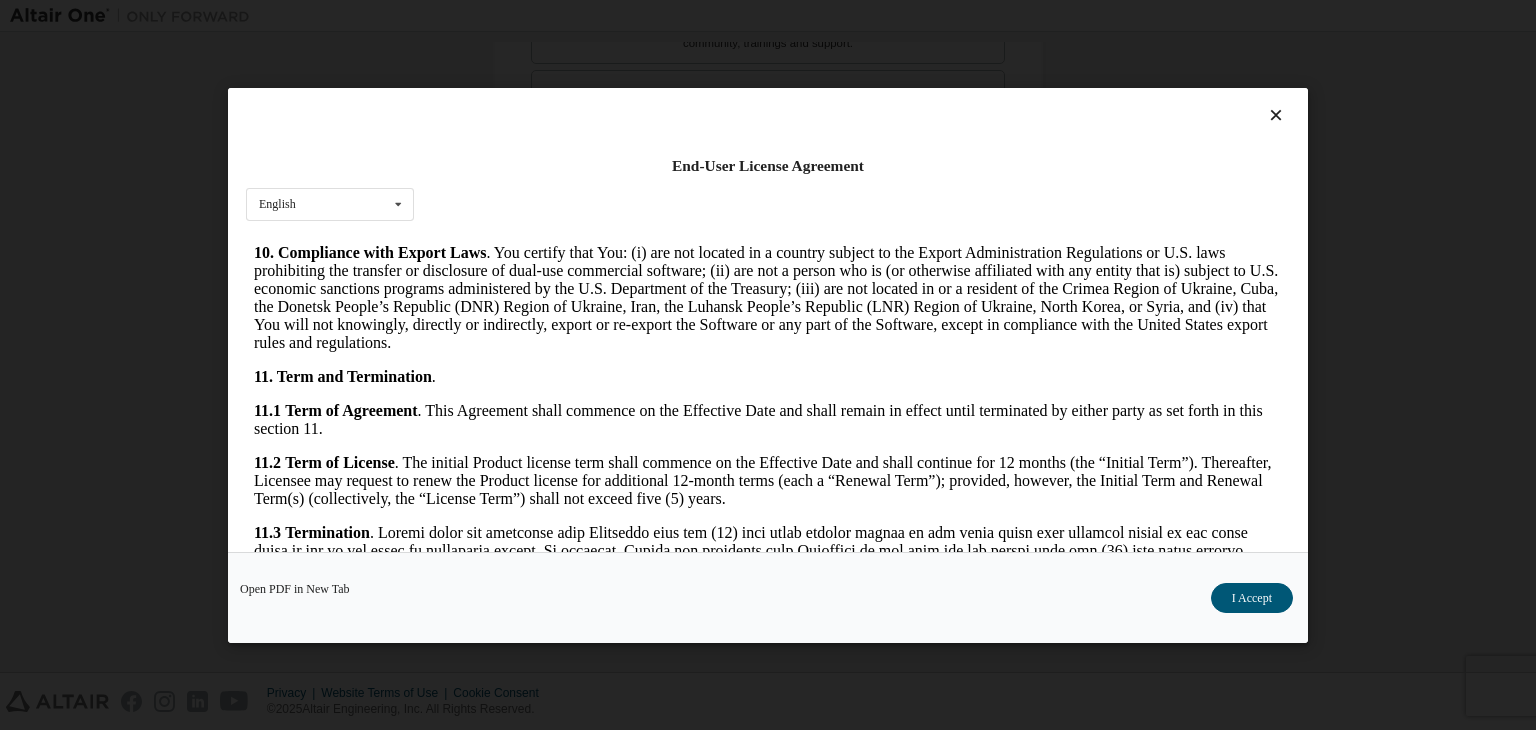 scroll, scrollTop: 3341, scrollLeft: 0, axis: vertical 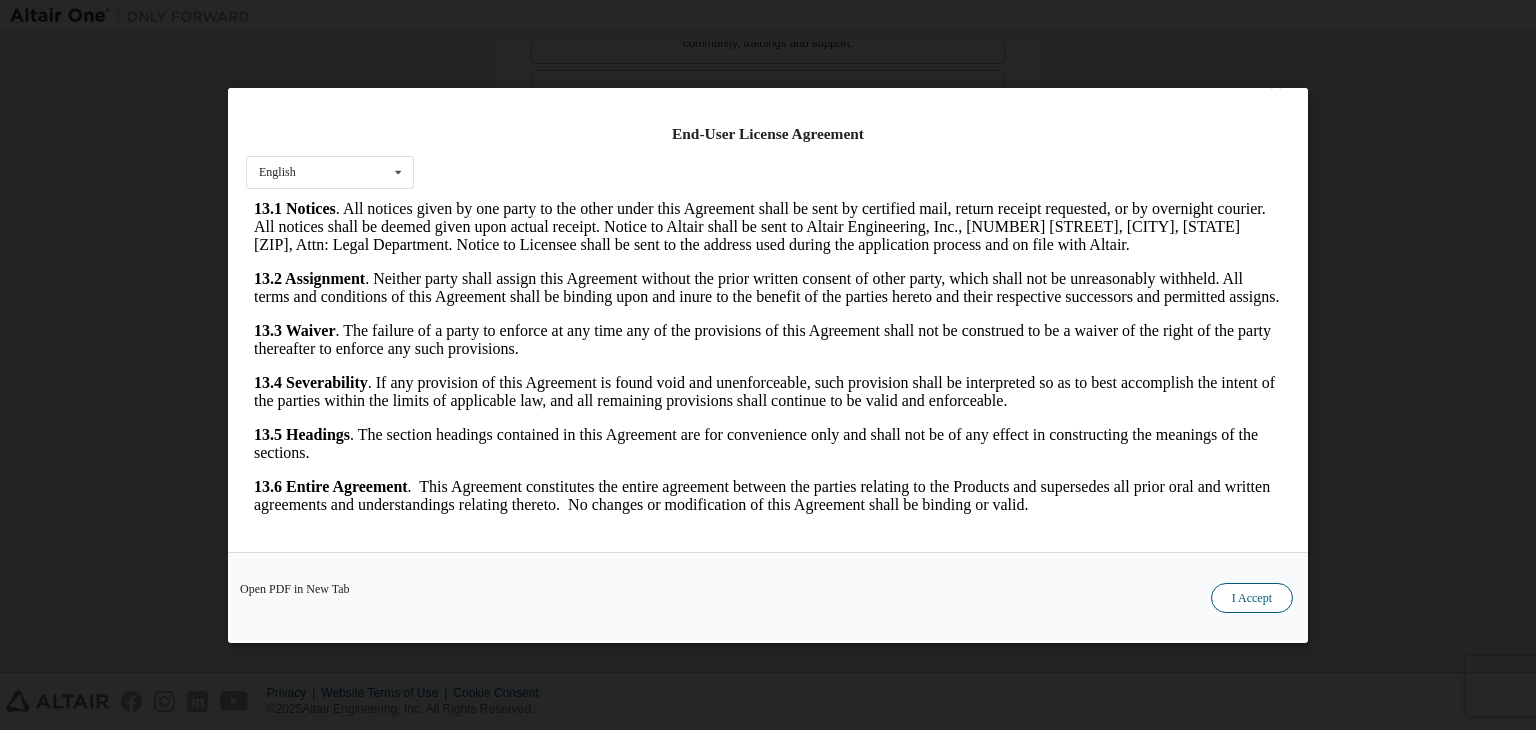 click on "I Accept" at bounding box center (1252, 598) 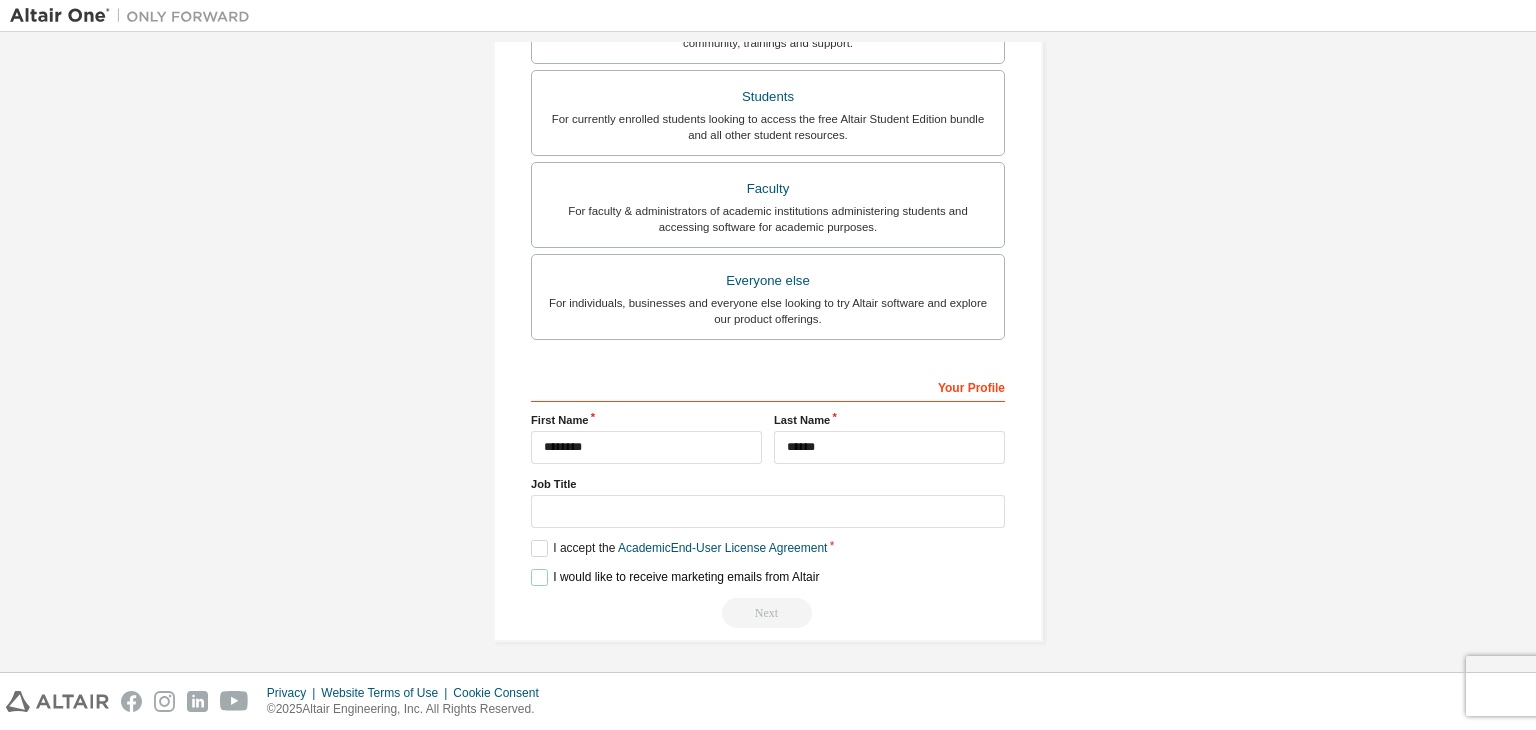 click on "I would like to receive marketing emails from Altair" at bounding box center [675, 577] 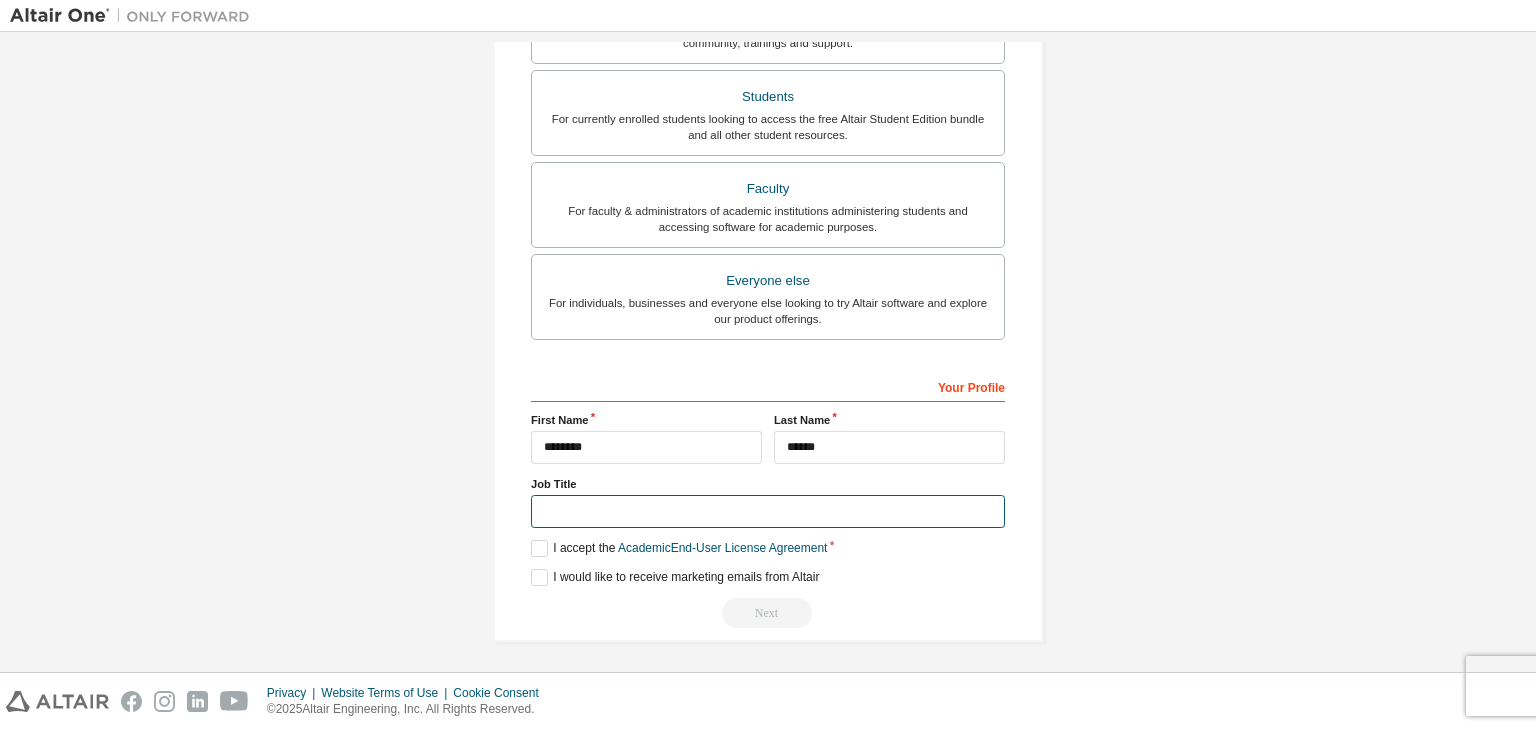 click at bounding box center (768, 511) 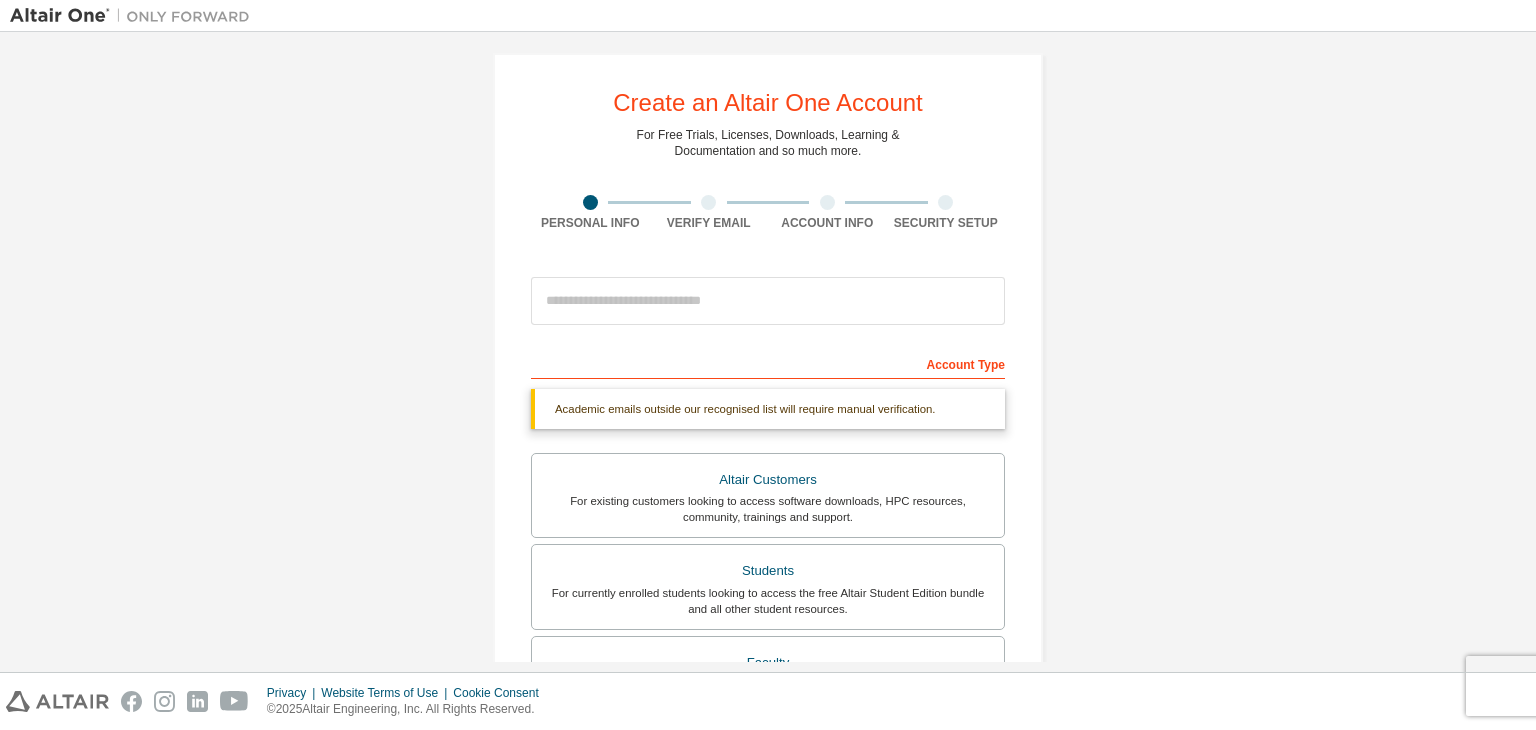 scroll, scrollTop: 0, scrollLeft: 0, axis: both 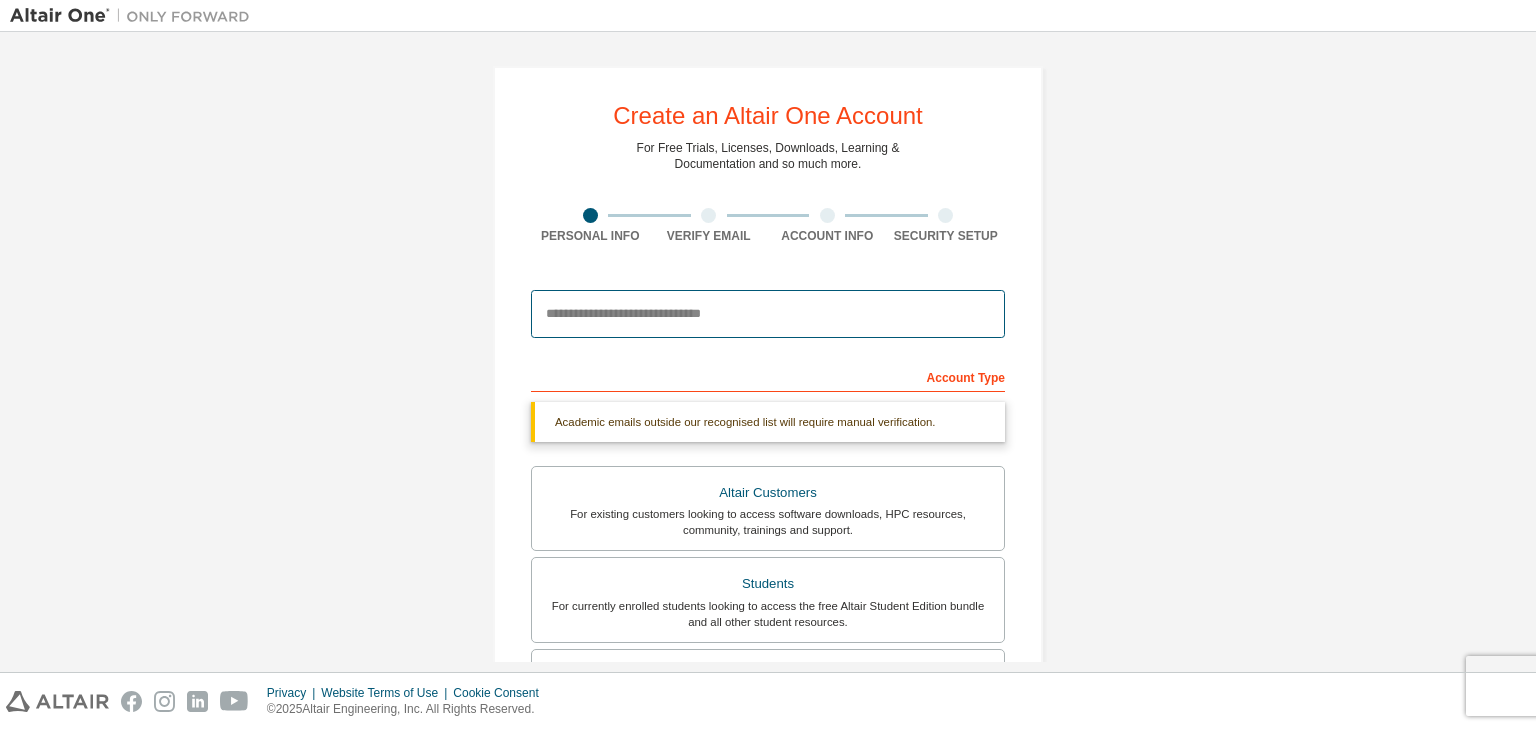 click at bounding box center [768, 314] 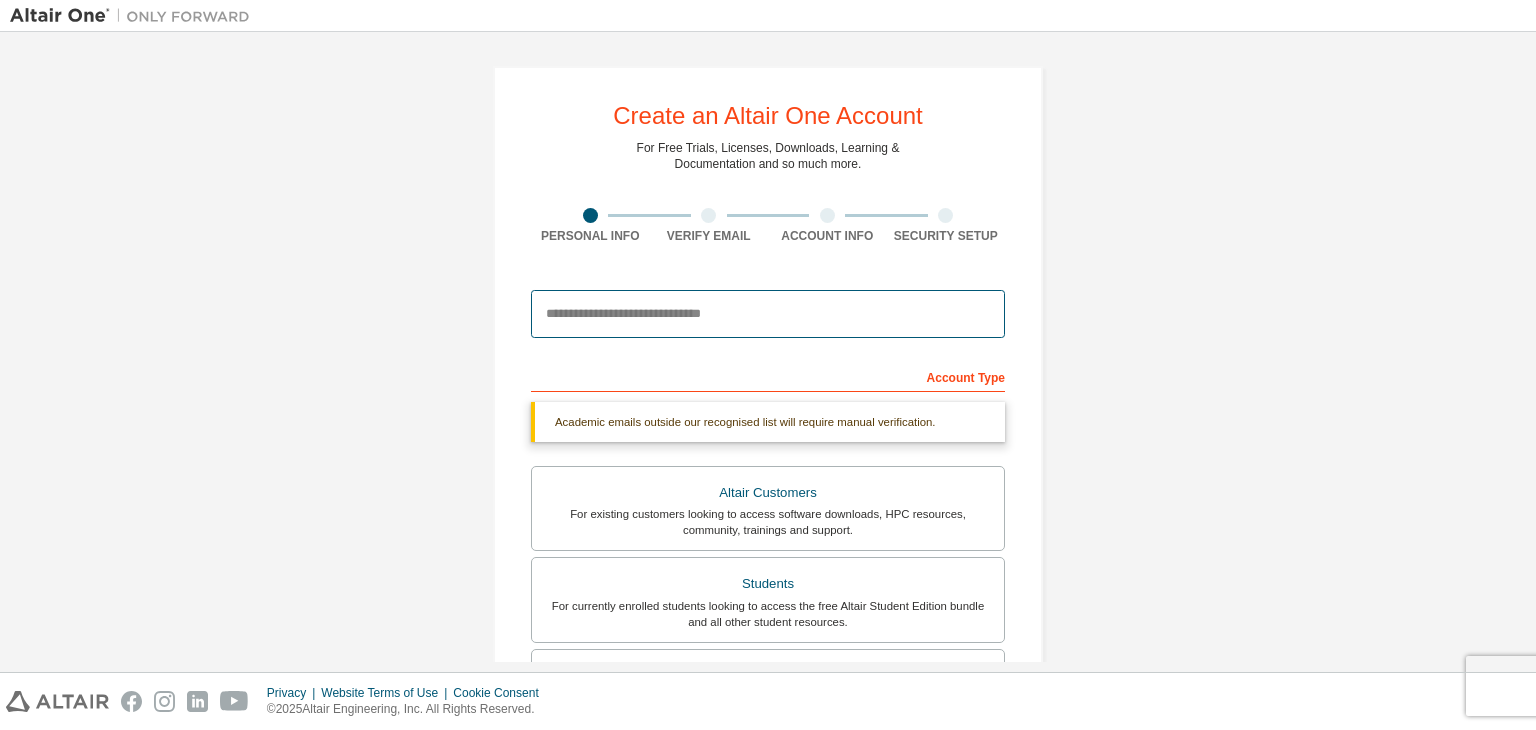 type on "**********" 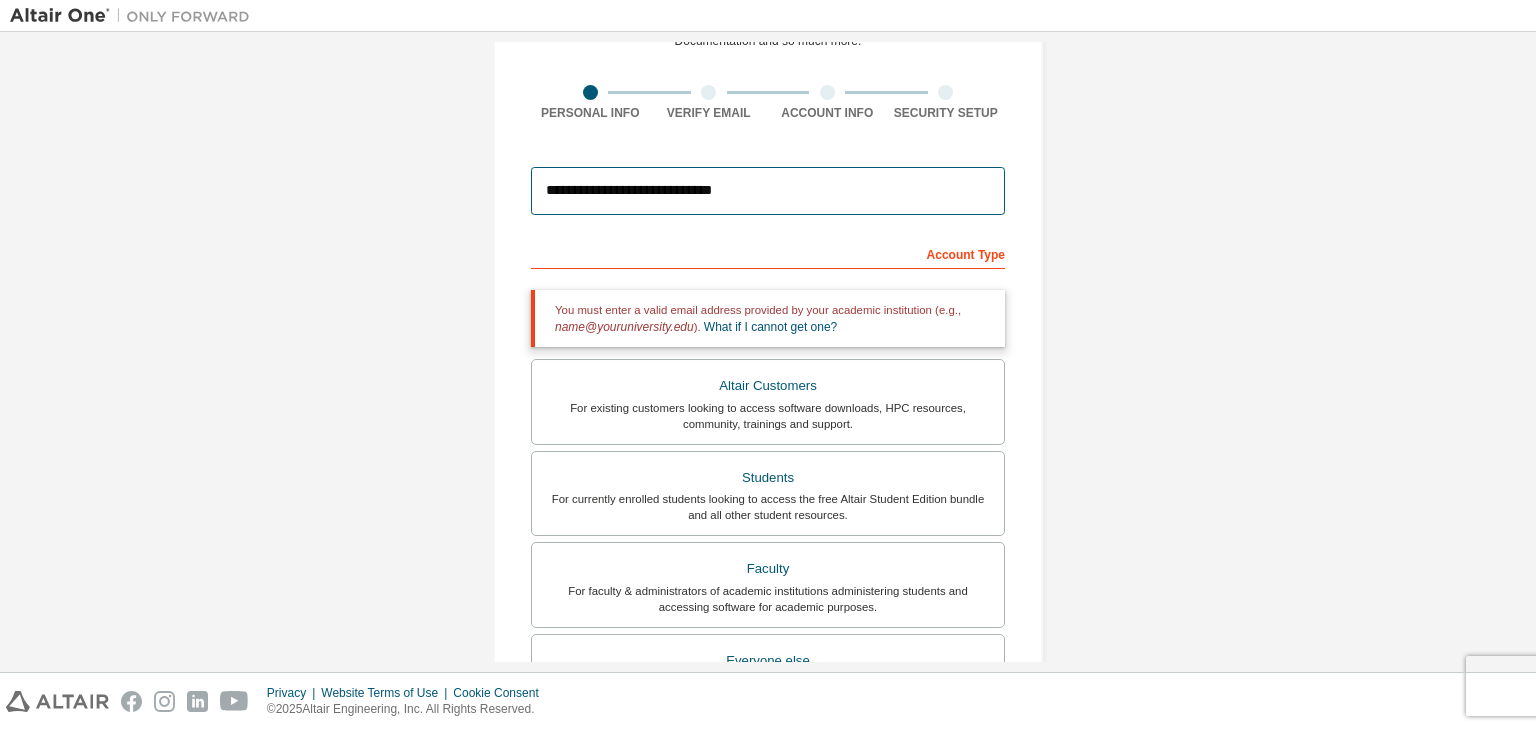 scroll, scrollTop: 130, scrollLeft: 0, axis: vertical 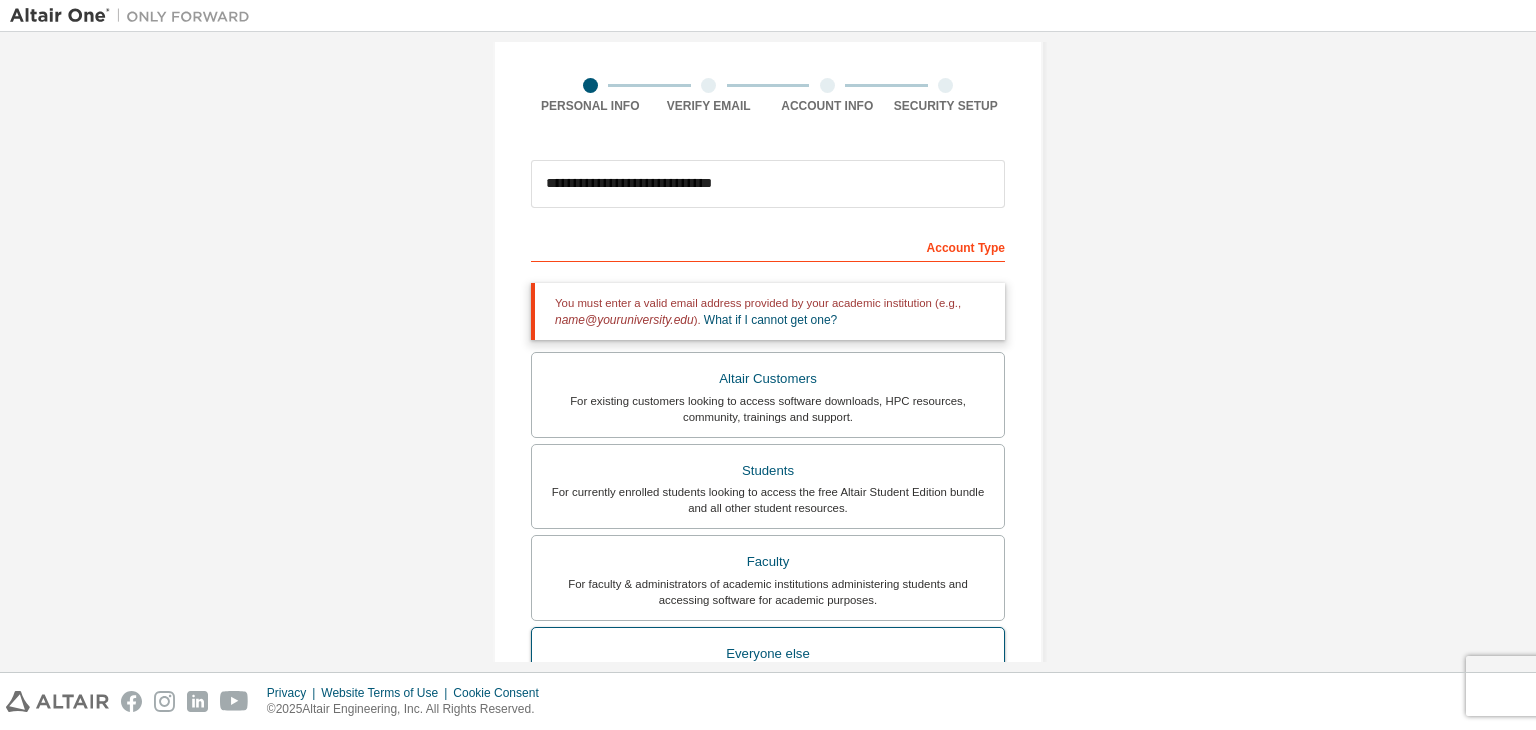 click on "Everyone else" at bounding box center (768, 654) 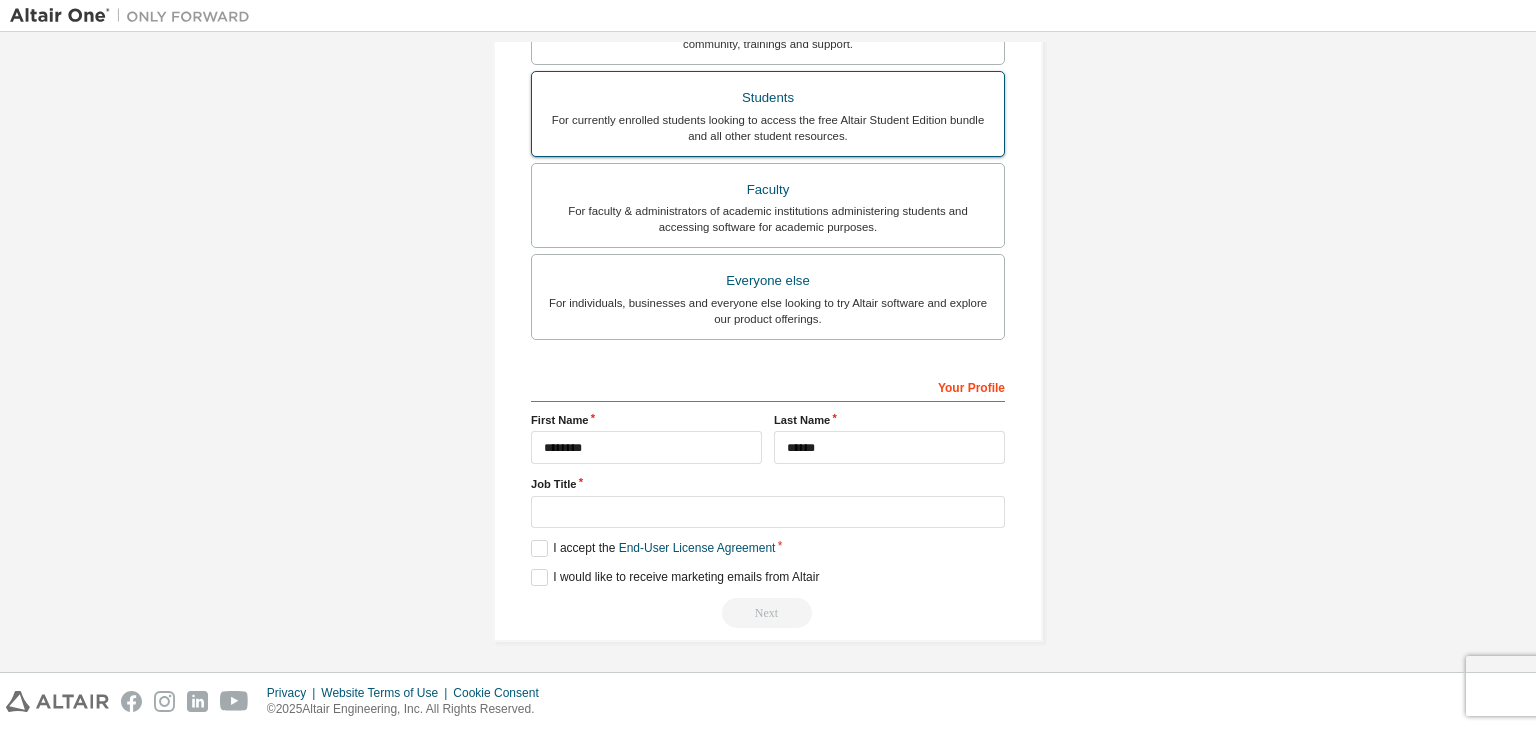 scroll, scrollTop: 435, scrollLeft: 0, axis: vertical 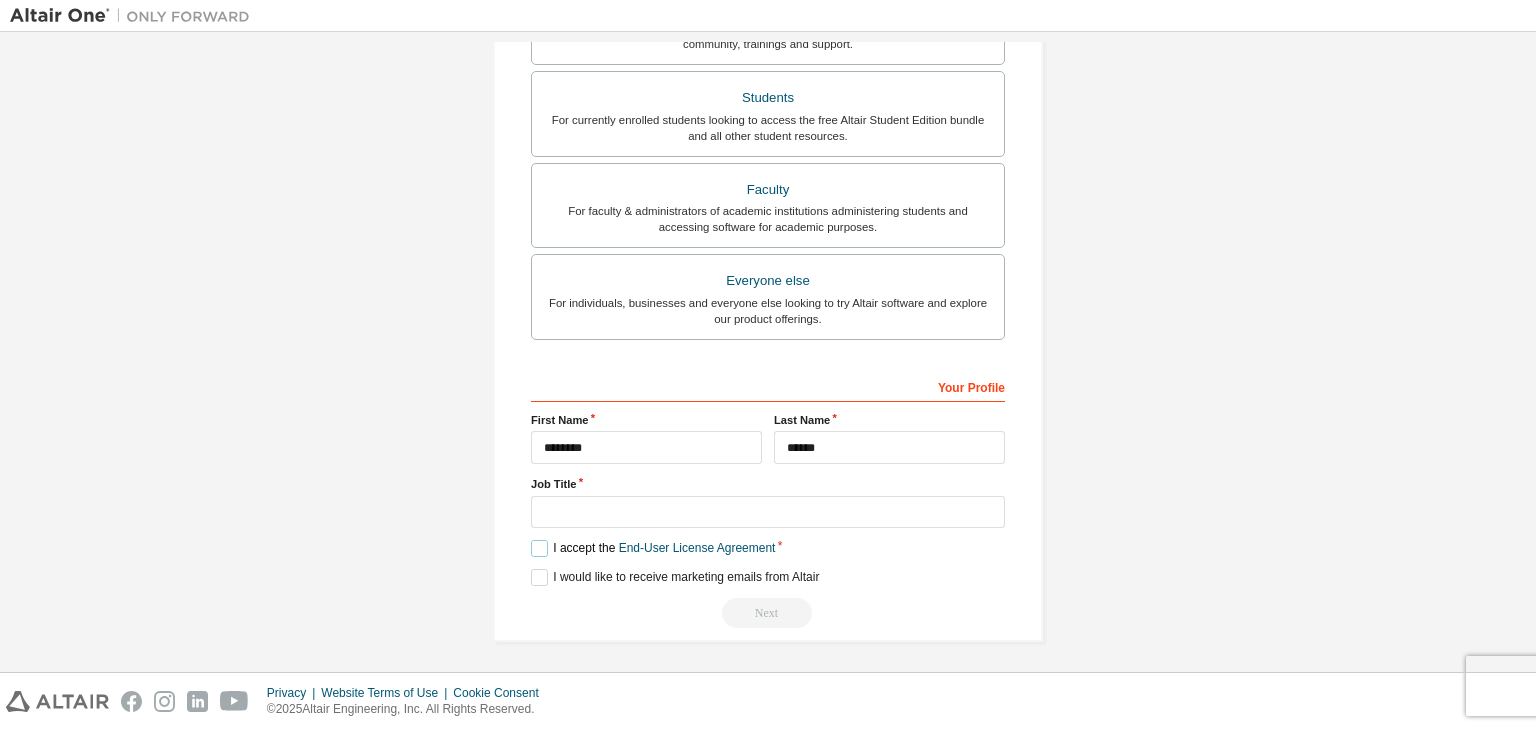 click on "I accept the    End-User License Agreement" at bounding box center [653, 548] 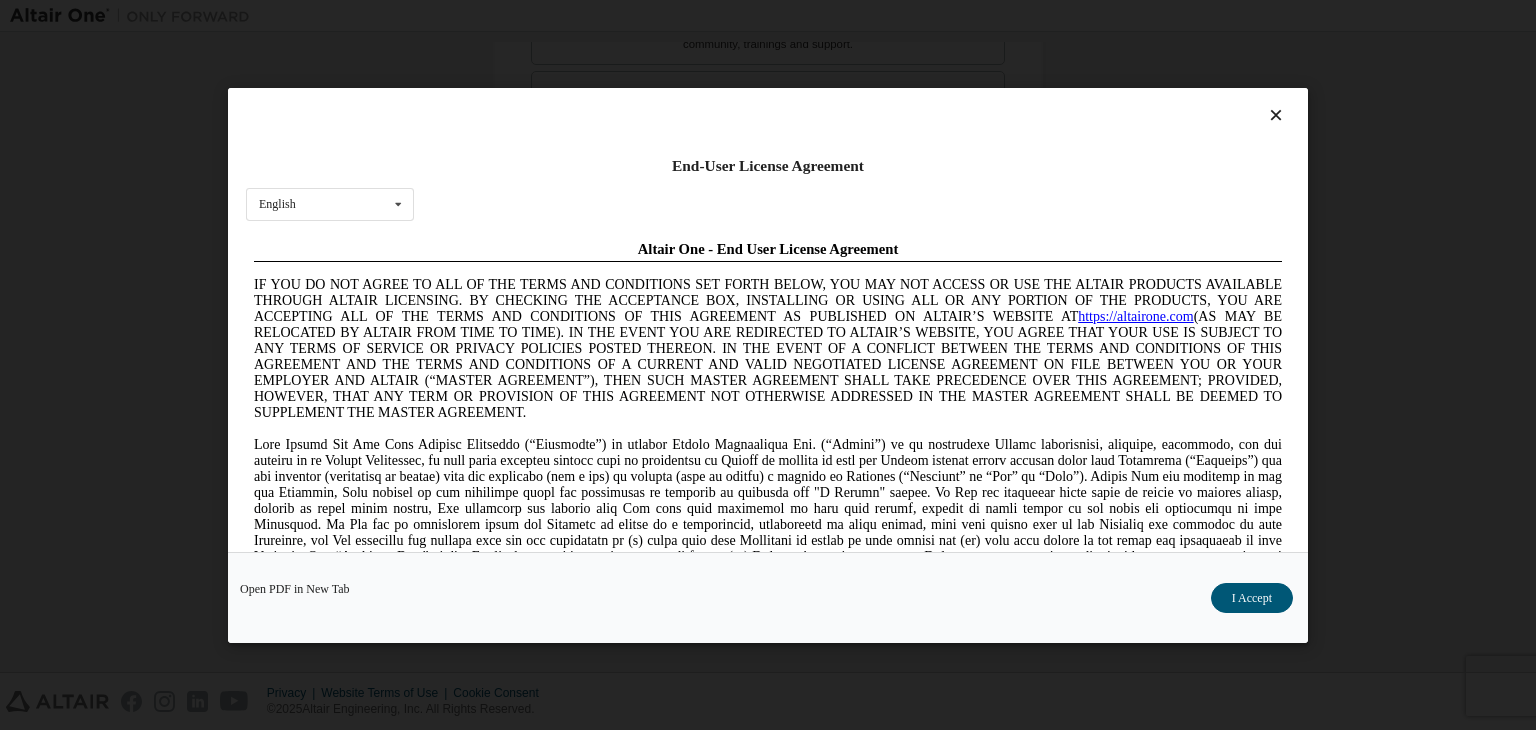 scroll, scrollTop: 0, scrollLeft: 0, axis: both 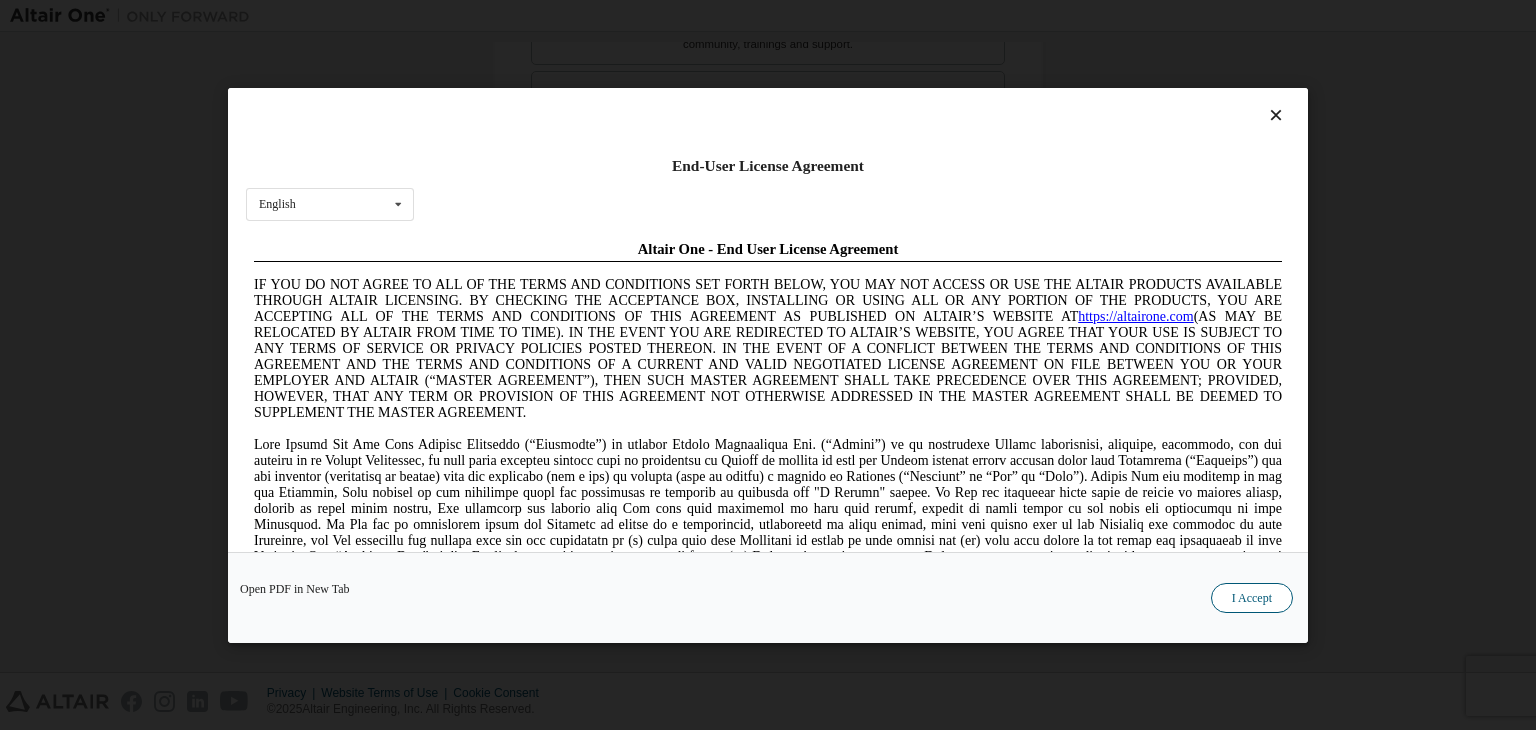 click on "I Accept" at bounding box center (1252, 598) 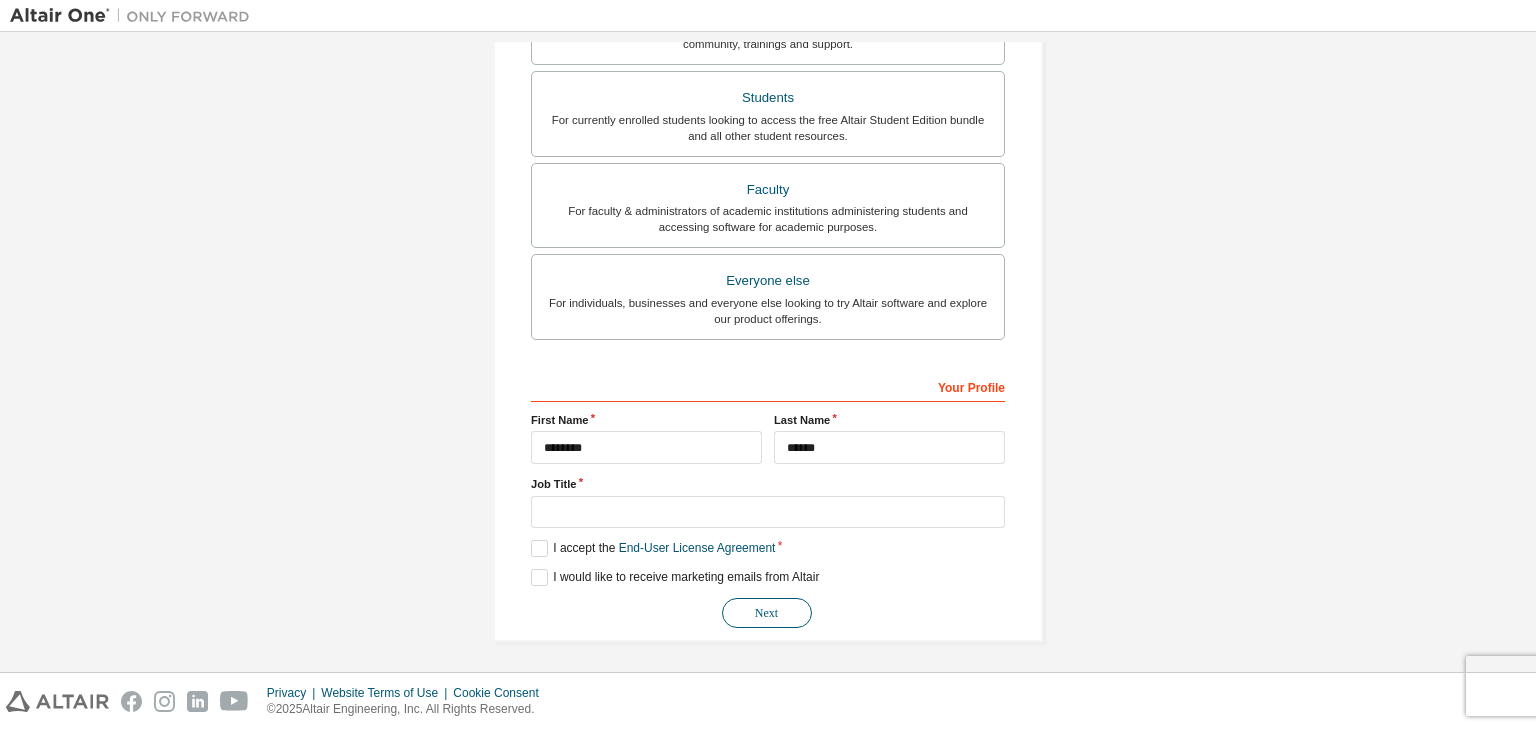click on "Next" at bounding box center [767, 613] 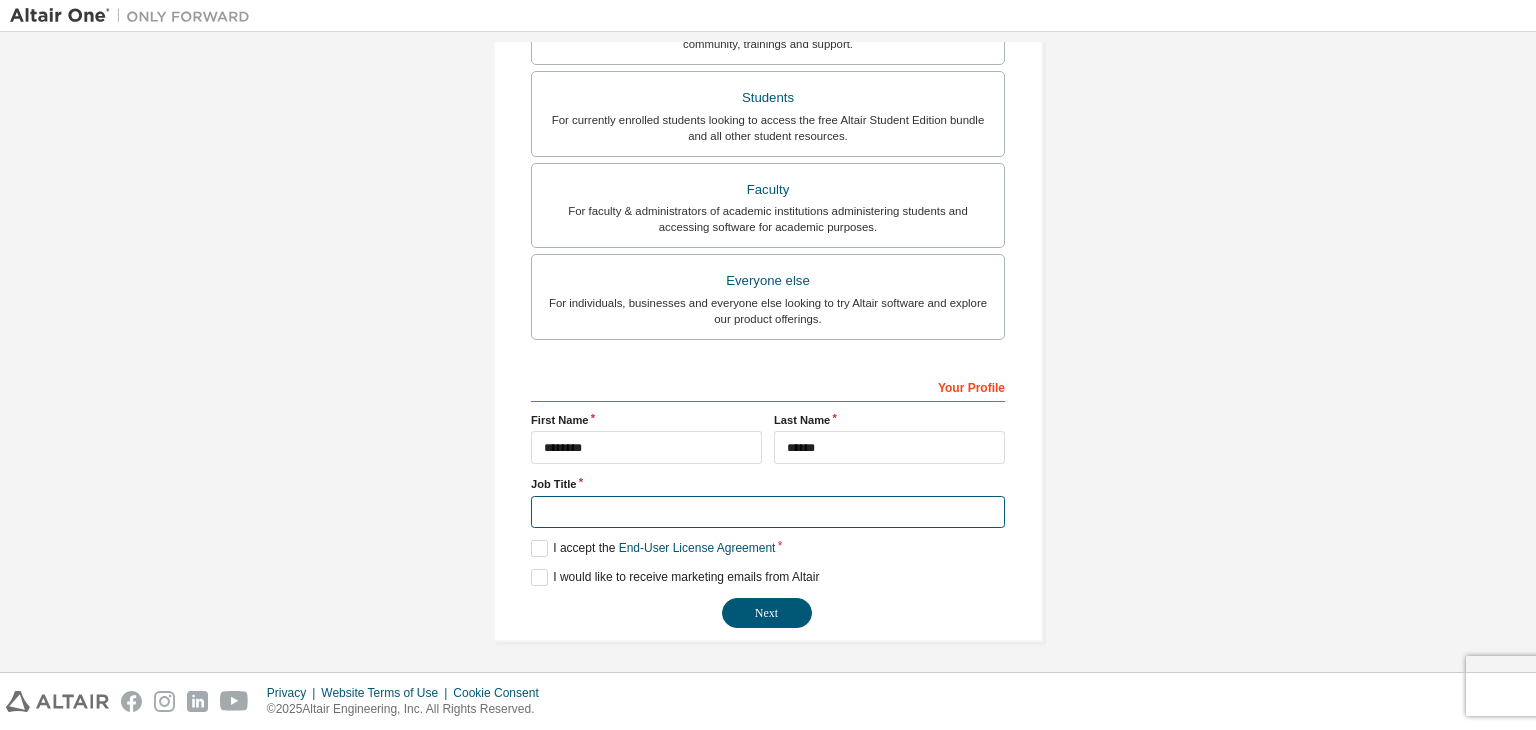 click at bounding box center (768, 512) 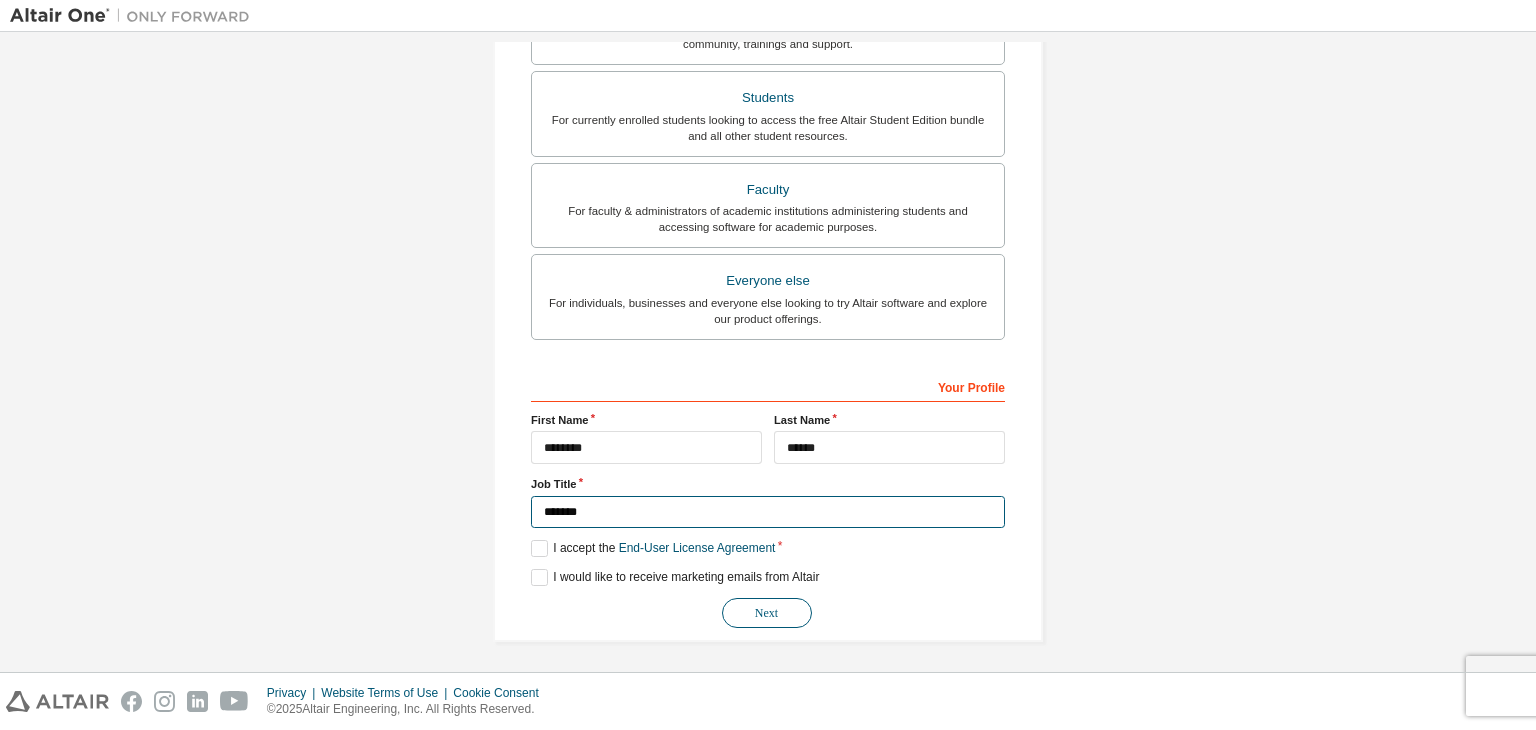 type on "*******" 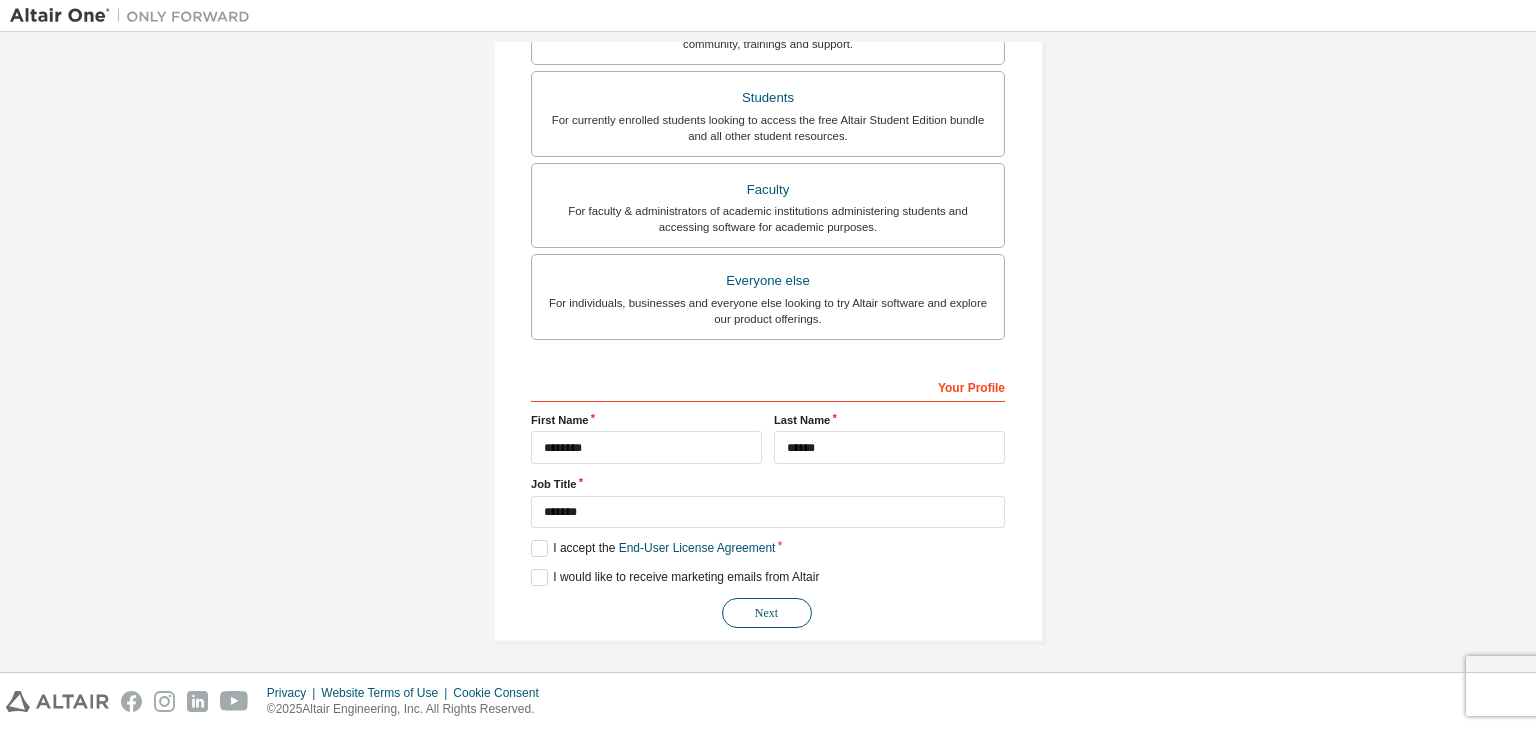 click on "Next" at bounding box center [767, 613] 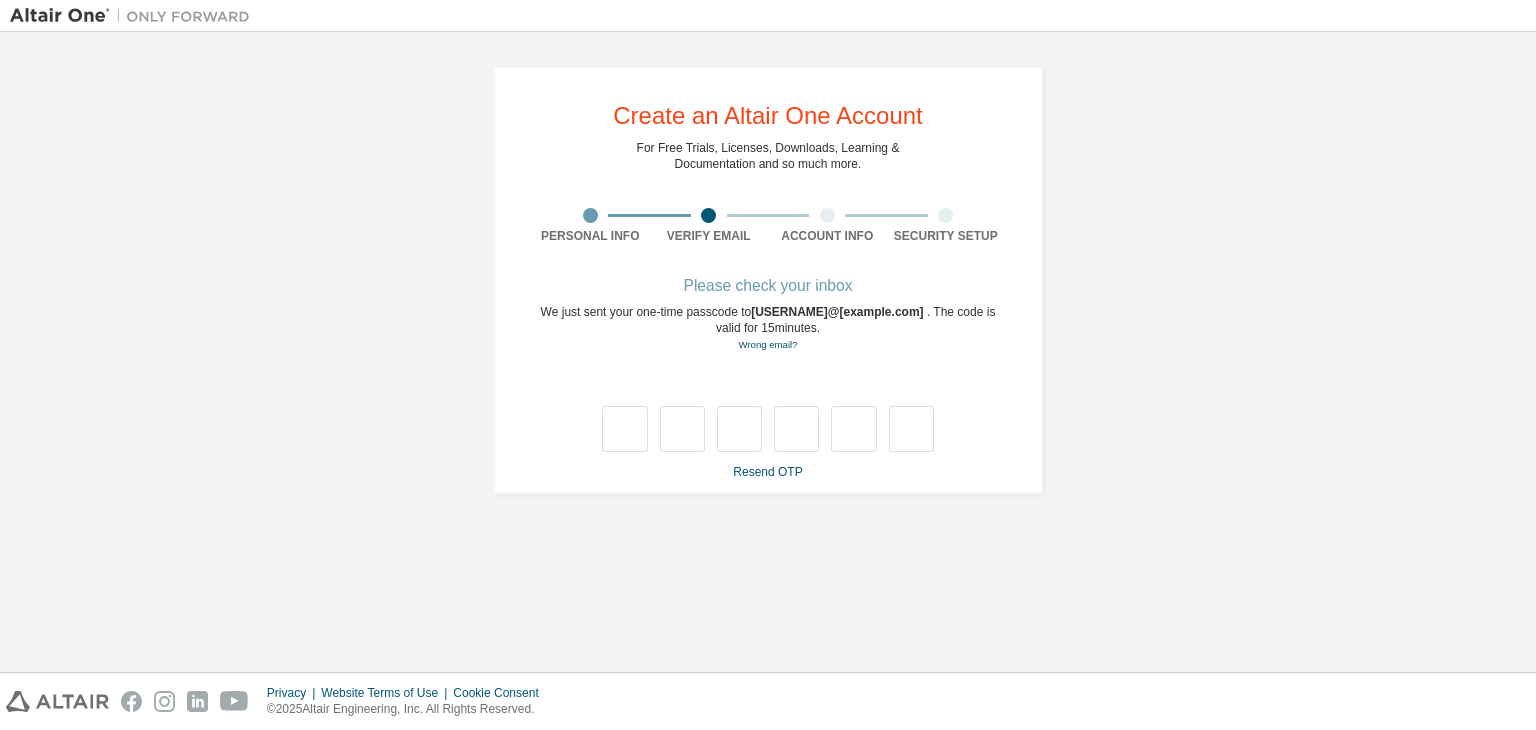 scroll, scrollTop: 0, scrollLeft: 0, axis: both 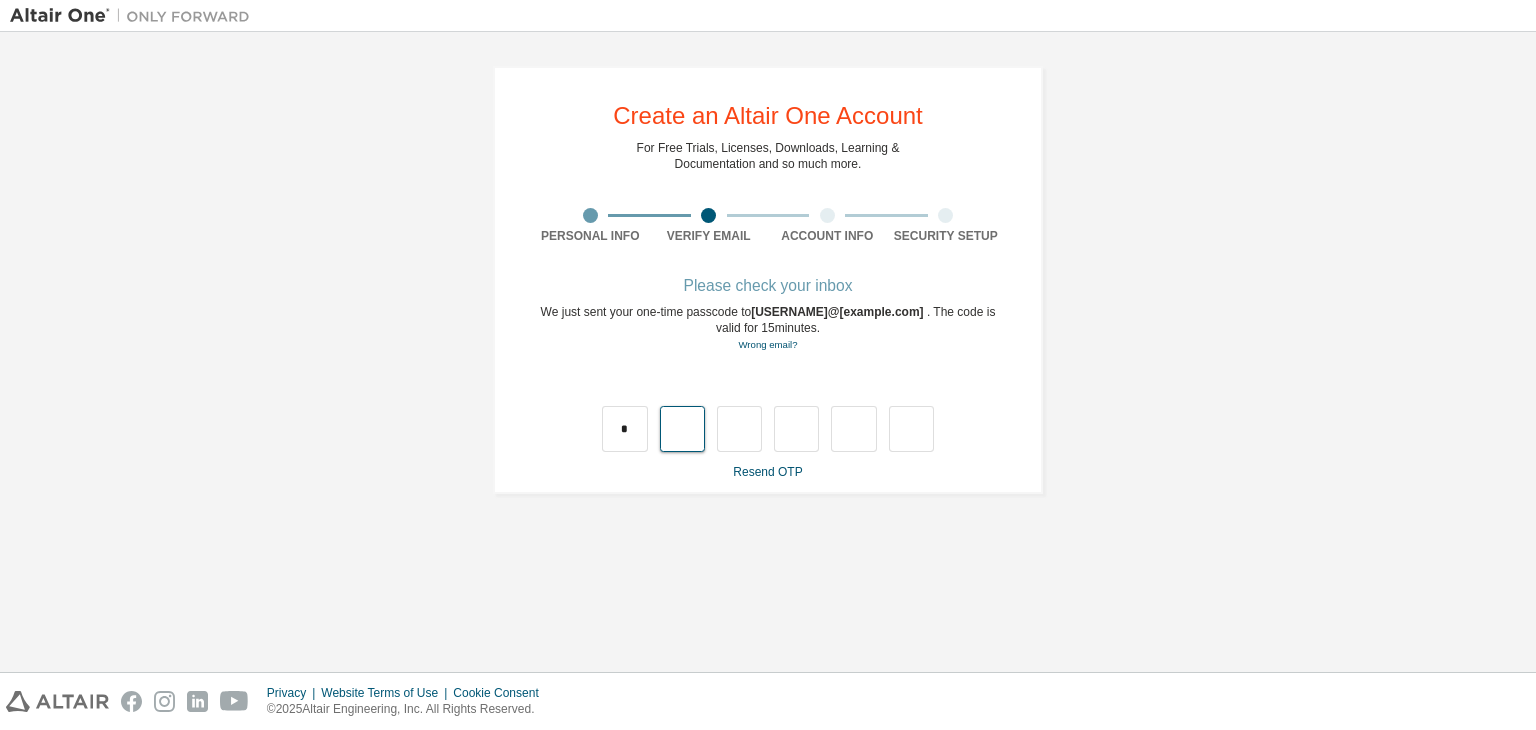 type on "*" 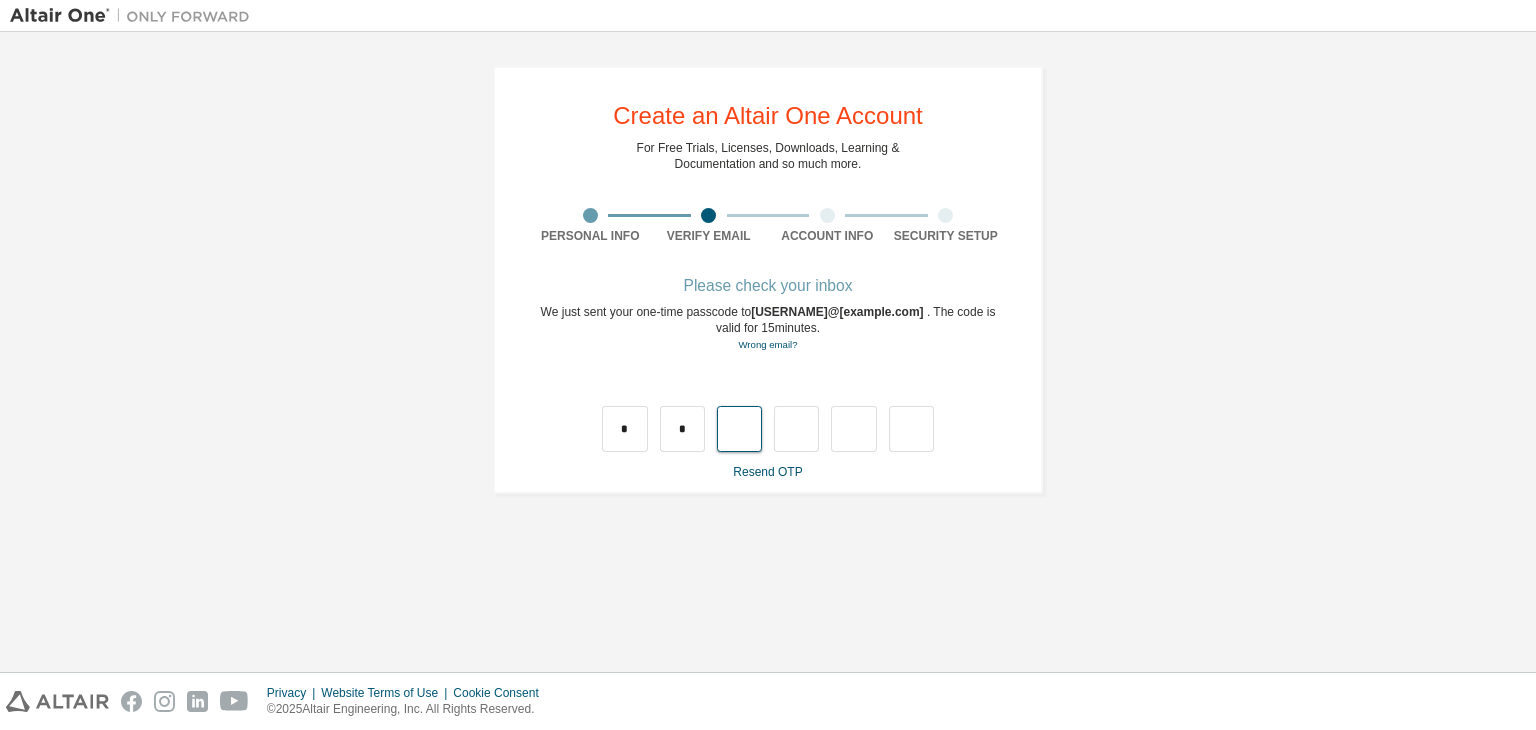 type on "*" 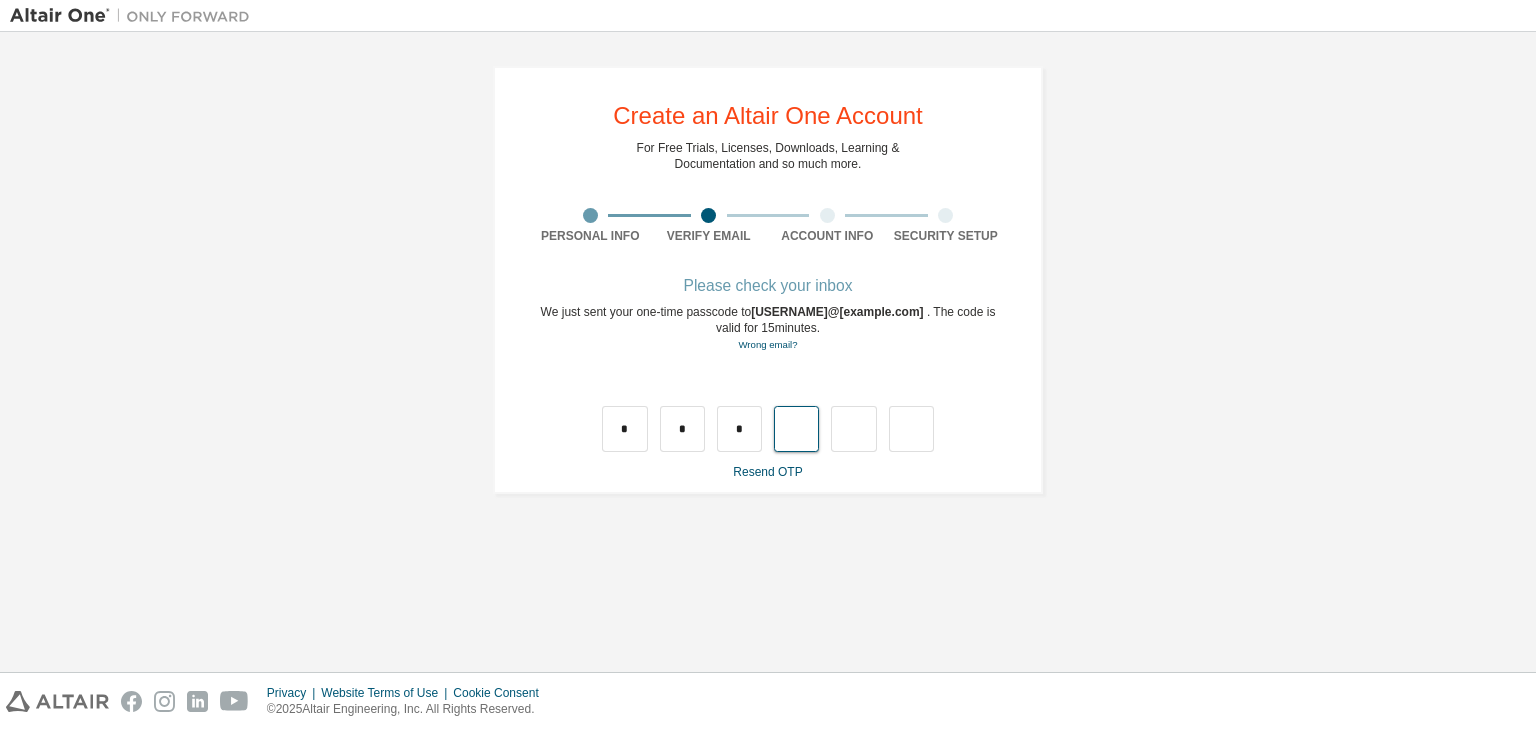type on "*" 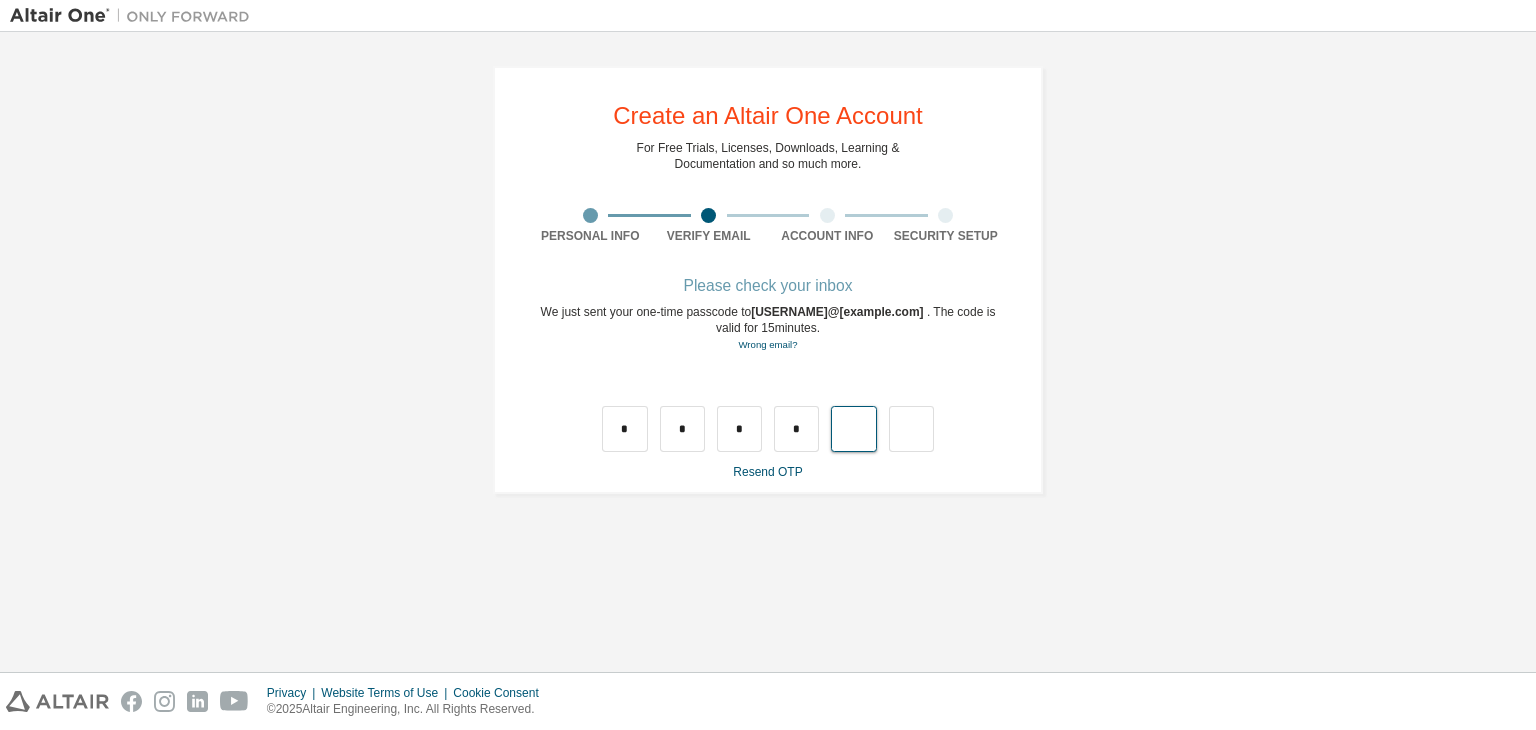 type on "*" 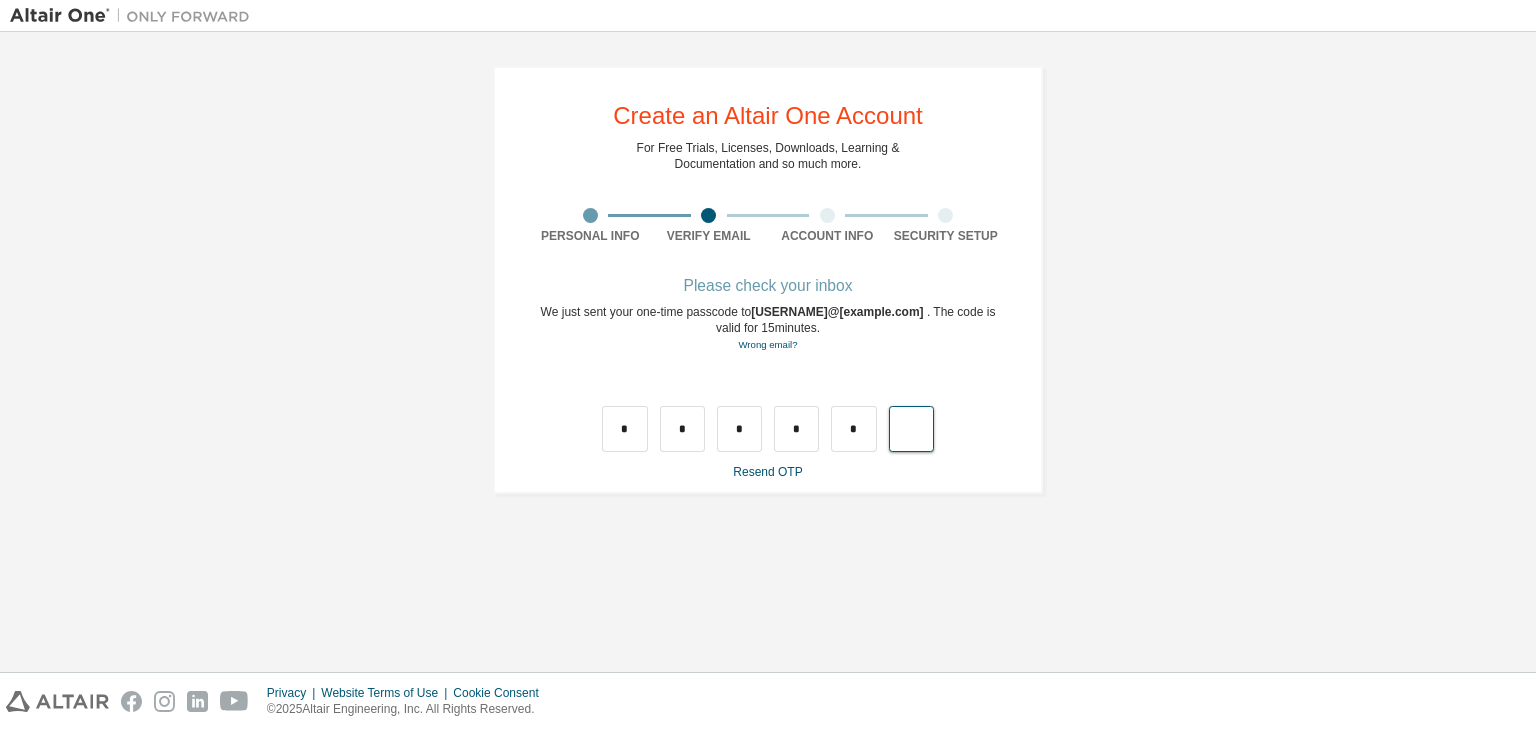 type on "*" 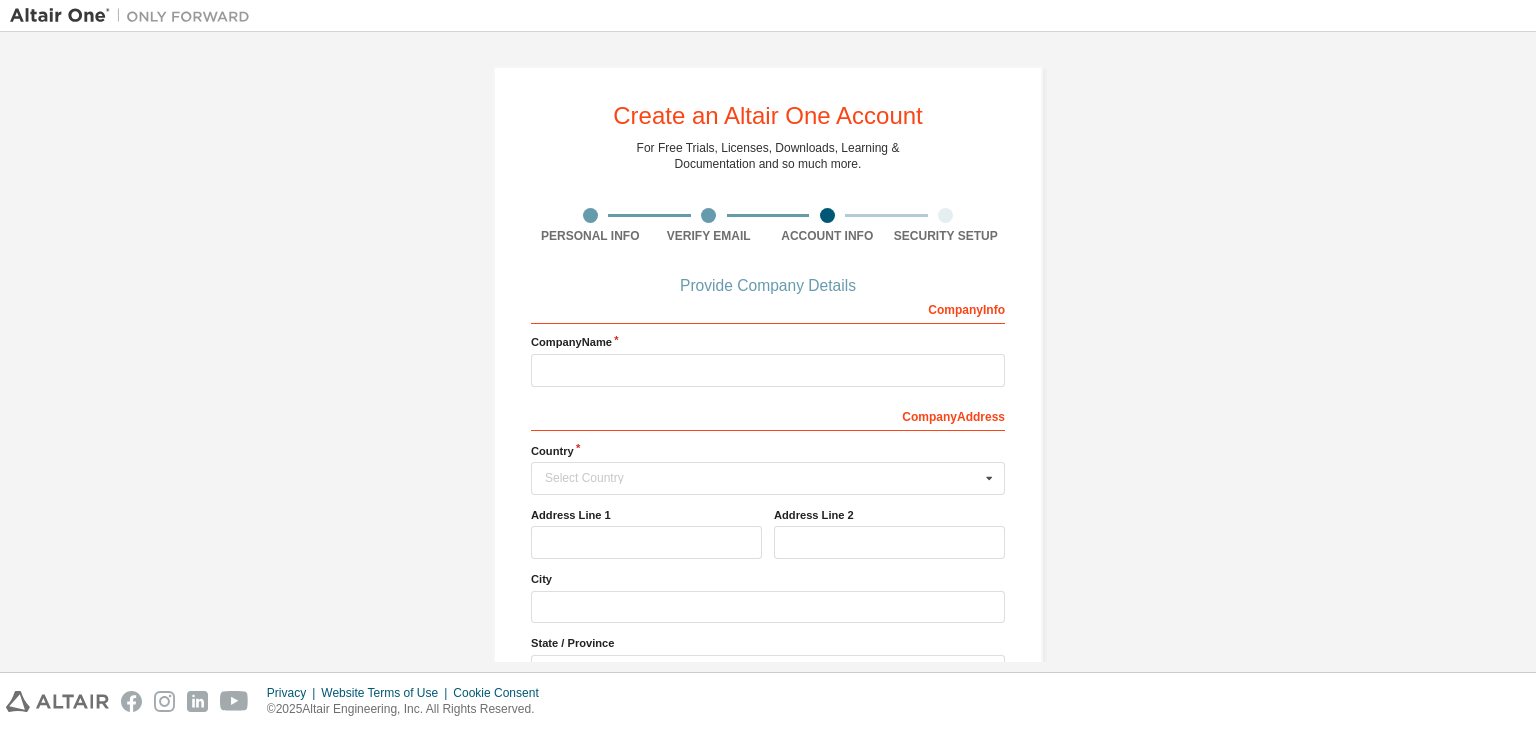 click on "Company  Name" at bounding box center [768, 360] 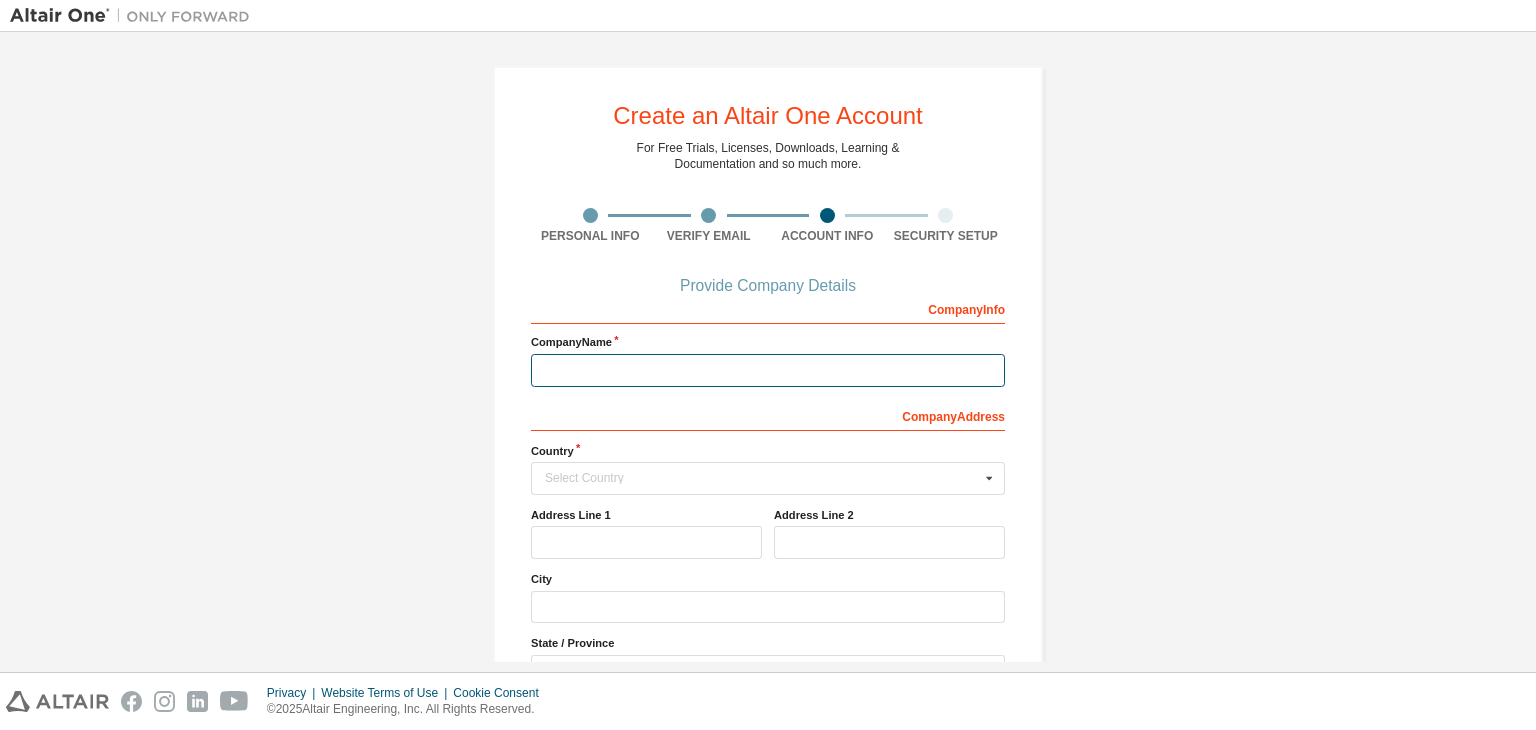 click at bounding box center (768, 370) 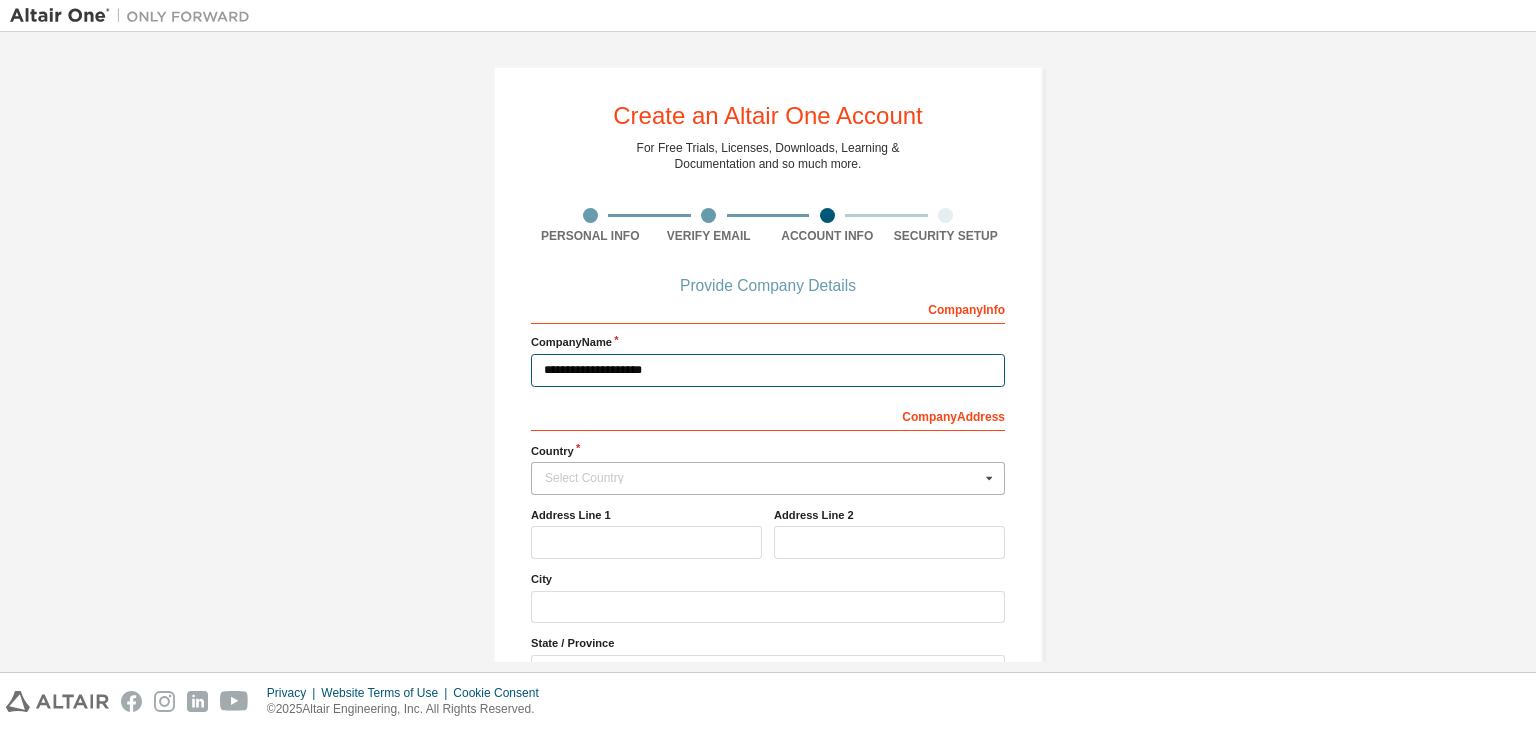type on "**********" 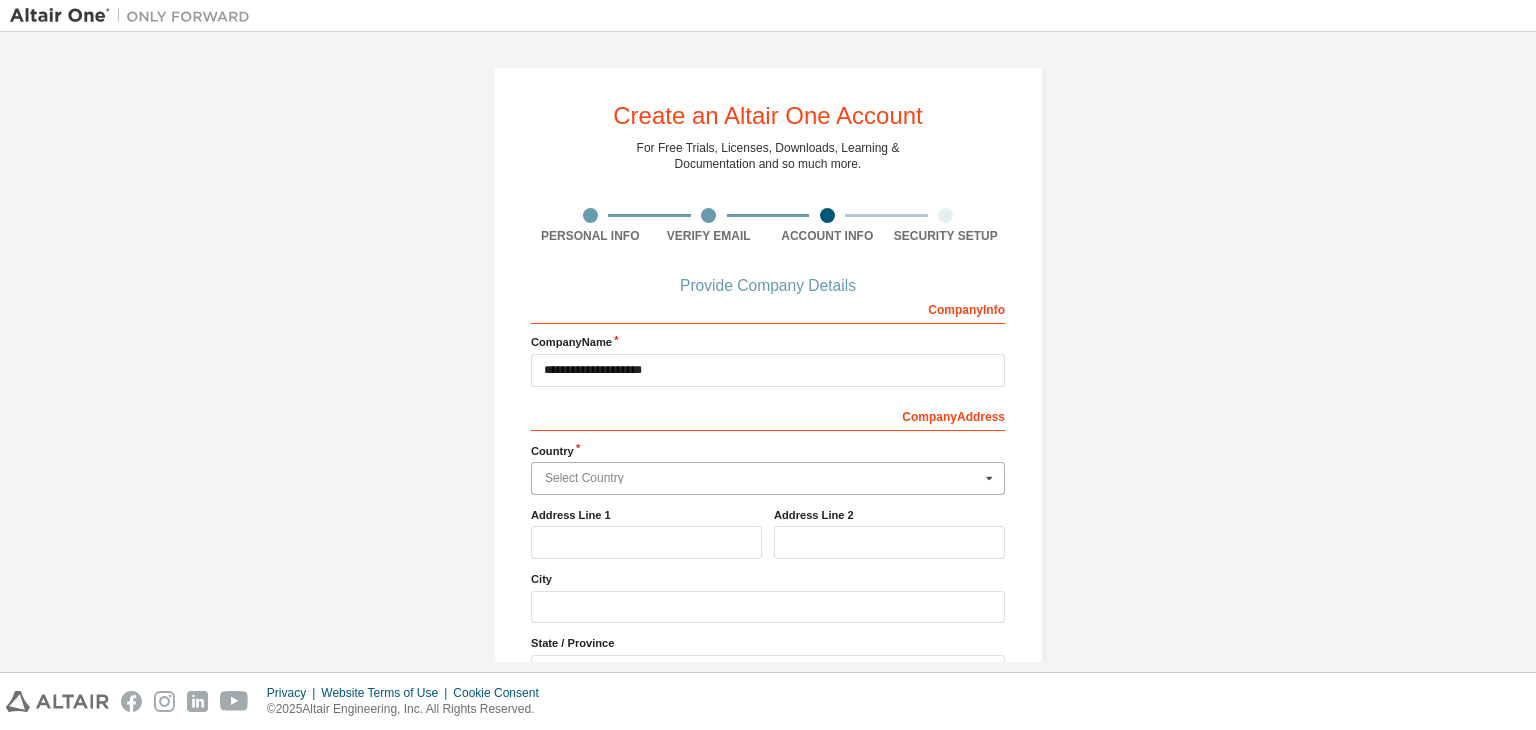 click at bounding box center (769, 478) 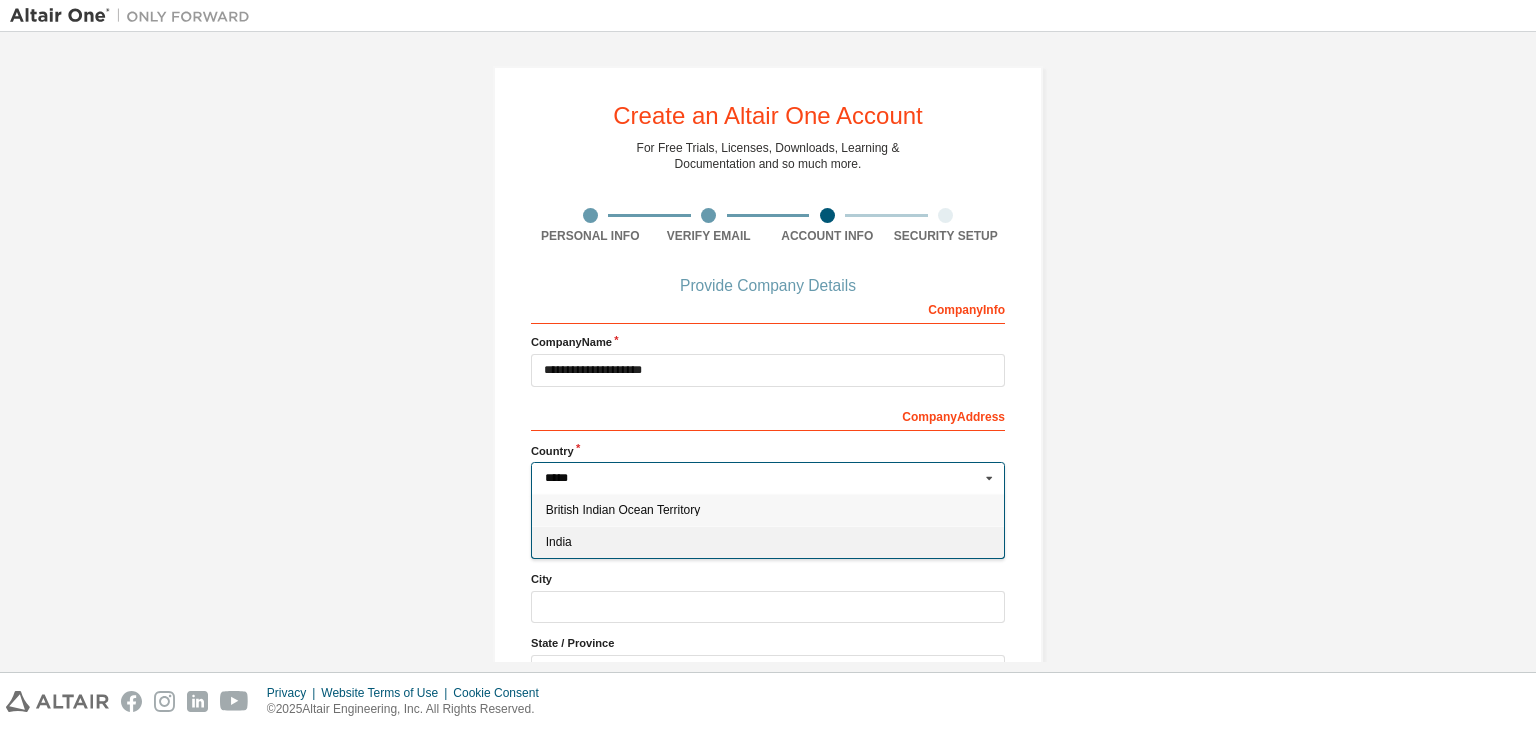 type on "*****" 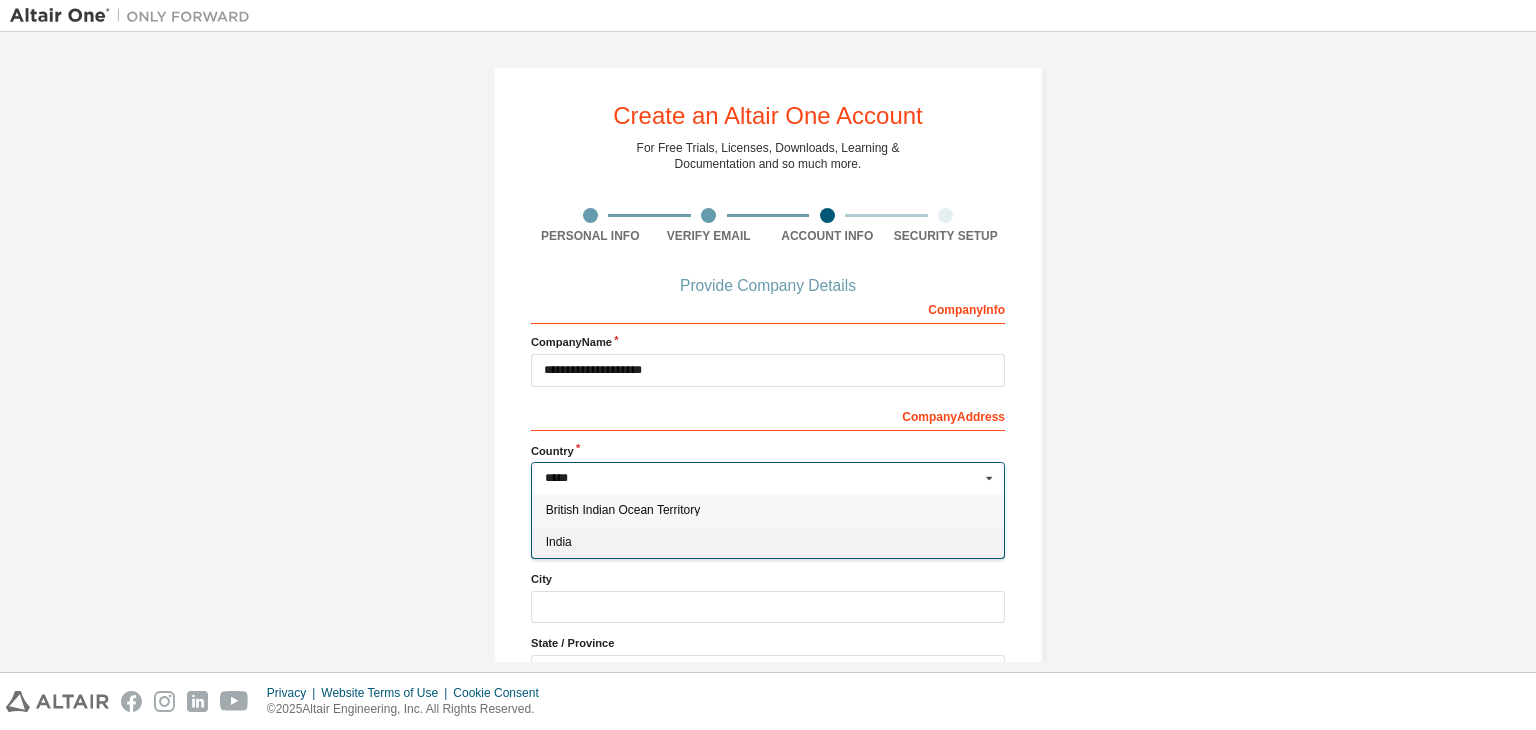 click on "India" at bounding box center (768, 542) 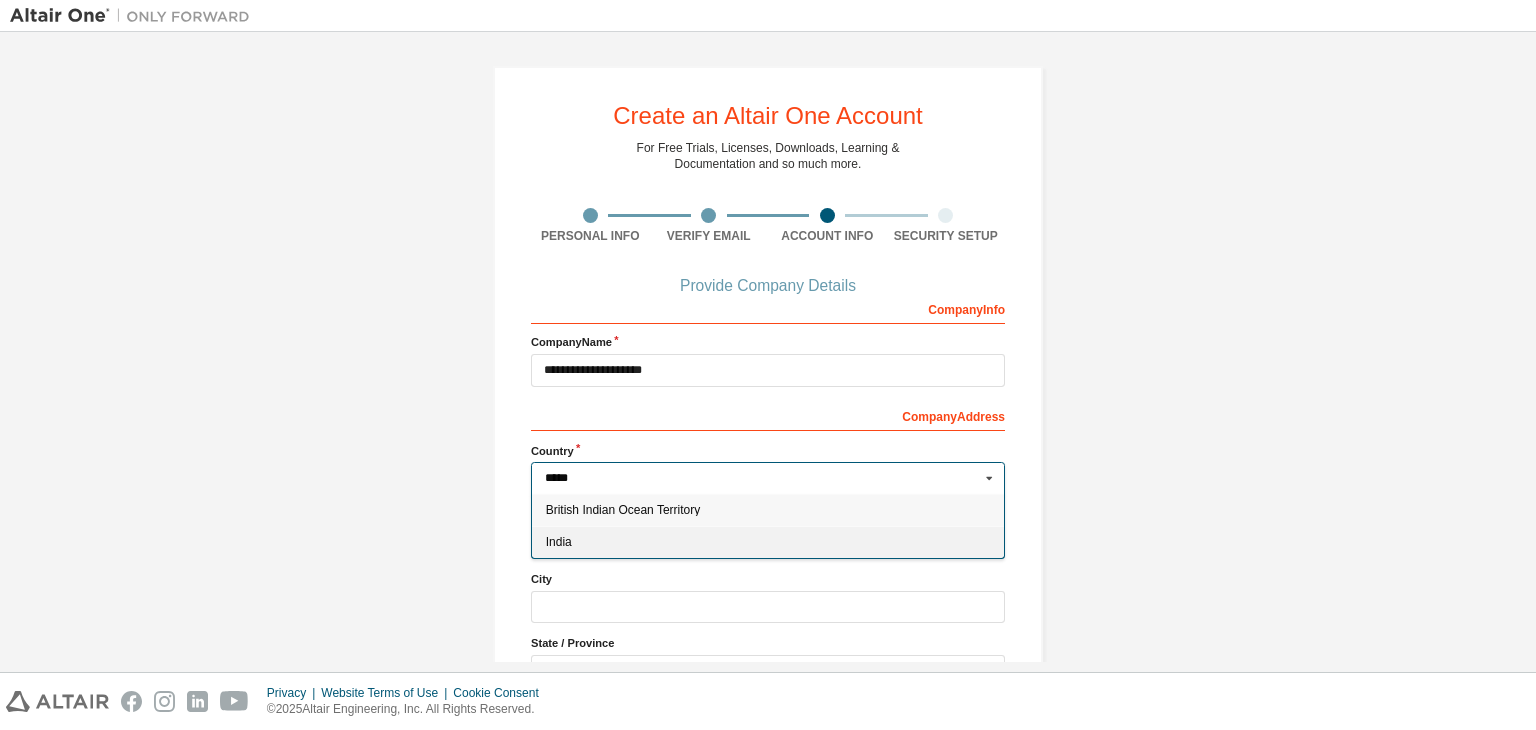 type on "***" 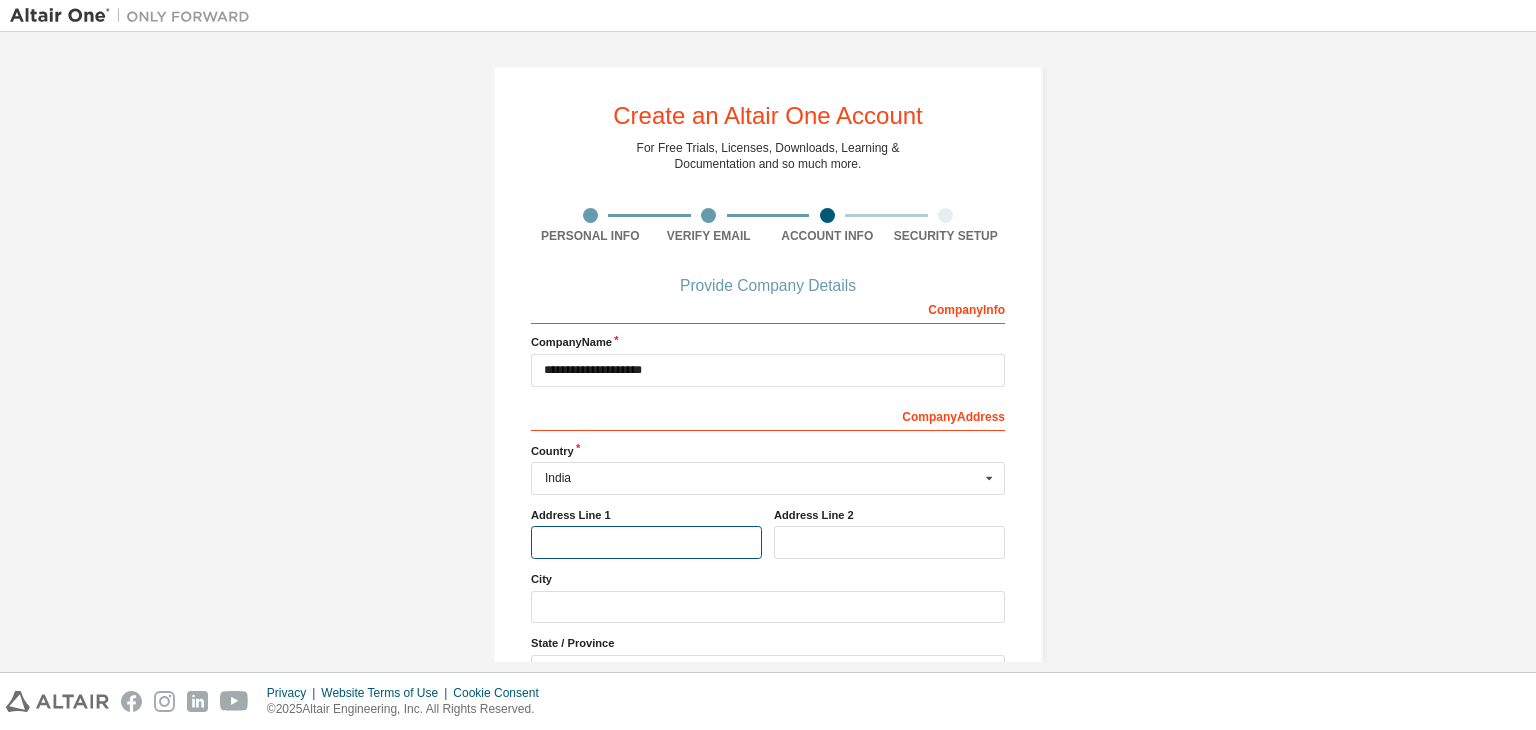 click at bounding box center (646, 542) 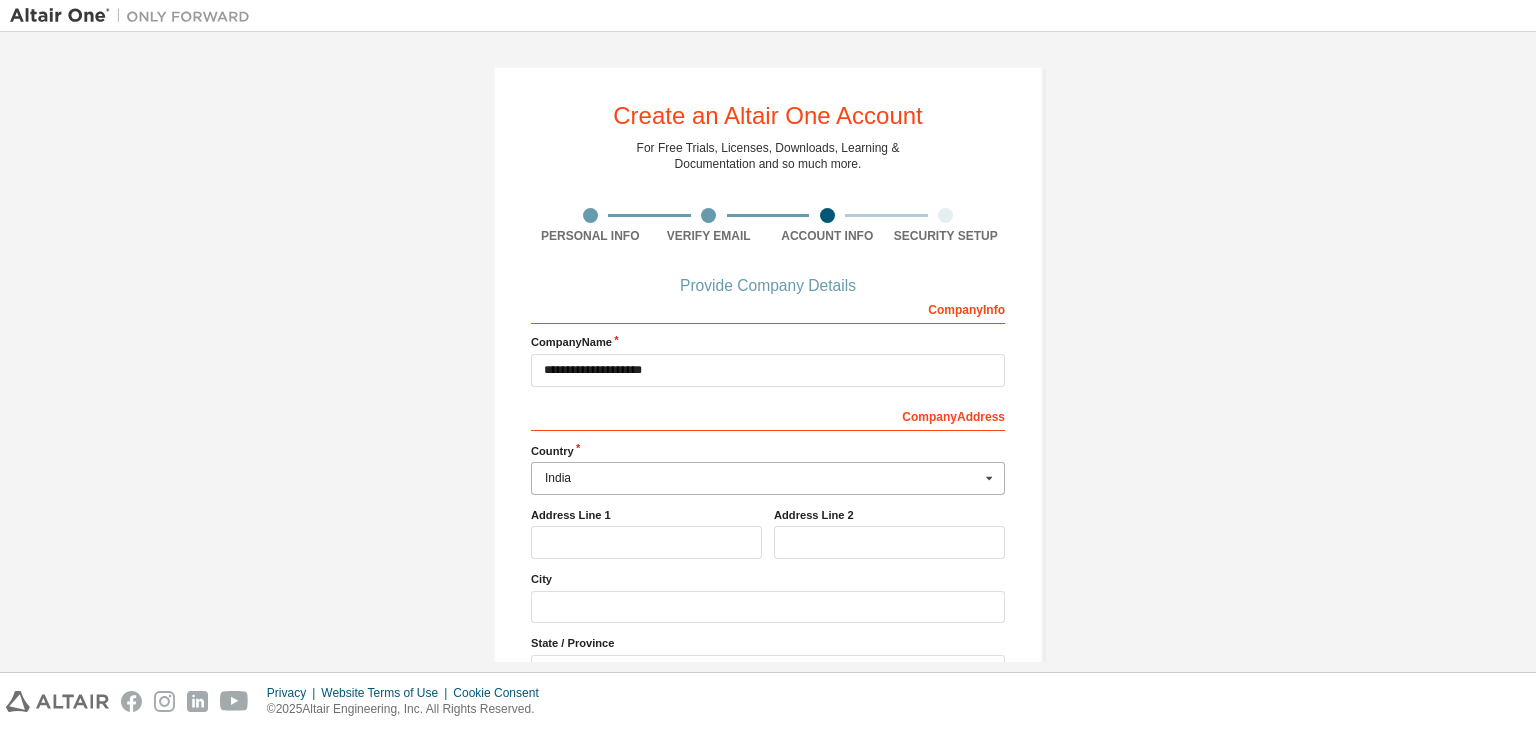 click at bounding box center [769, 478] 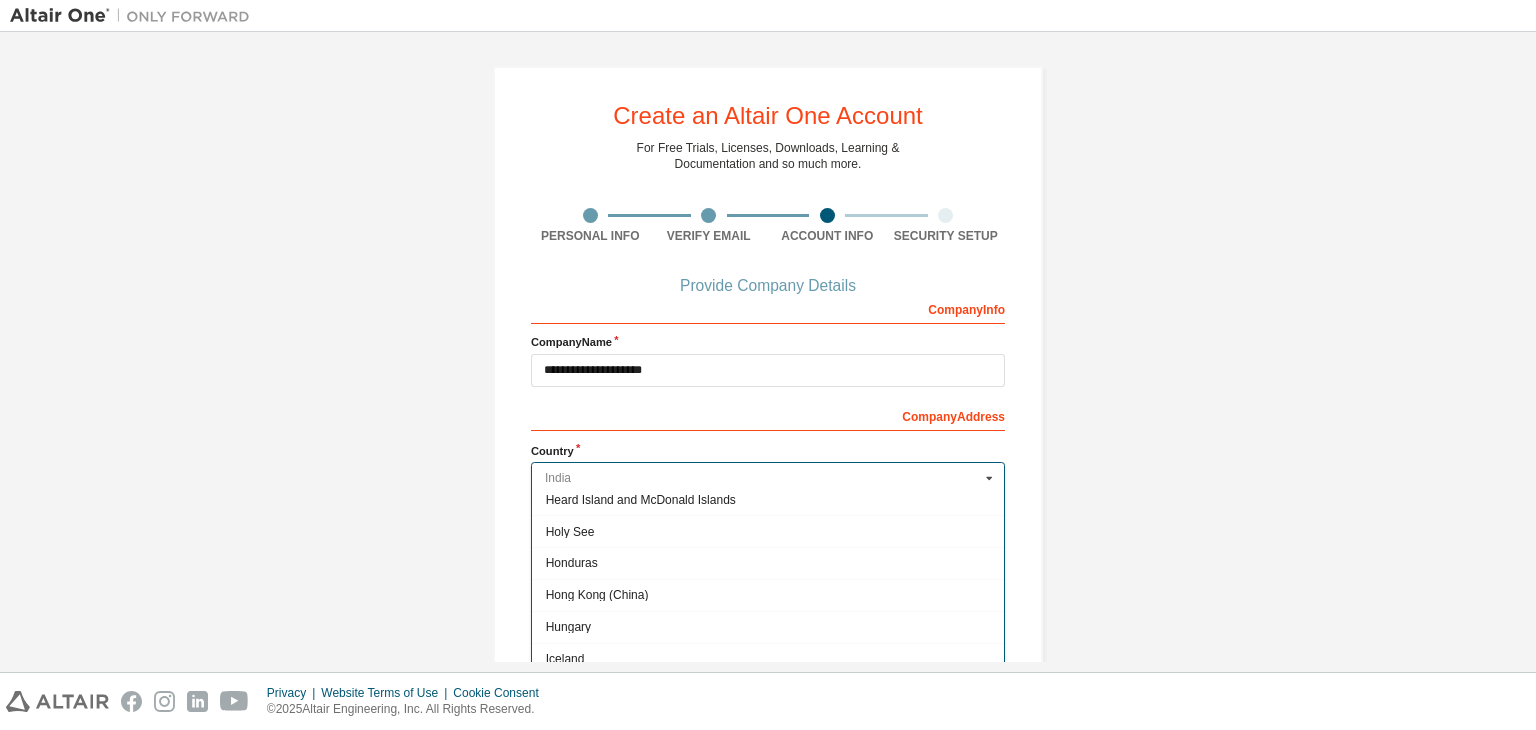 click at bounding box center (769, 478) 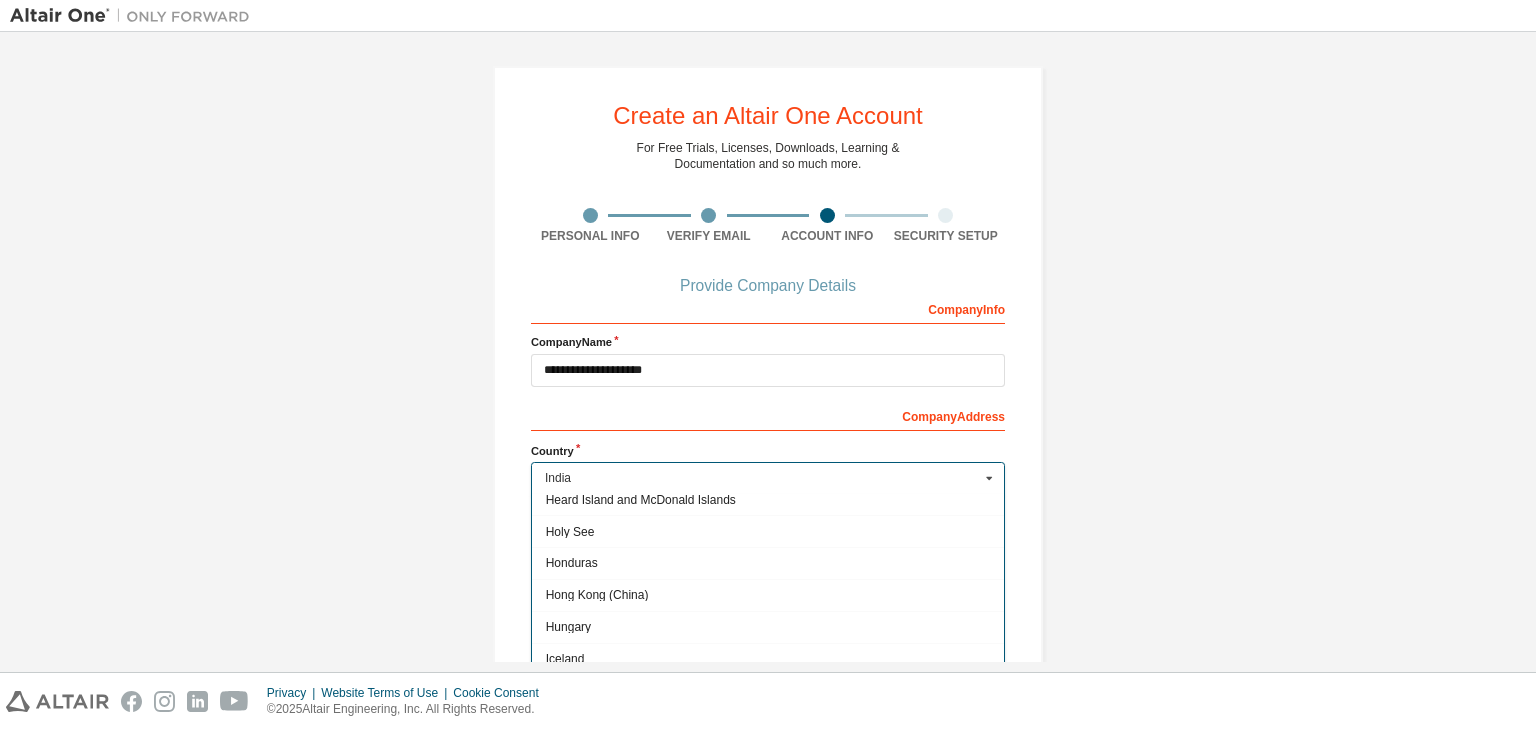 click on "India Afghanistan Åland Islands Albania Algeria American Samoa Andorra Angola Anguilla Antarctica Antigua and Barbuda Argentina Armenia Aruba Australia Austria Azerbaijan Bahamas Bahrain Bangladesh Barbados Belgium Belize Benin Bermuda Bhutan Bolivia (Plurinational State of) Bonaire, Sint Eustatius and Saba Bosnia and Herzegovina Botswana Bouvet Island Brazil British Indian Ocean Territory Brunei Darussalam Bulgaria Burkina Faso Burundi Cabo Verde Cambodia Cameroon Canada Cayman Islands Central African Republic Chad Chile China Christmas Island Cocos (Keeling) Islands Colombia Comoros Congo Congo (Democratic Republic of the) Cook Islands Costa Rica Côte d'Ivoire Croatia Curaçao Cyprus Czech Republic Denmark Djibouti Dominica Dominican Republic Ecuador Egypt El Salvador Equatorial Guinea Eritrea Estonia Ethiopia Falkland Islands (Malvinas) Faroe Islands Fiji Finland France French Guiana French Polynesia French Southern Territories Gabon Gambia Georgia Germany Ghana Gibraltar Greece Greenland Grenada Guam" at bounding box center [768, 478] 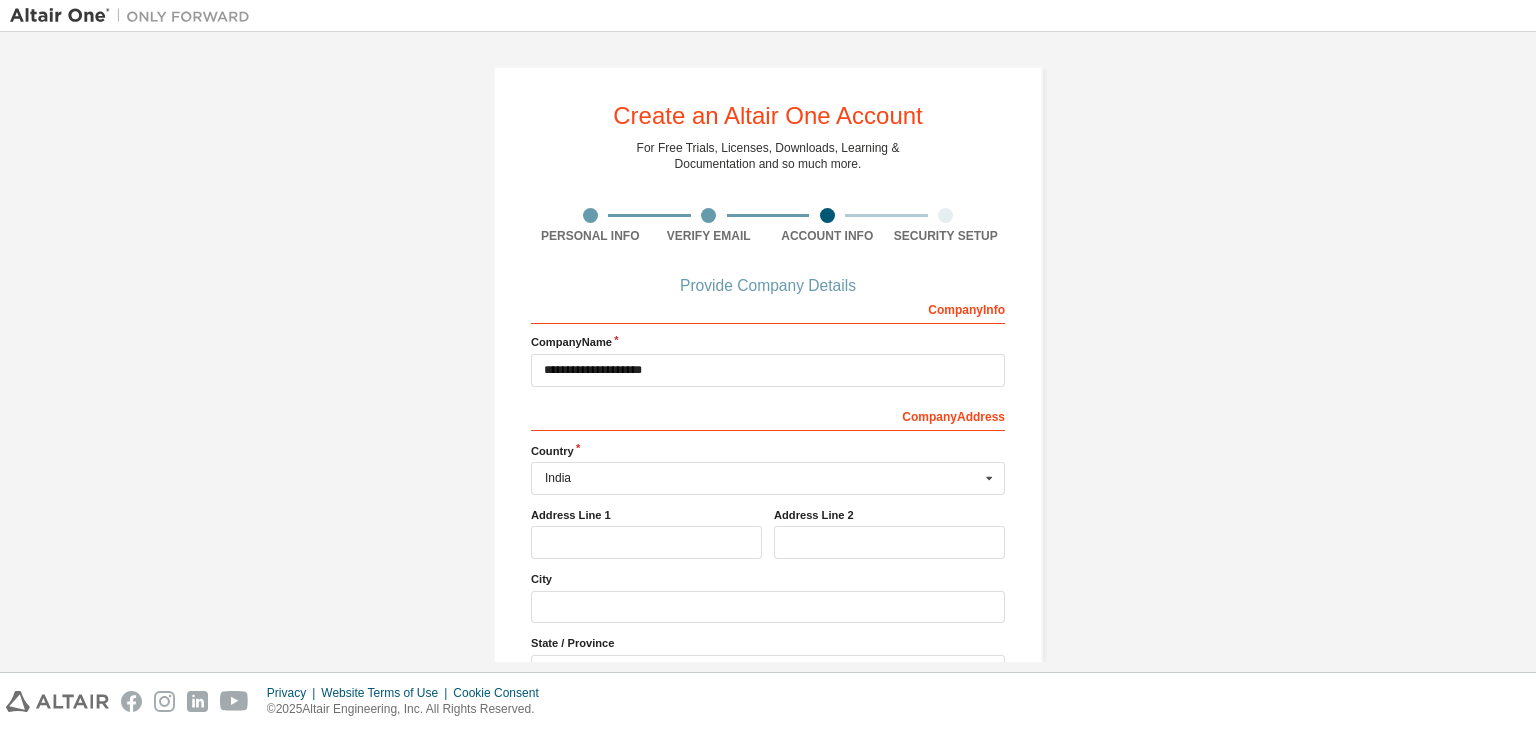 scroll, scrollTop: 180, scrollLeft: 0, axis: vertical 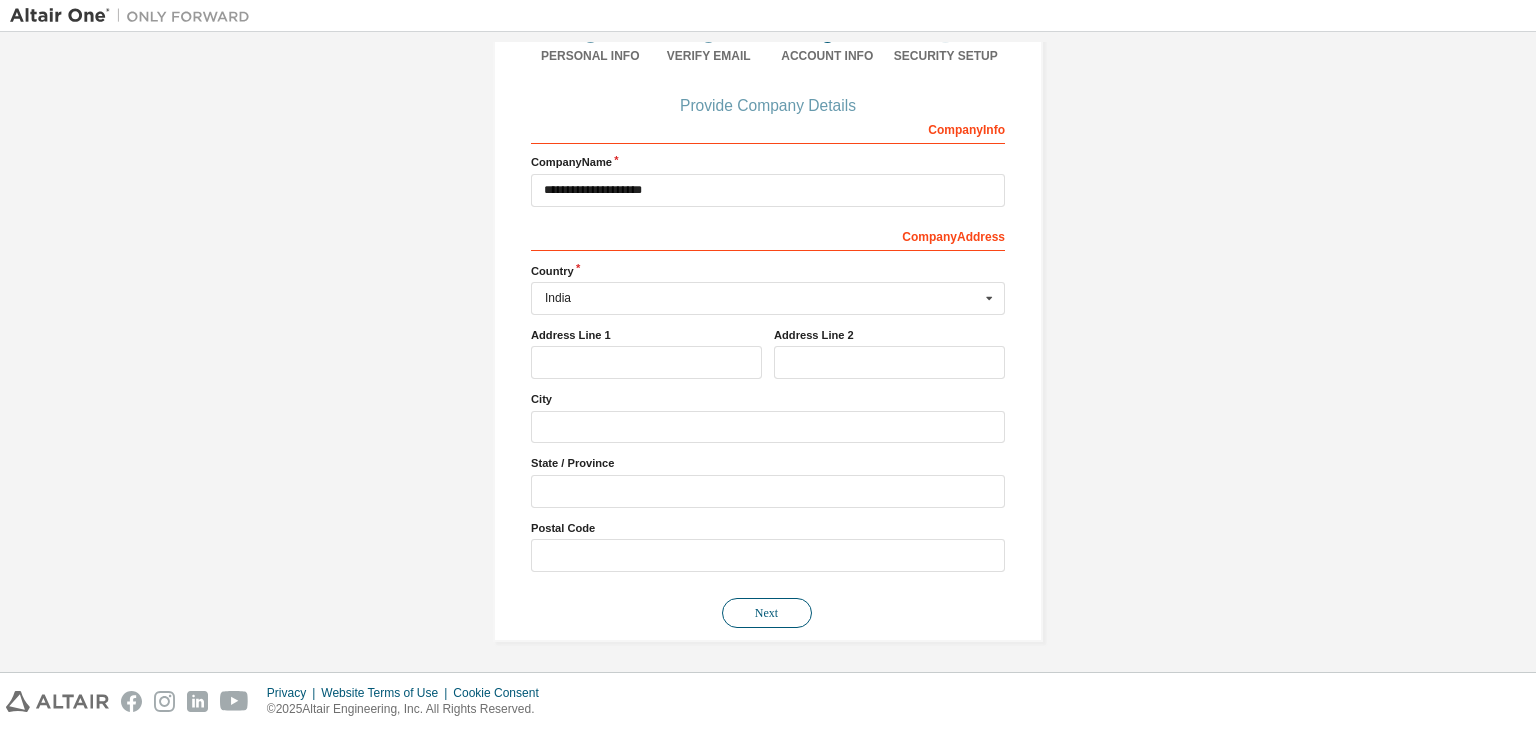 click on "Next" at bounding box center (767, 613) 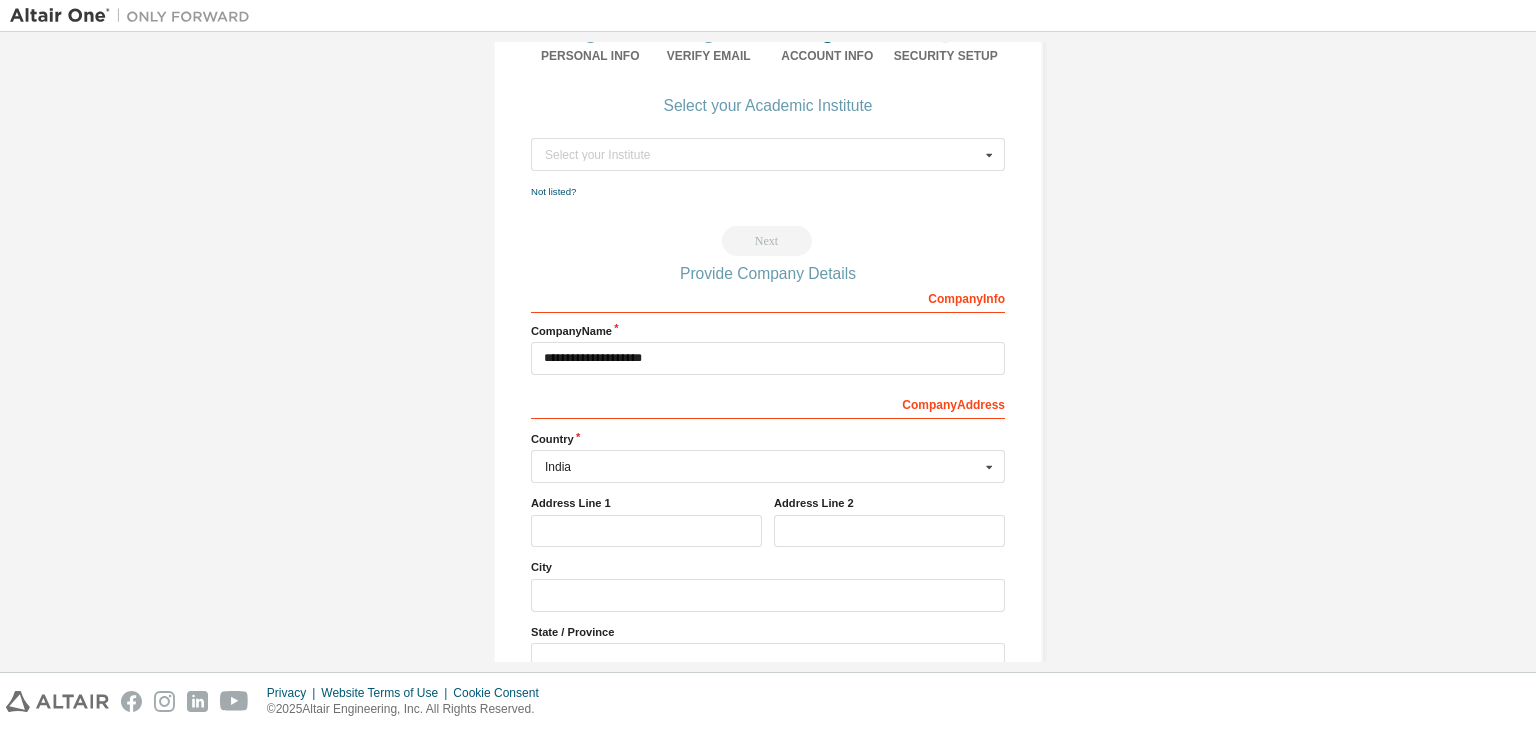 scroll, scrollTop: 0, scrollLeft: 0, axis: both 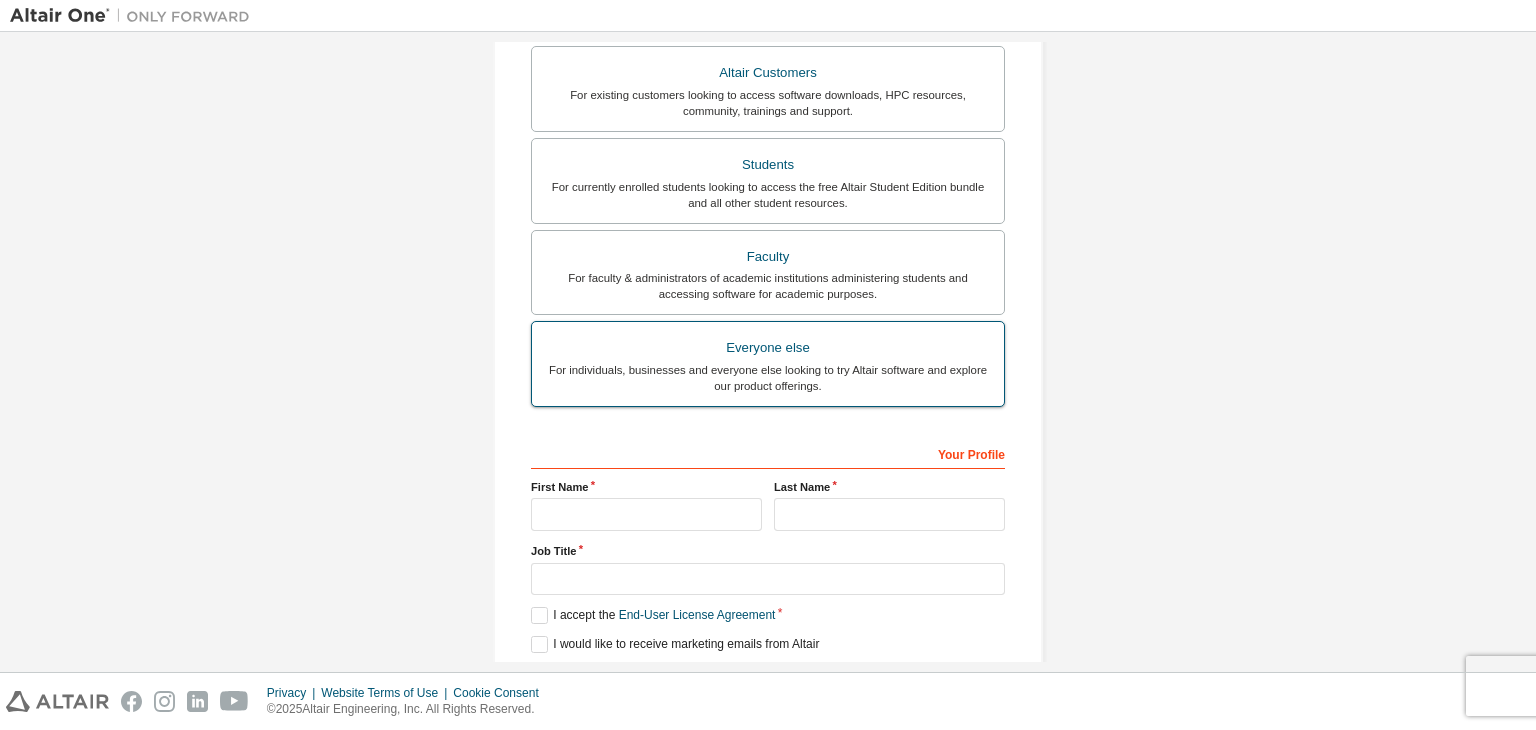 click on "Everyone else" at bounding box center (768, 348) 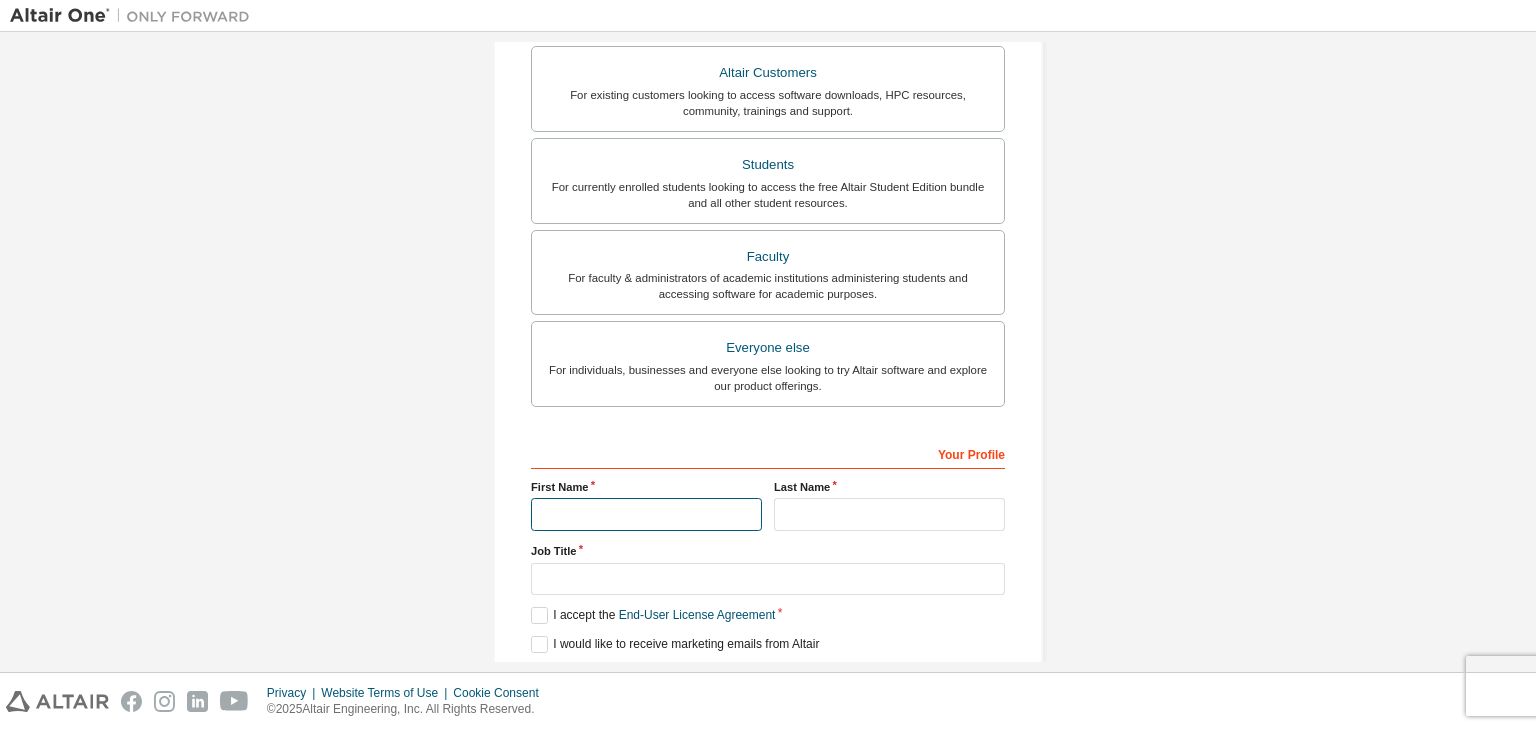 click at bounding box center [646, 514] 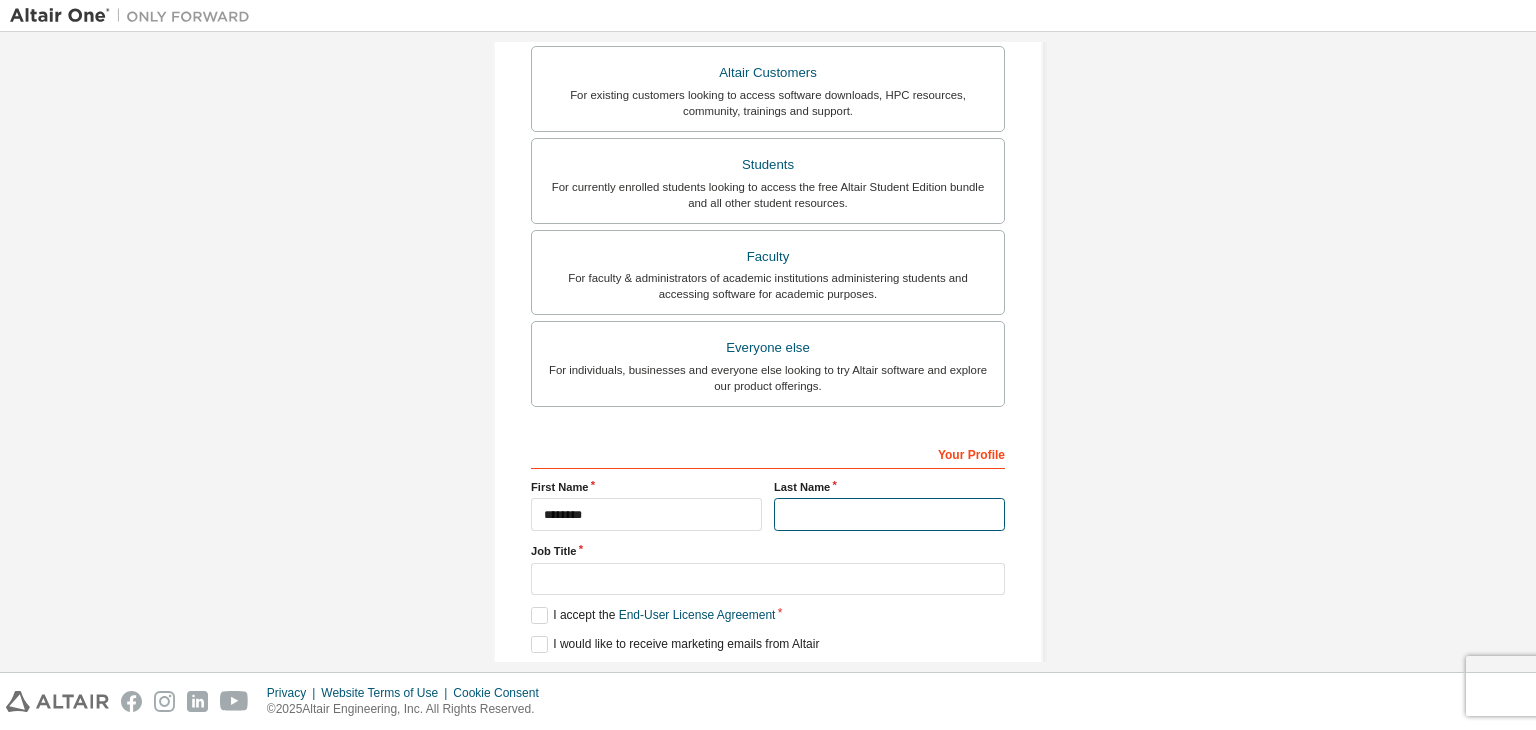 type on "******" 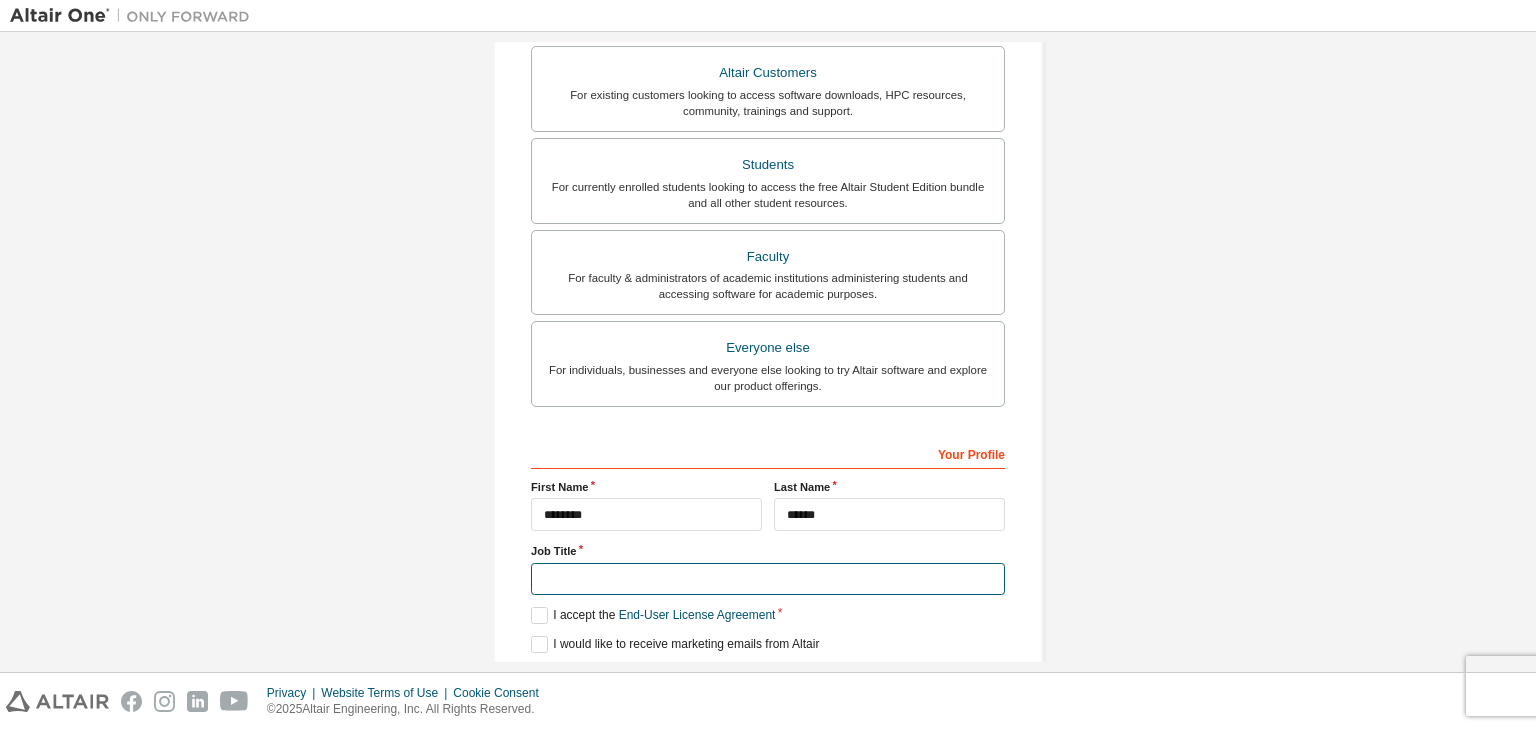click at bounding box center (768, 579) 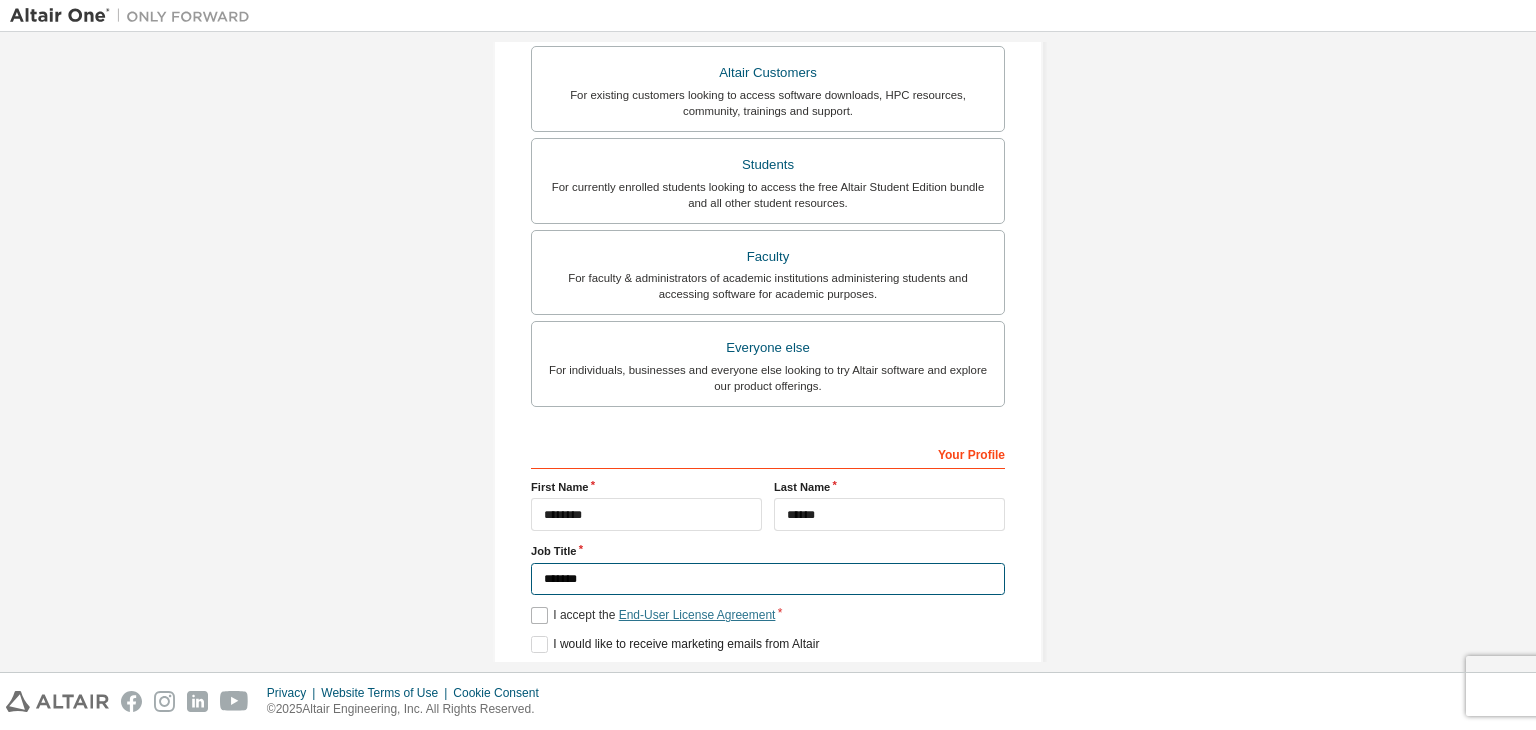 scroll, scrollTop: 420, scrollLeft: 0, axis: vertical 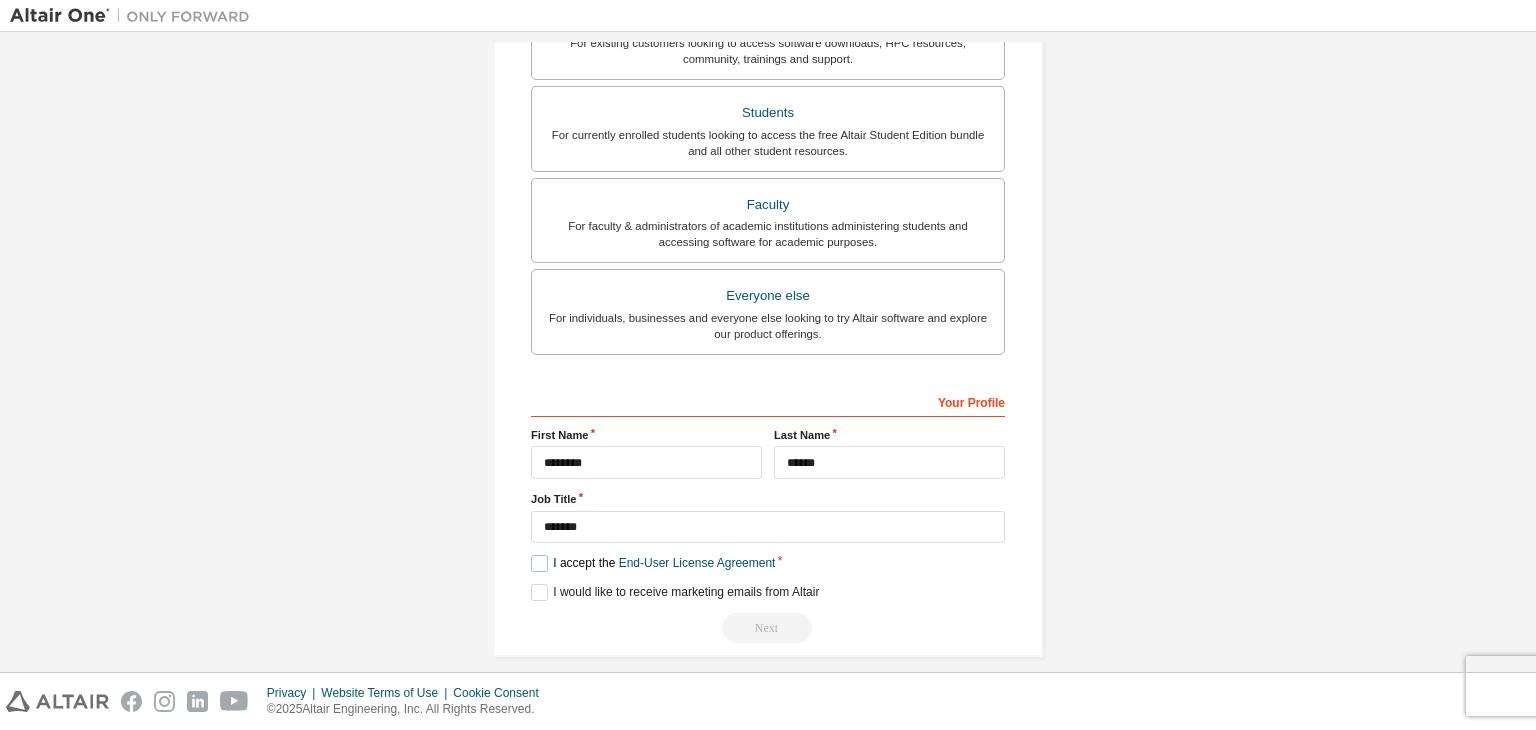 click on "I accept the    End-User License Agreement" at bounding box center (653, 563) 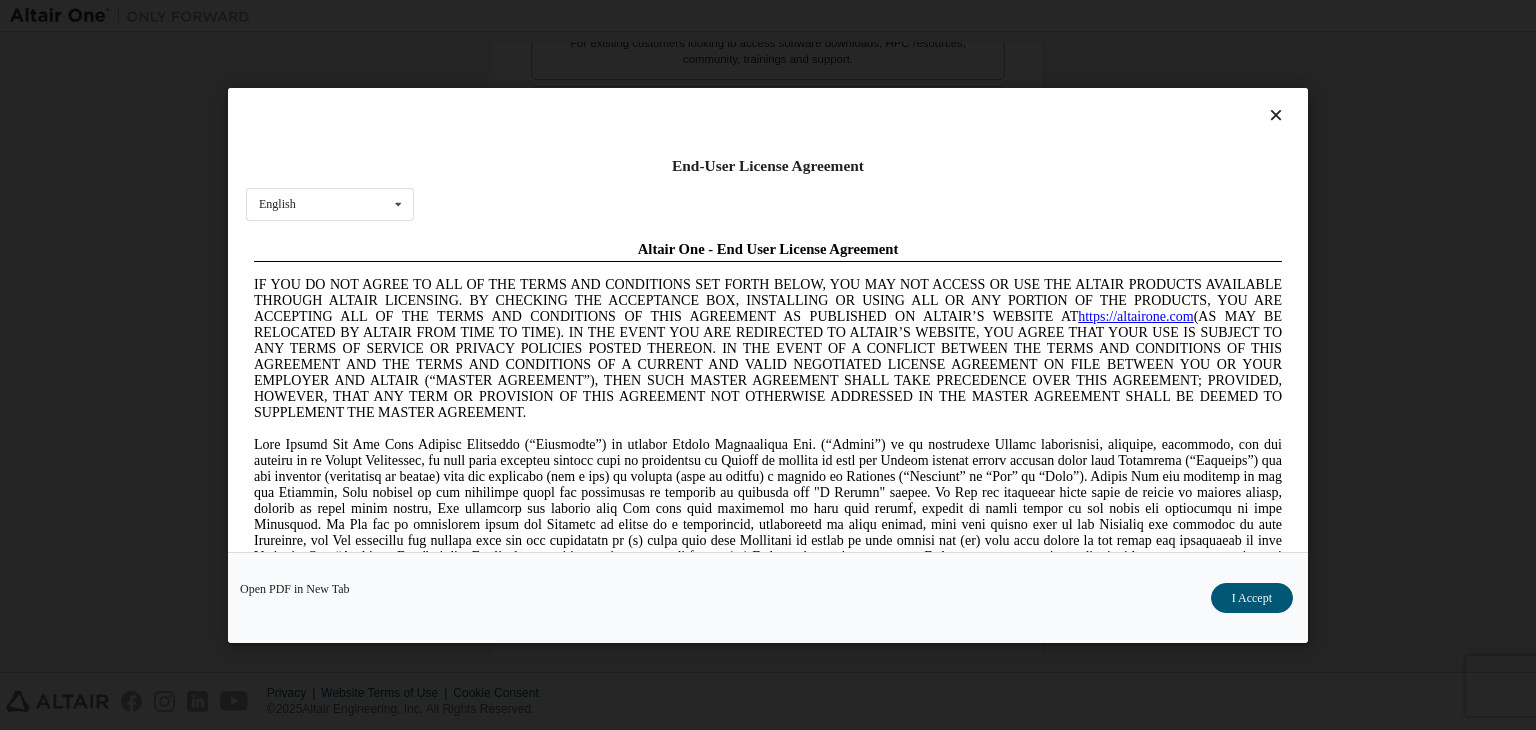scroll, scrollTop: 0, scrollLeft: 0, axis: both 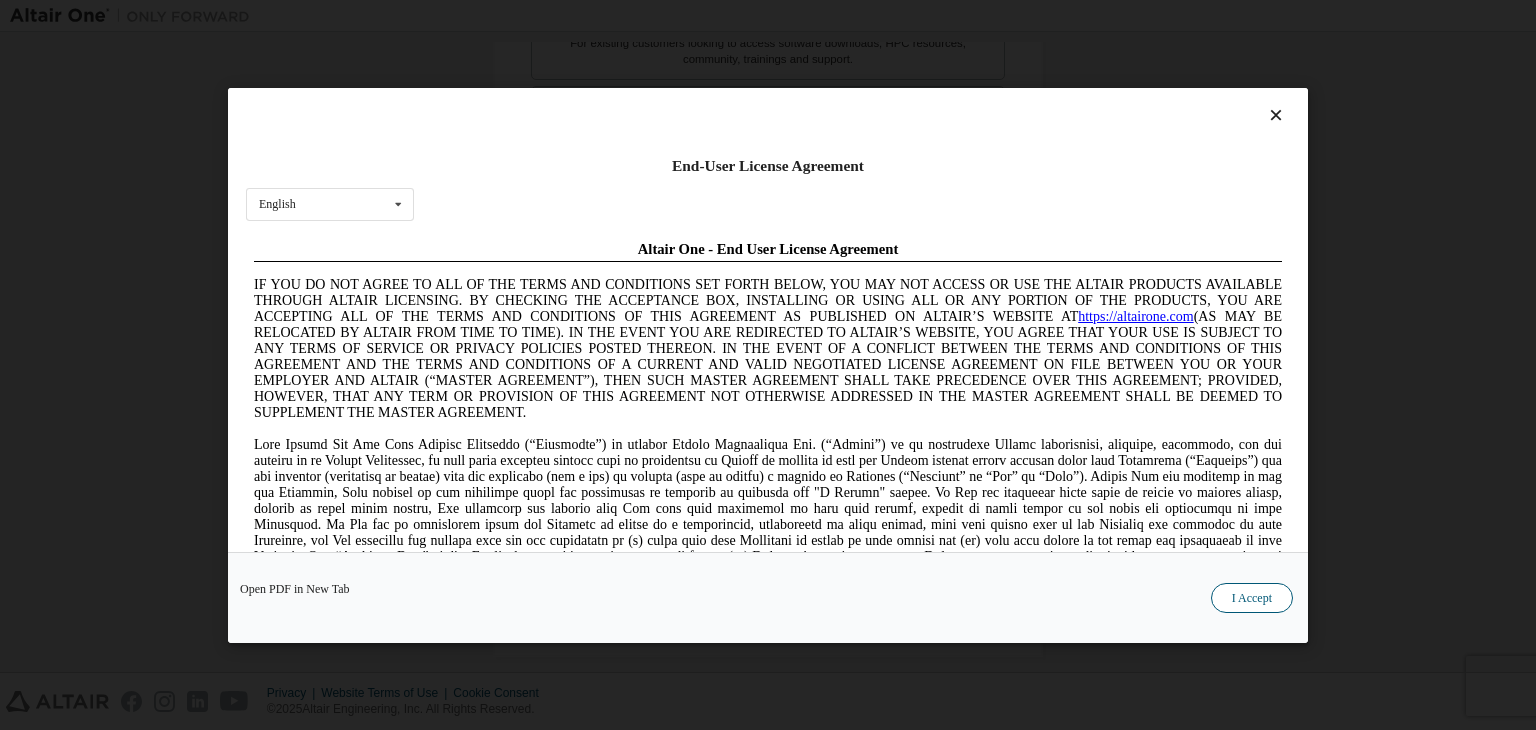 click on "I Accept" at bounding box center (1252, 598) 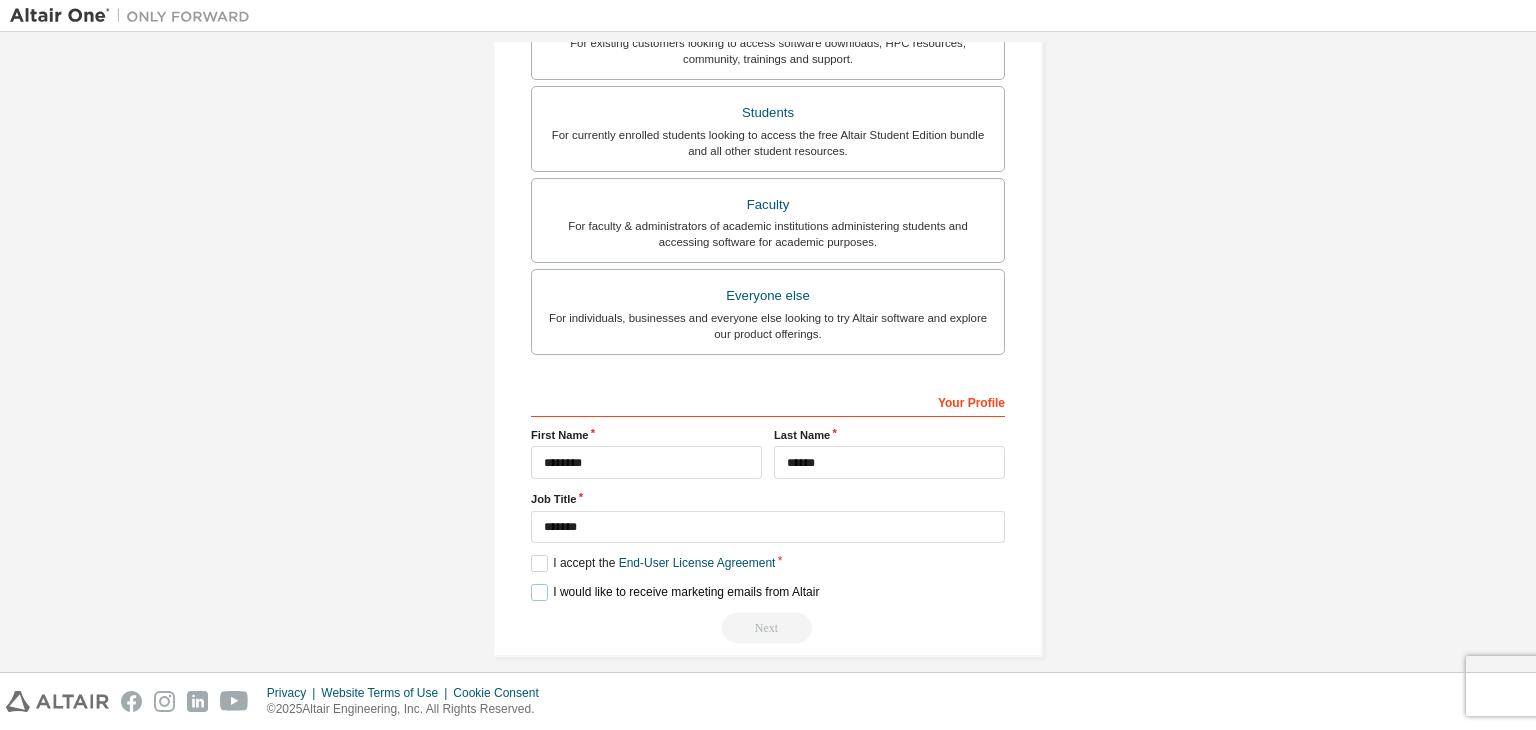 click on "I would like to receive marketing emails from Altair" at bounding box center [675, 592] 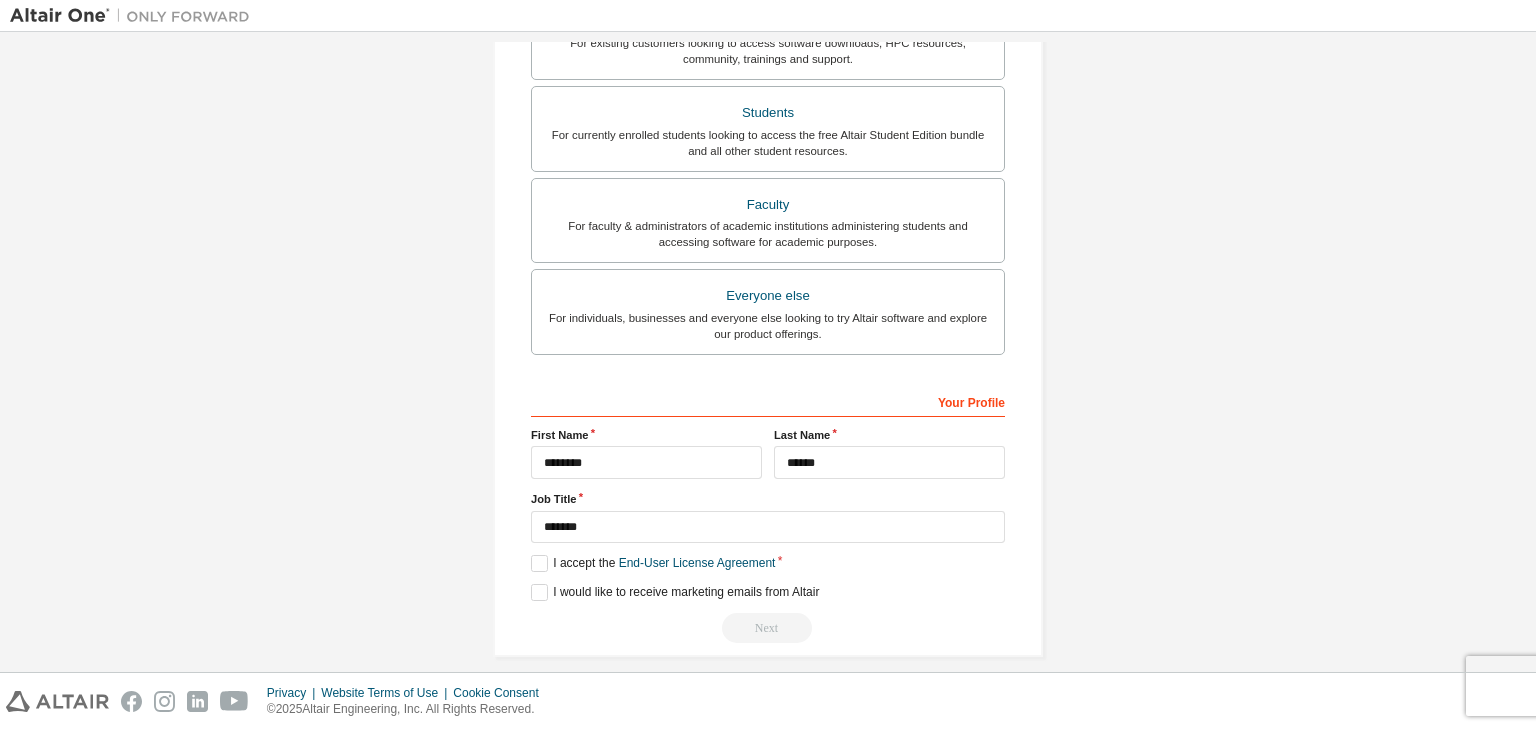 click on "Next" at bounding box center [768, 628] 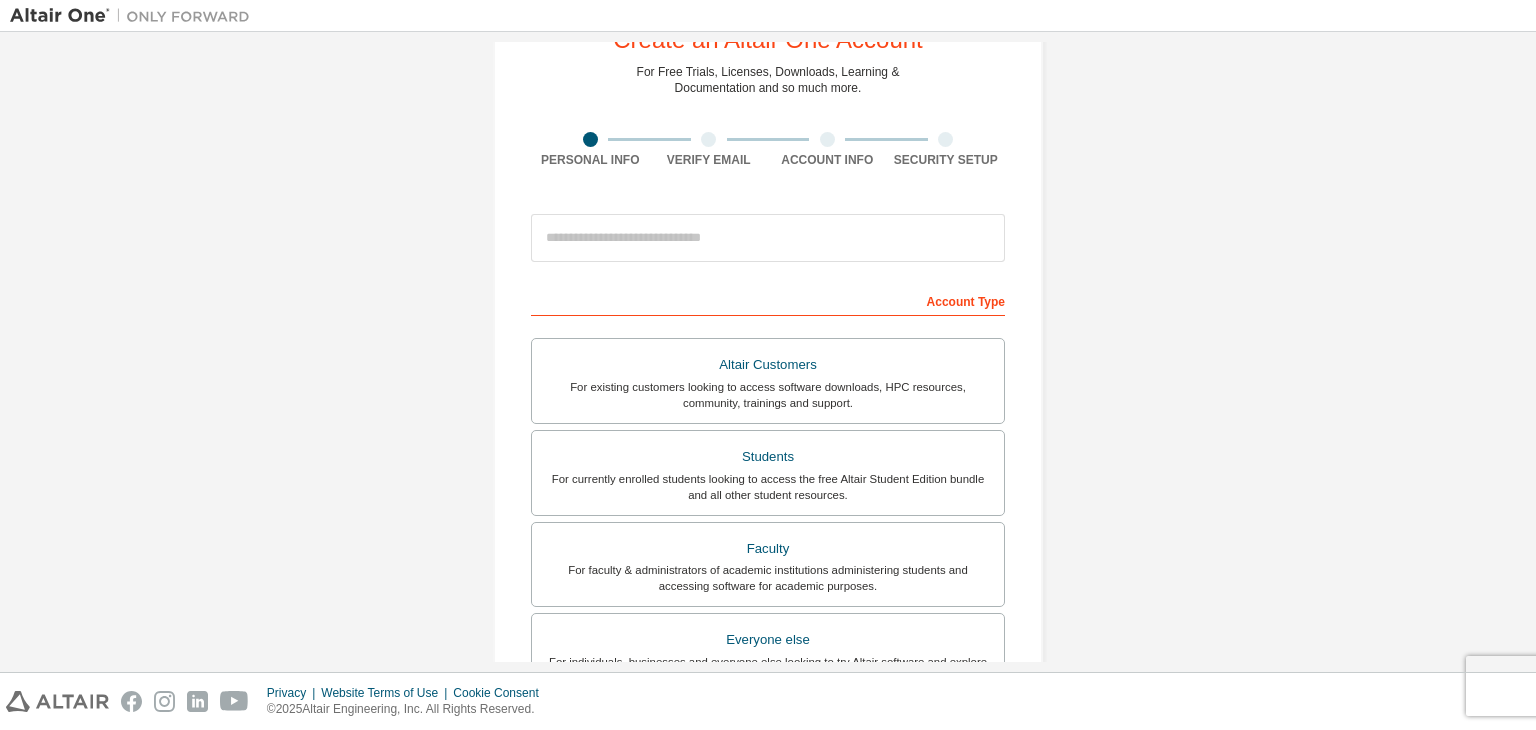 scroll, scrollTop: 0, scrollLeft: 0, axis: both 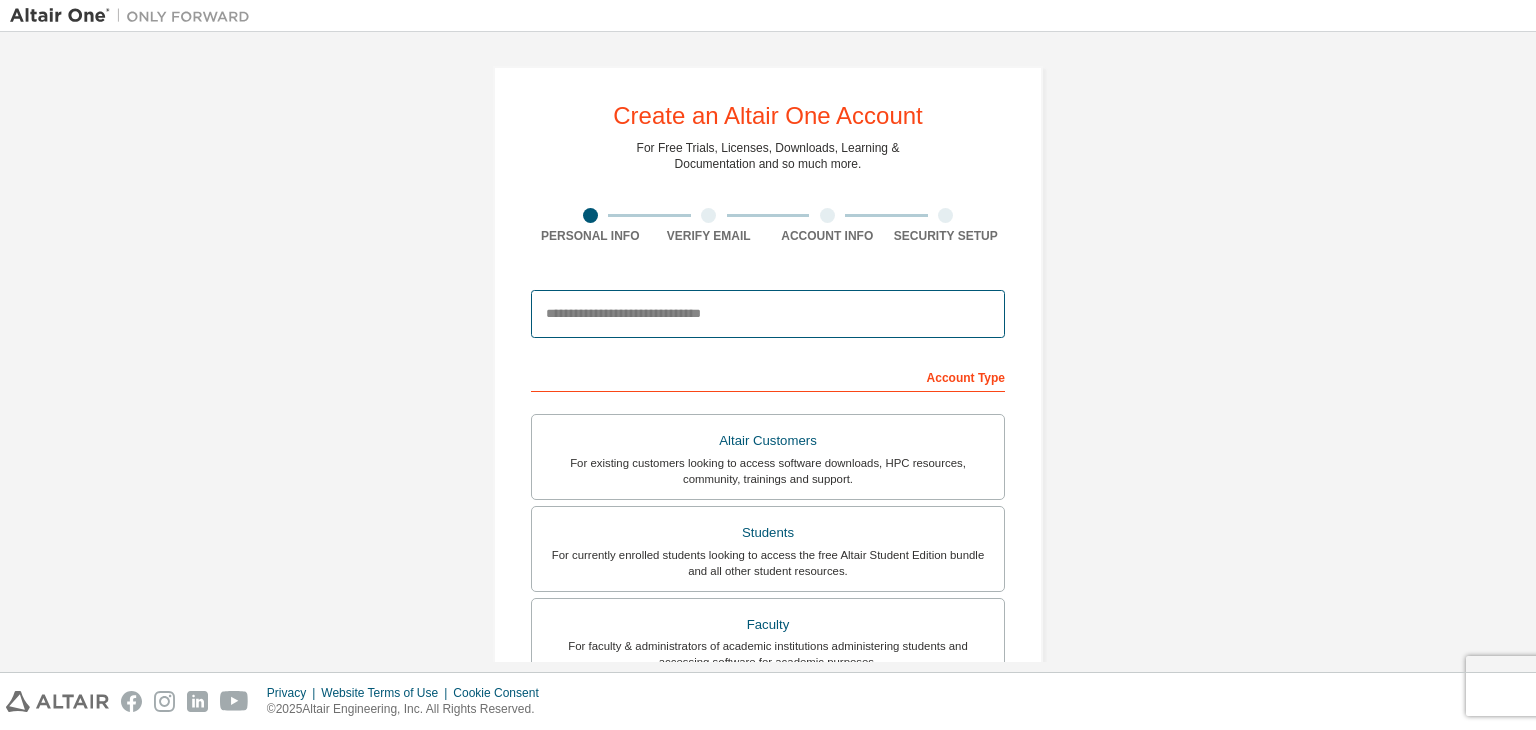 click at bounding box center [768, 314] 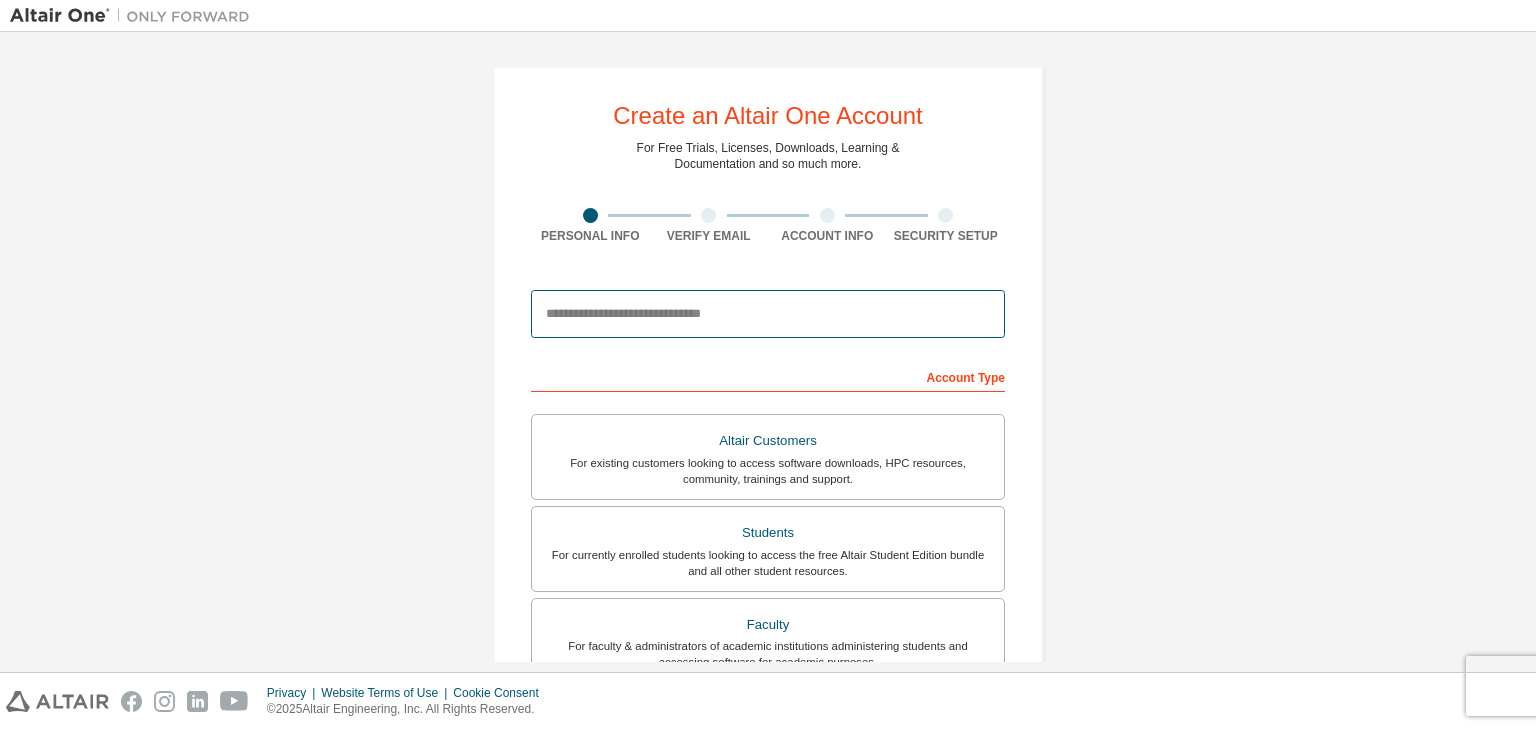 type on "**********" 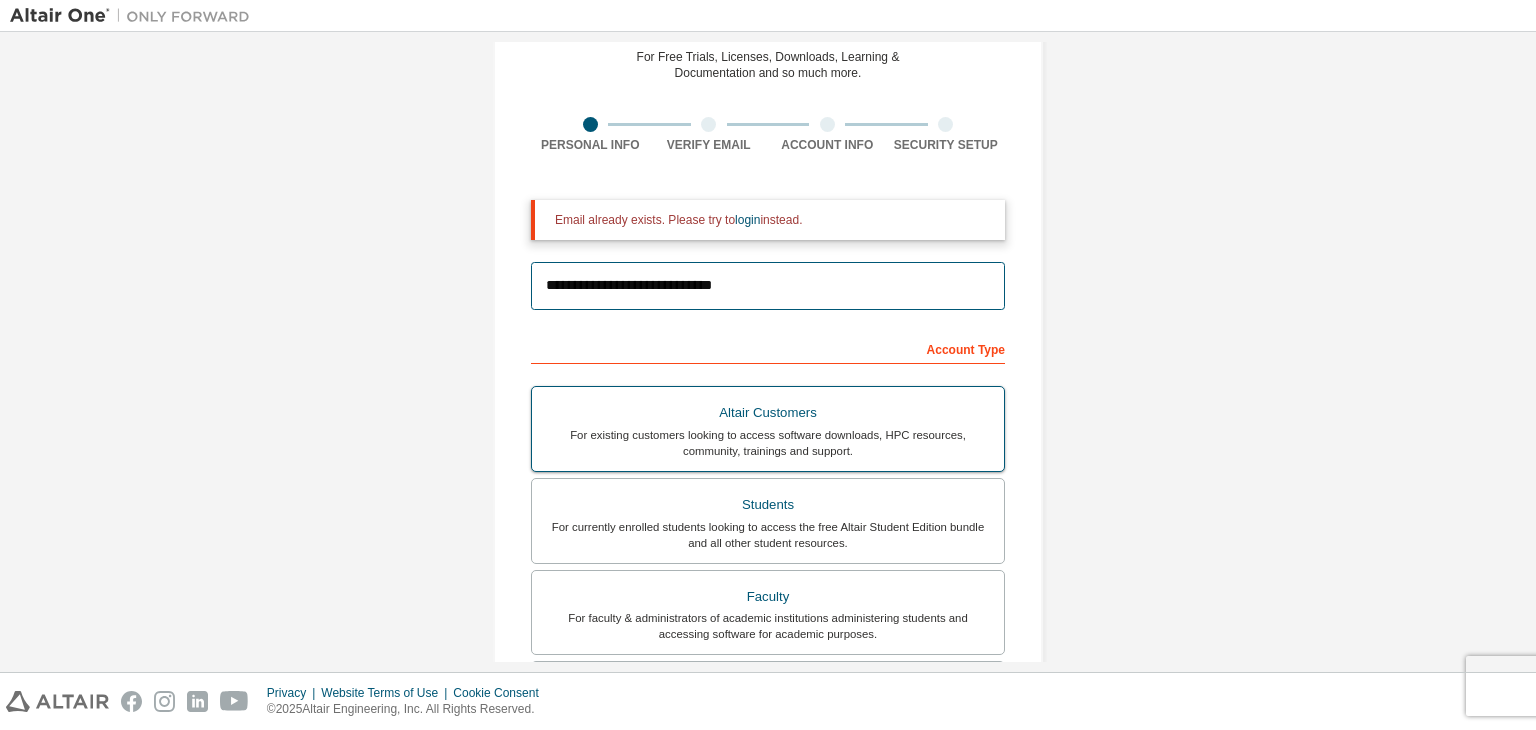 scroll, scrollTop: 88, scrollLeft: 0, axis: vertical 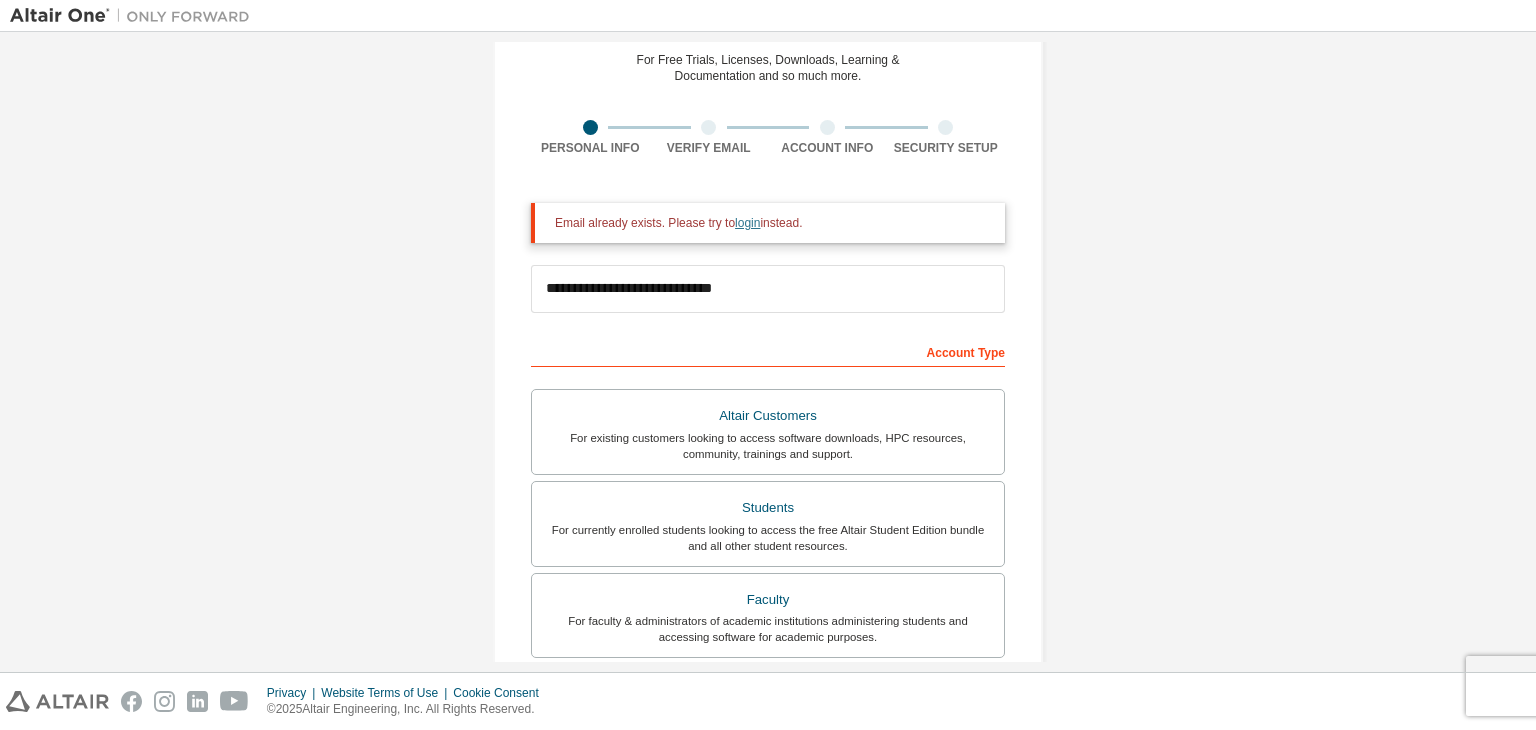 click on "login" at bounding box center [747, 223] 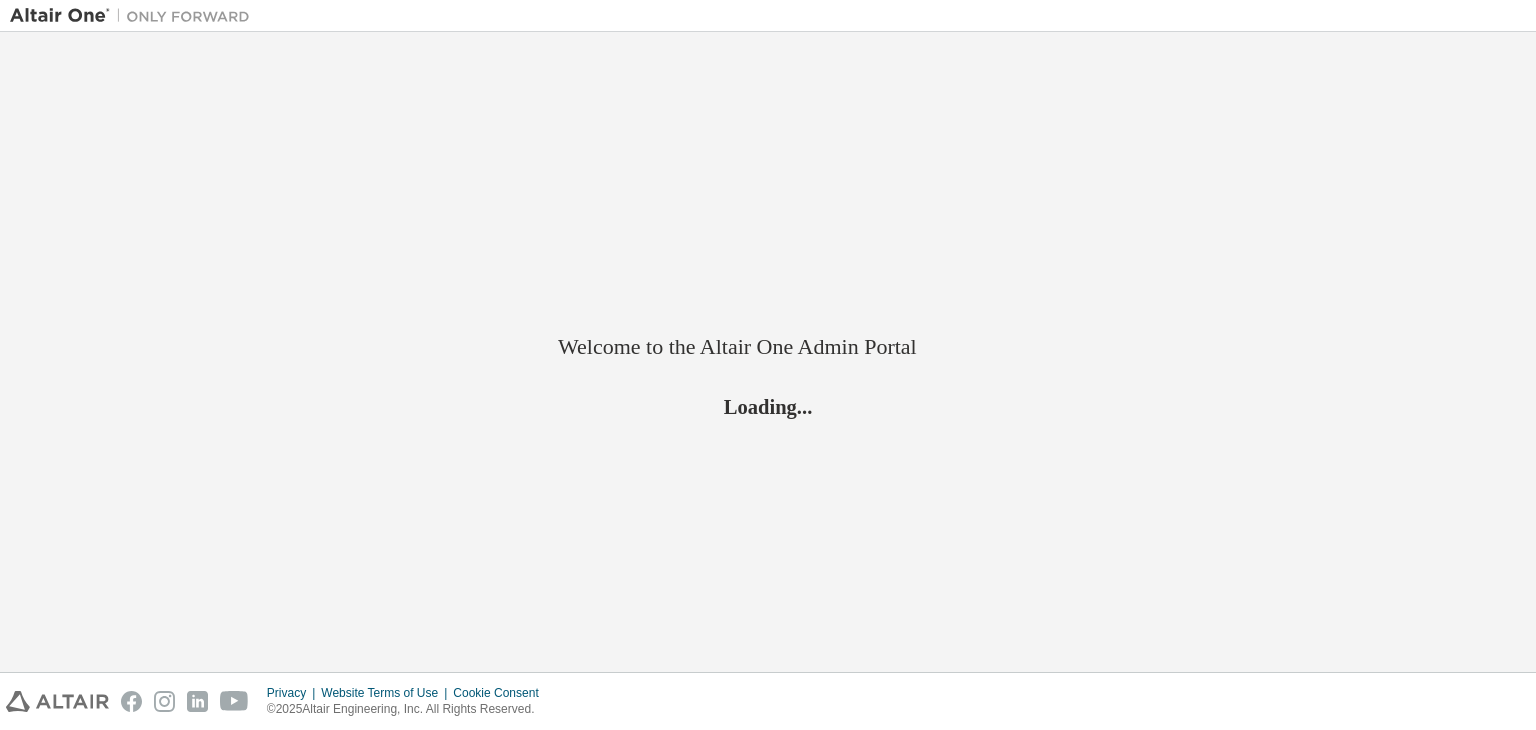 scroll, scrollTop: 0, scrollLeft: 0, axis: both 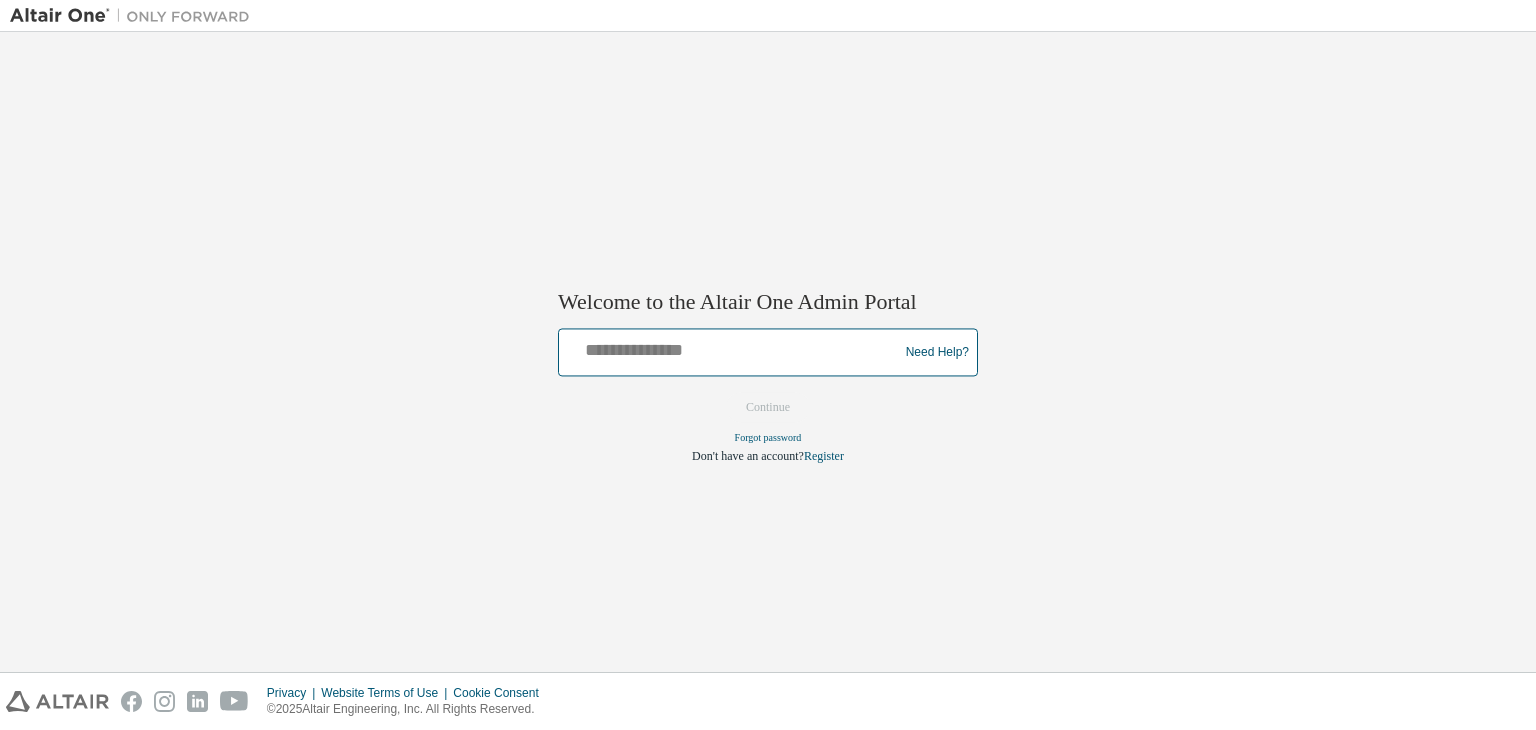 click at bounding box center (731, 348) 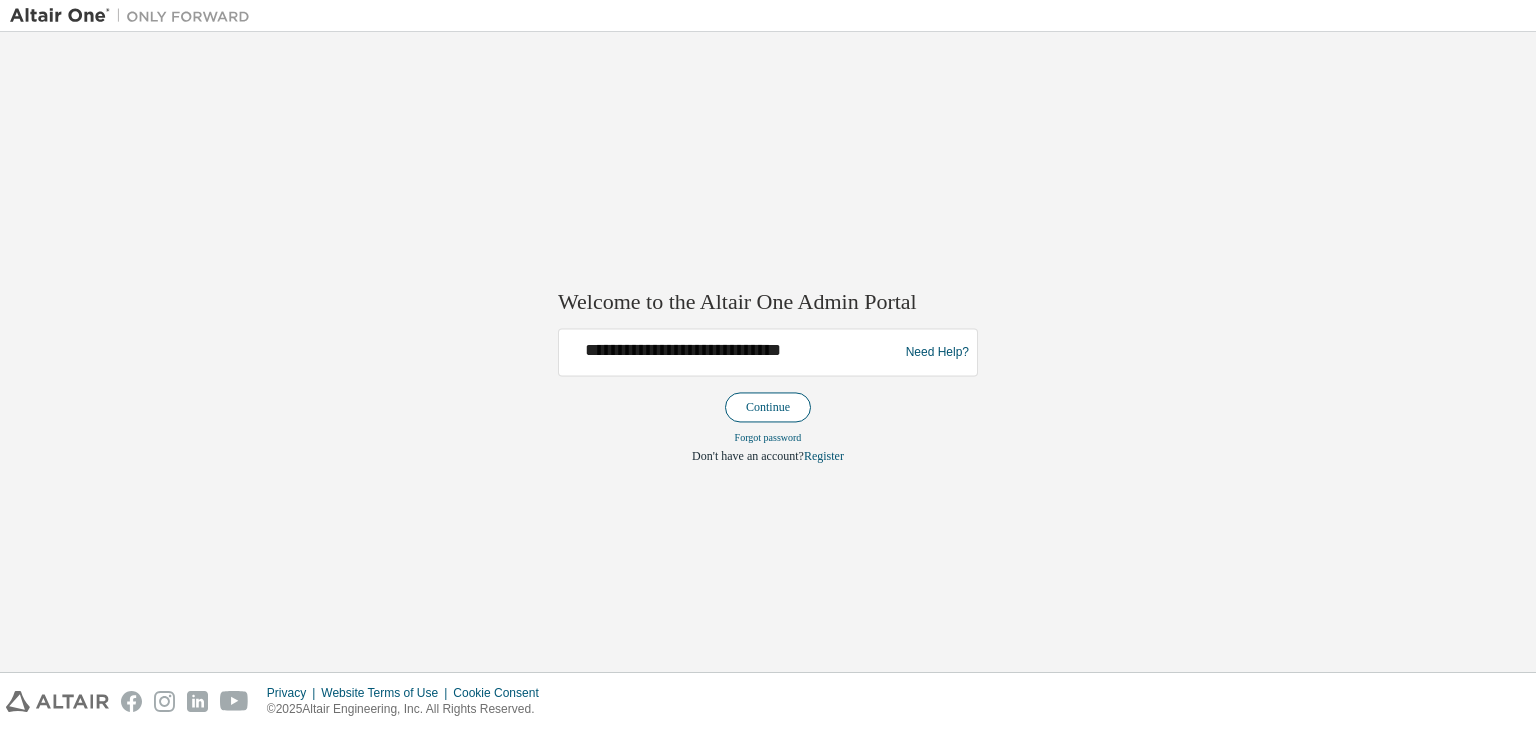 click on "Continue" at bounding box center [768, 408] 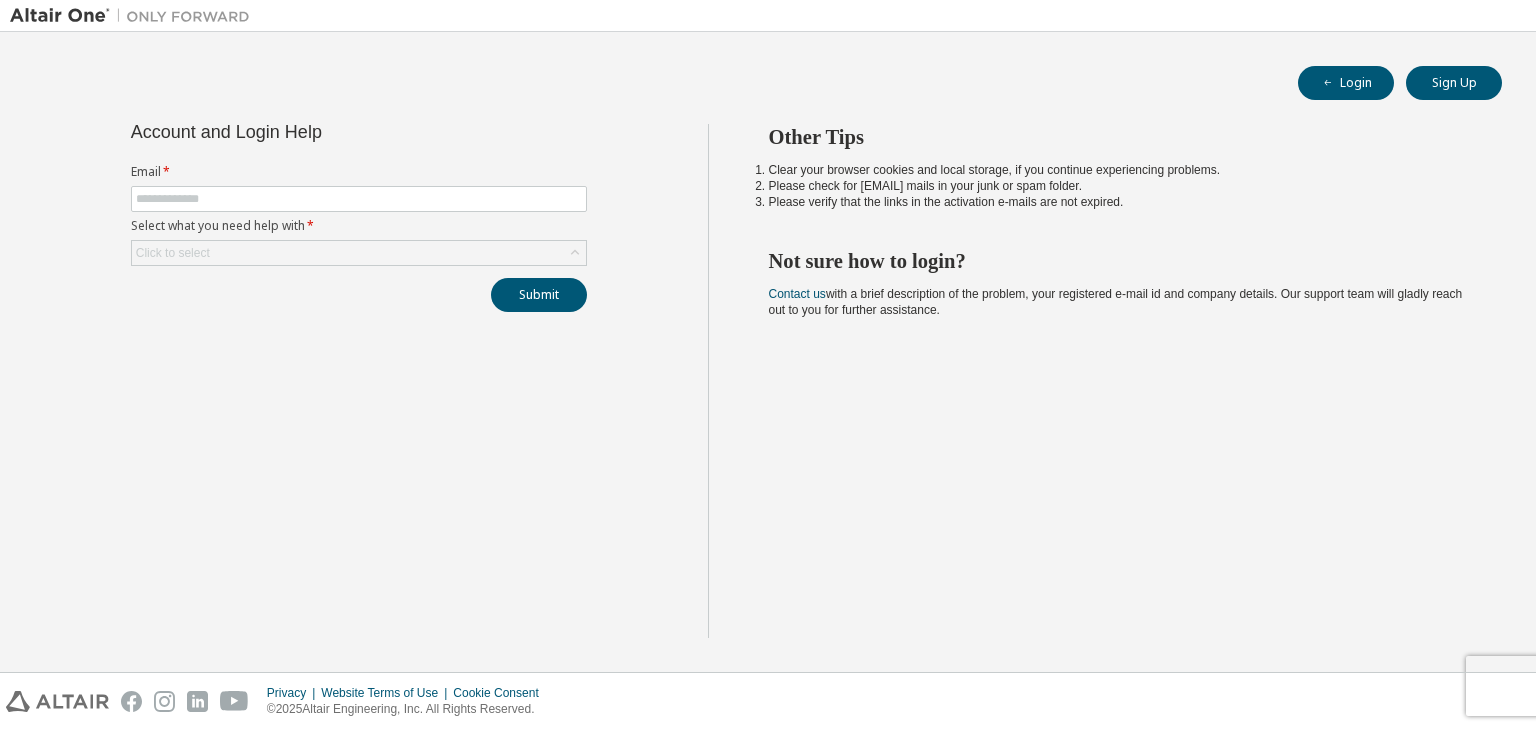 scroll, scrollTop: 0, scrollLeft: 0, axis: both 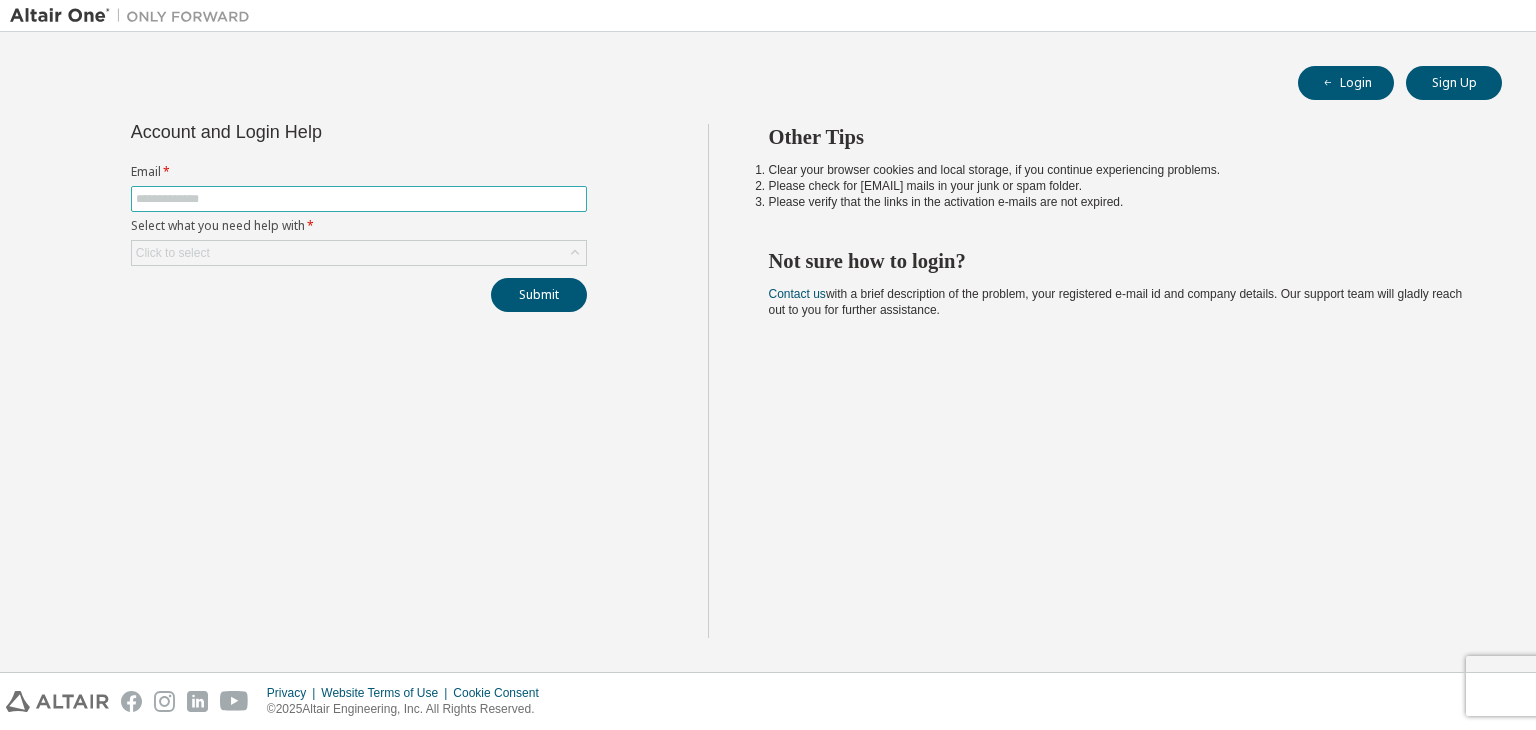 click at bounding box center [359, 199] 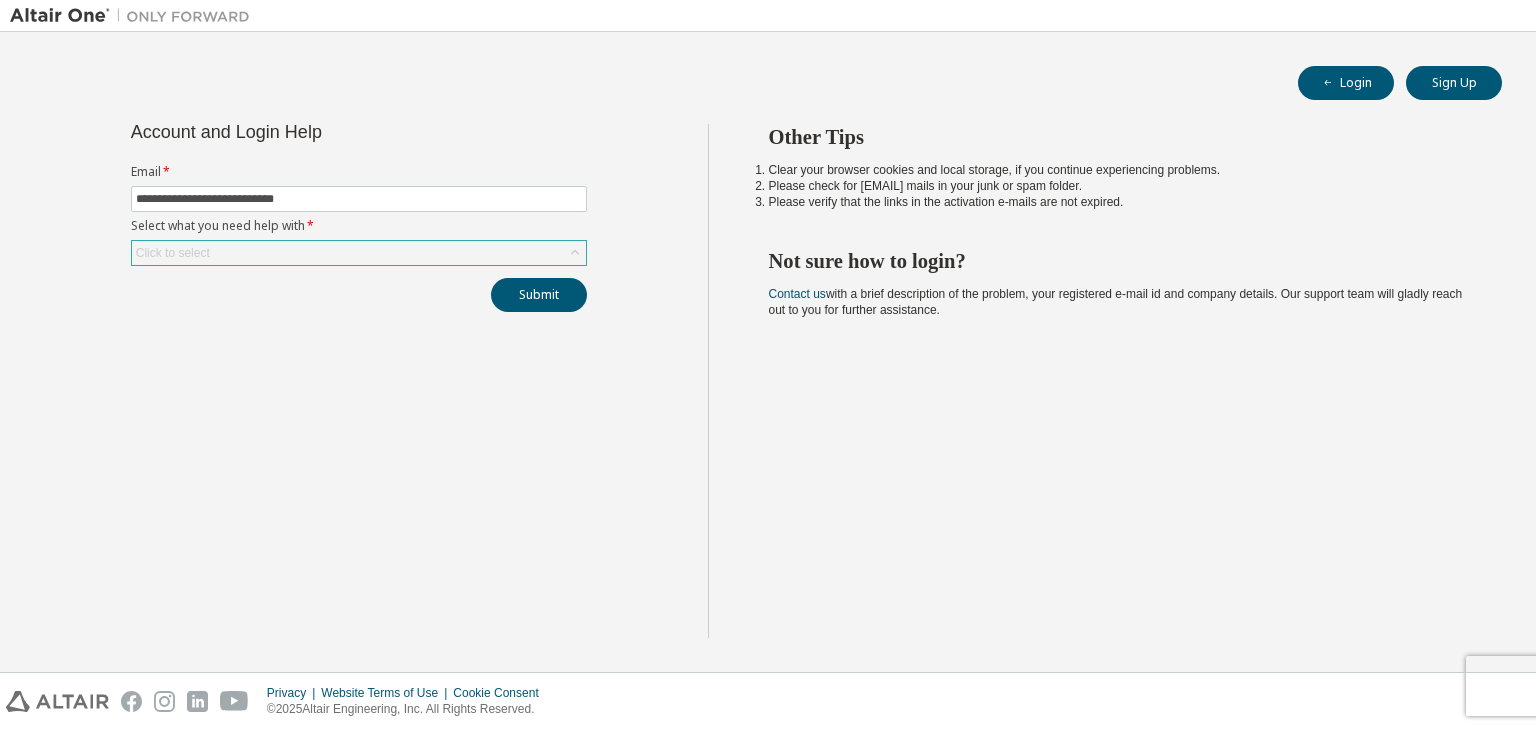 click on "Click to select" at bounding box center [359, 253] 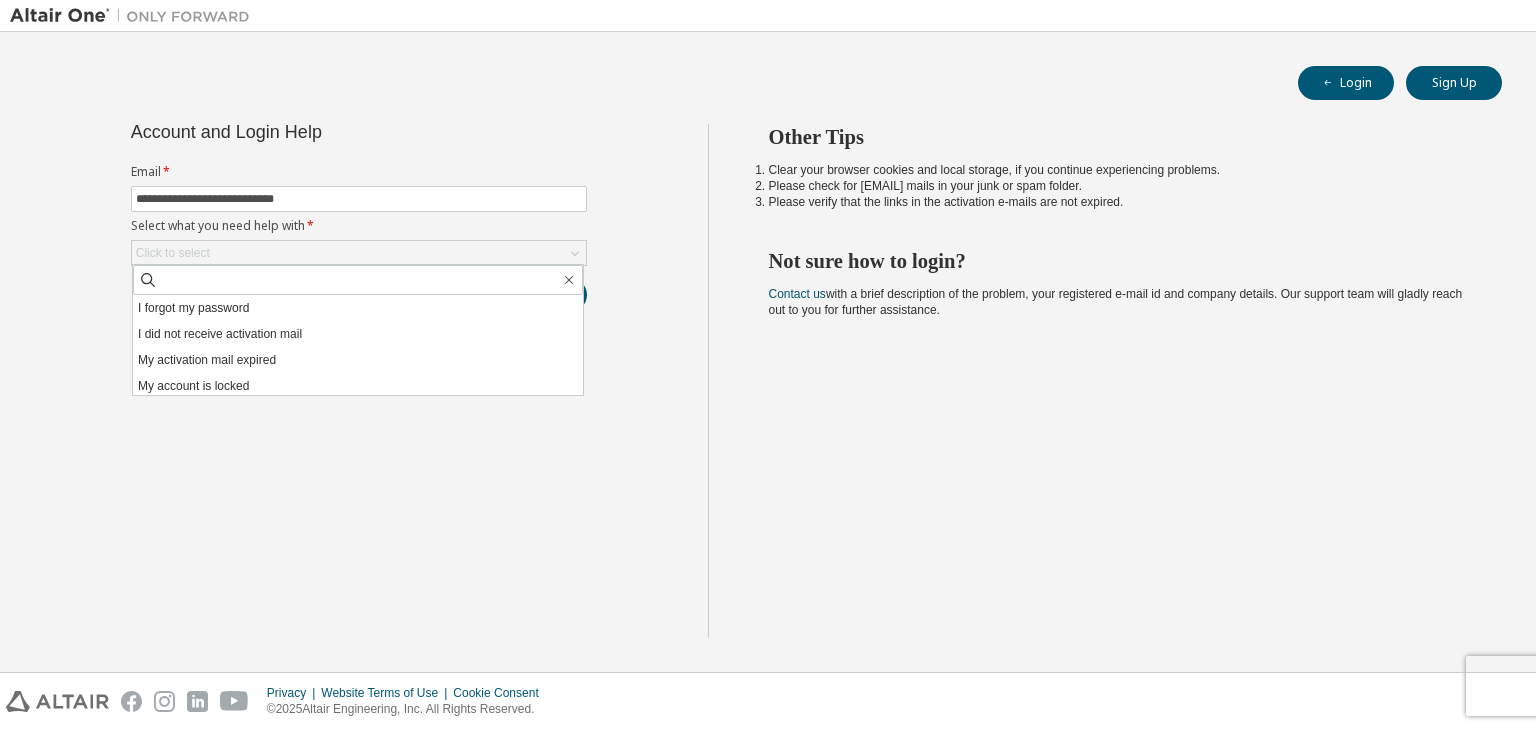 click on "**********" at bounding box center (359, 381) 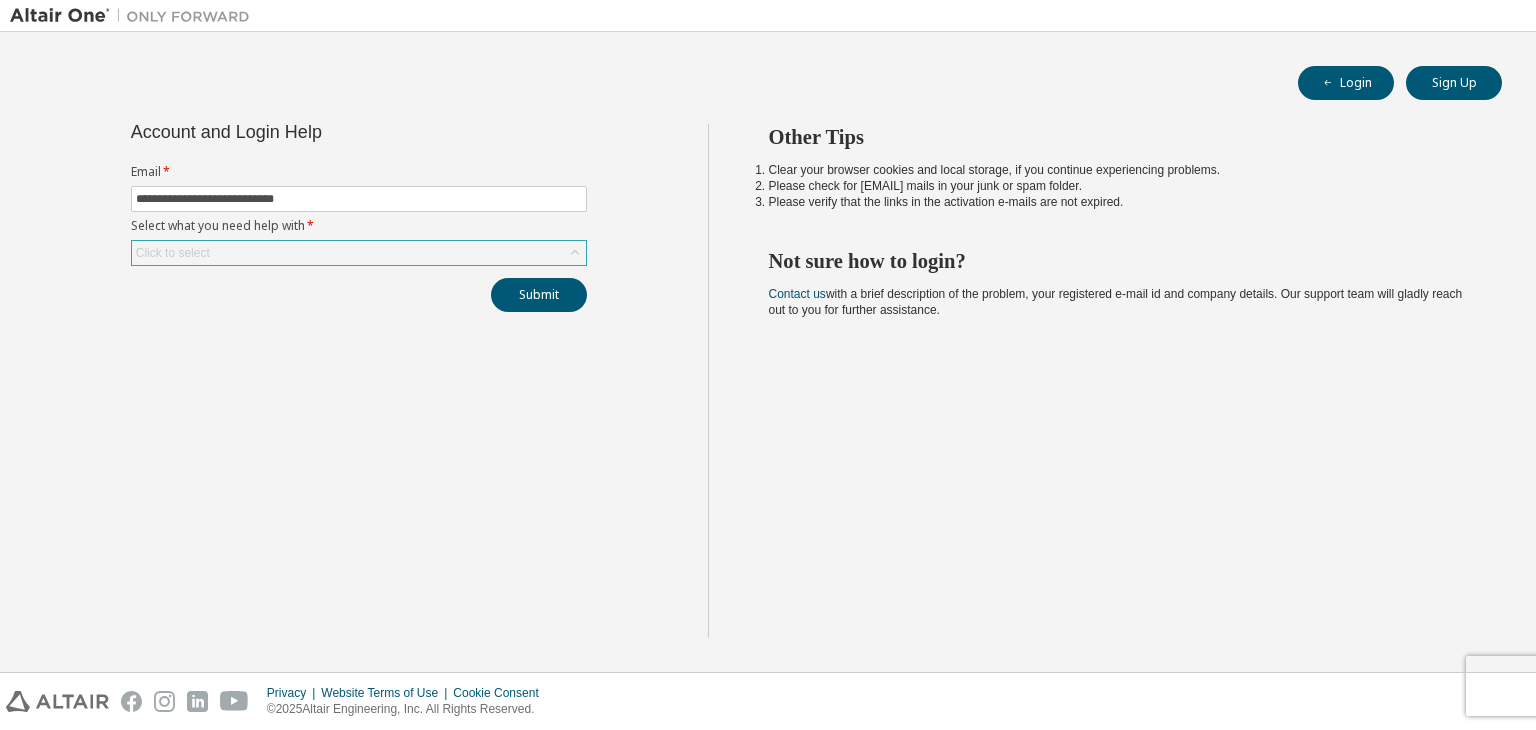 click on "Click to select" at bounding box center [359, 253] 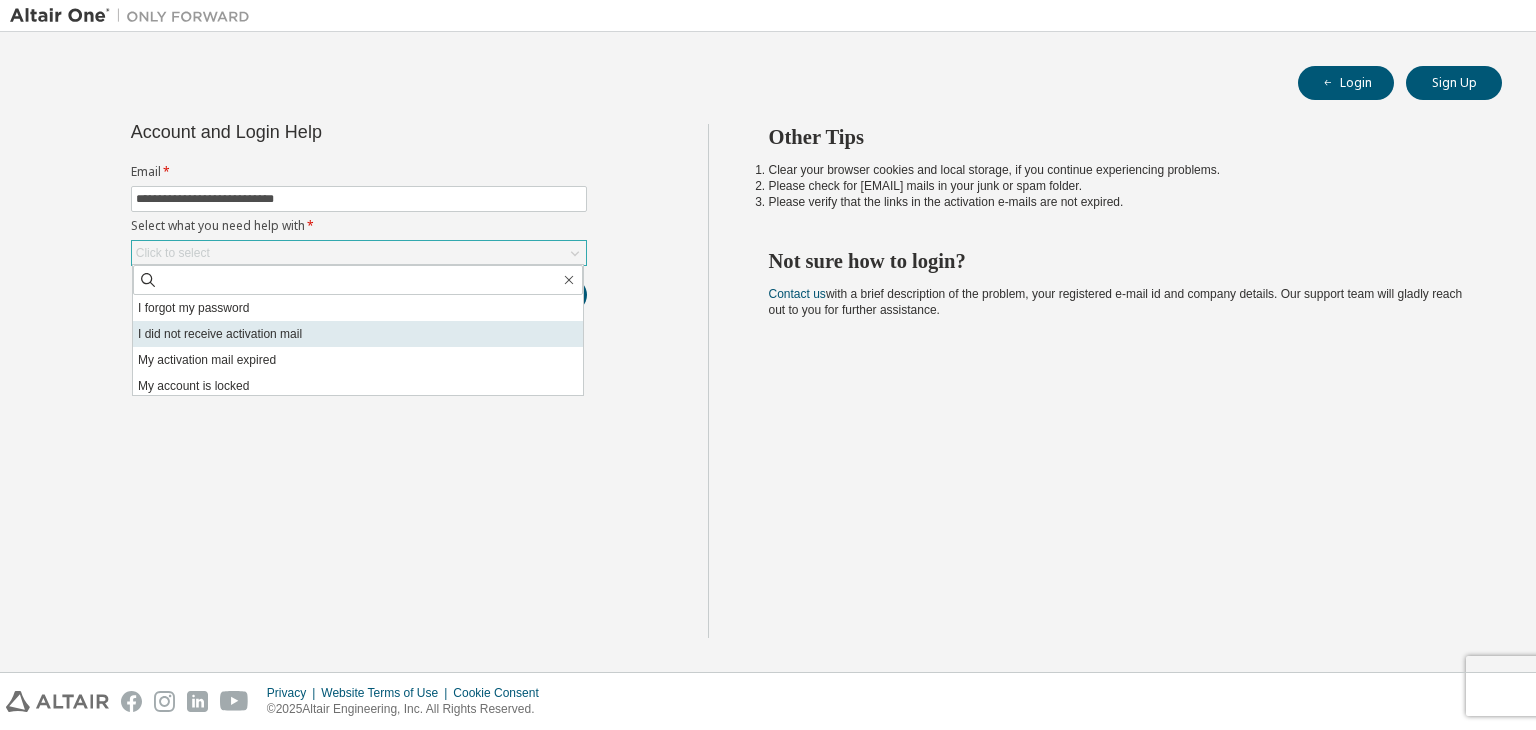 click on "I did not receive activation mail" at bounding box center (358, 334) 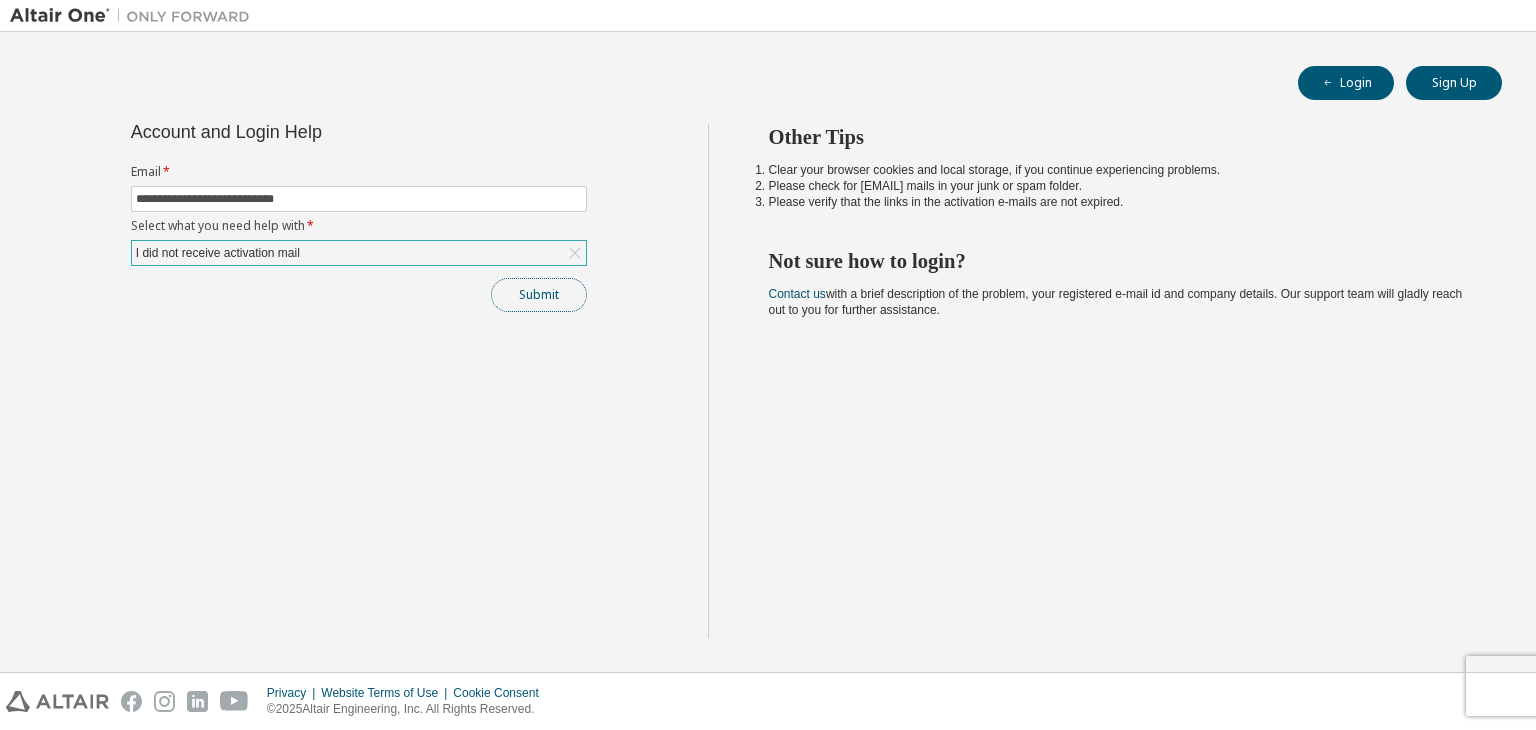 click on "Submit" at bounding box center [539, 295] 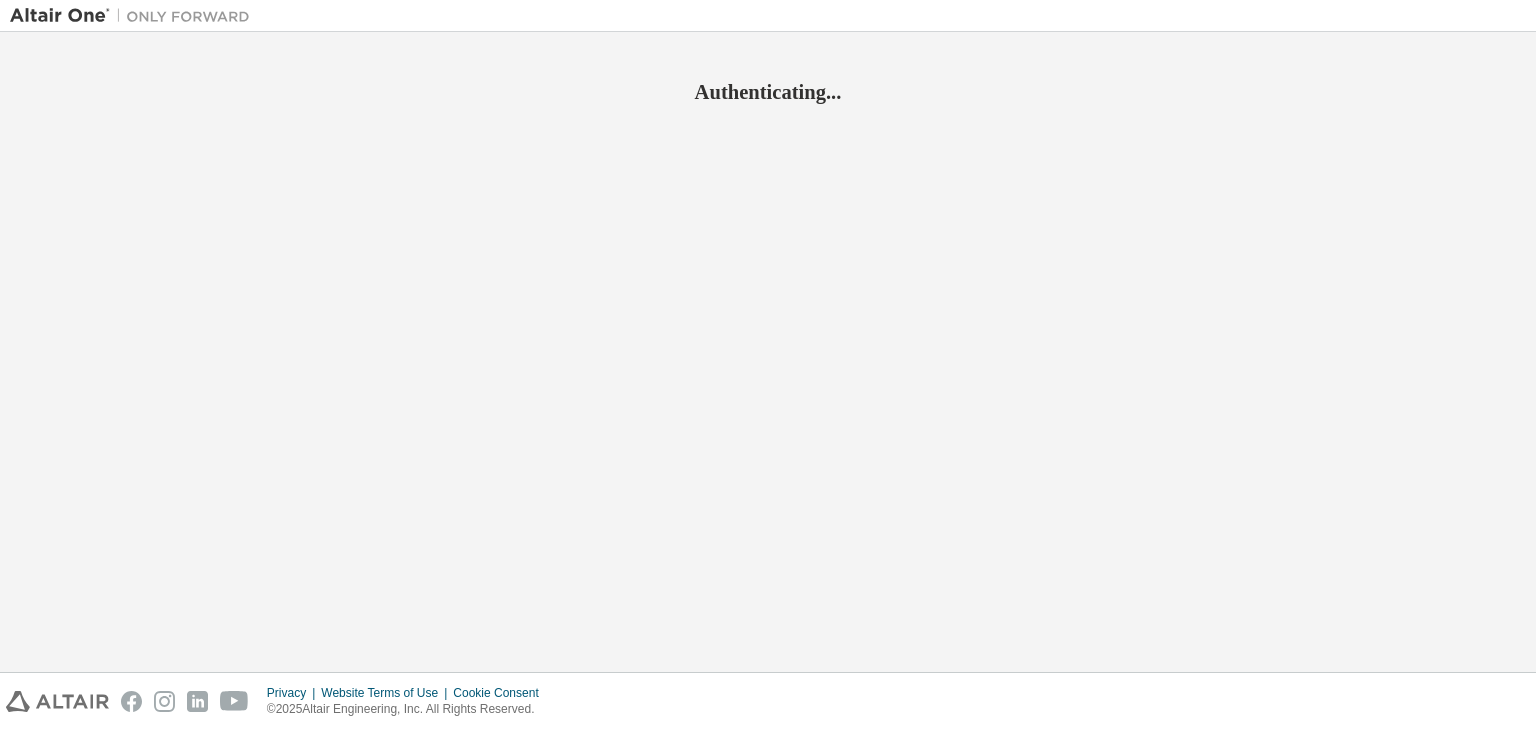 scroll, scrollTop: 0, scrollLeft: 0, axis: both 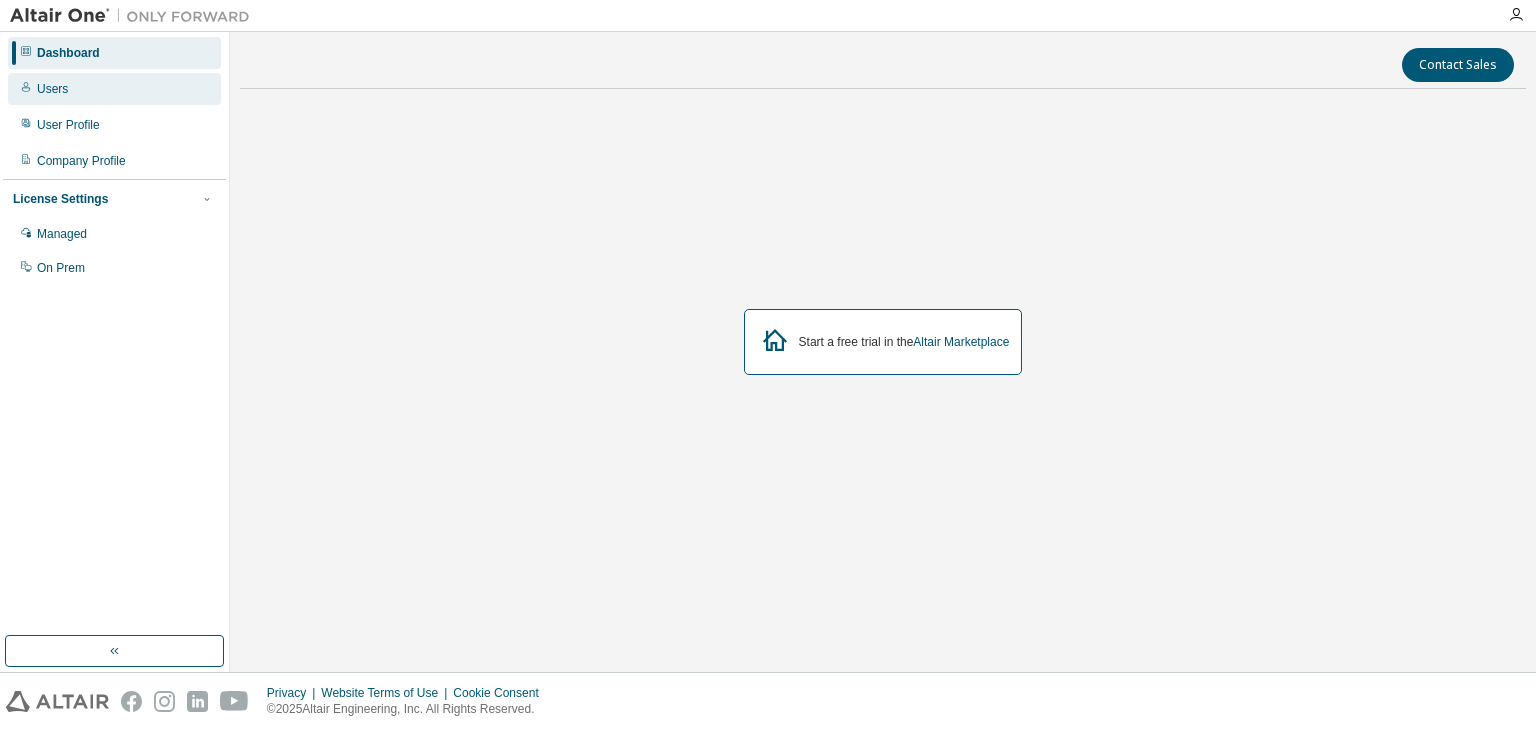 click on "Users" at bounding box center [52, 89] 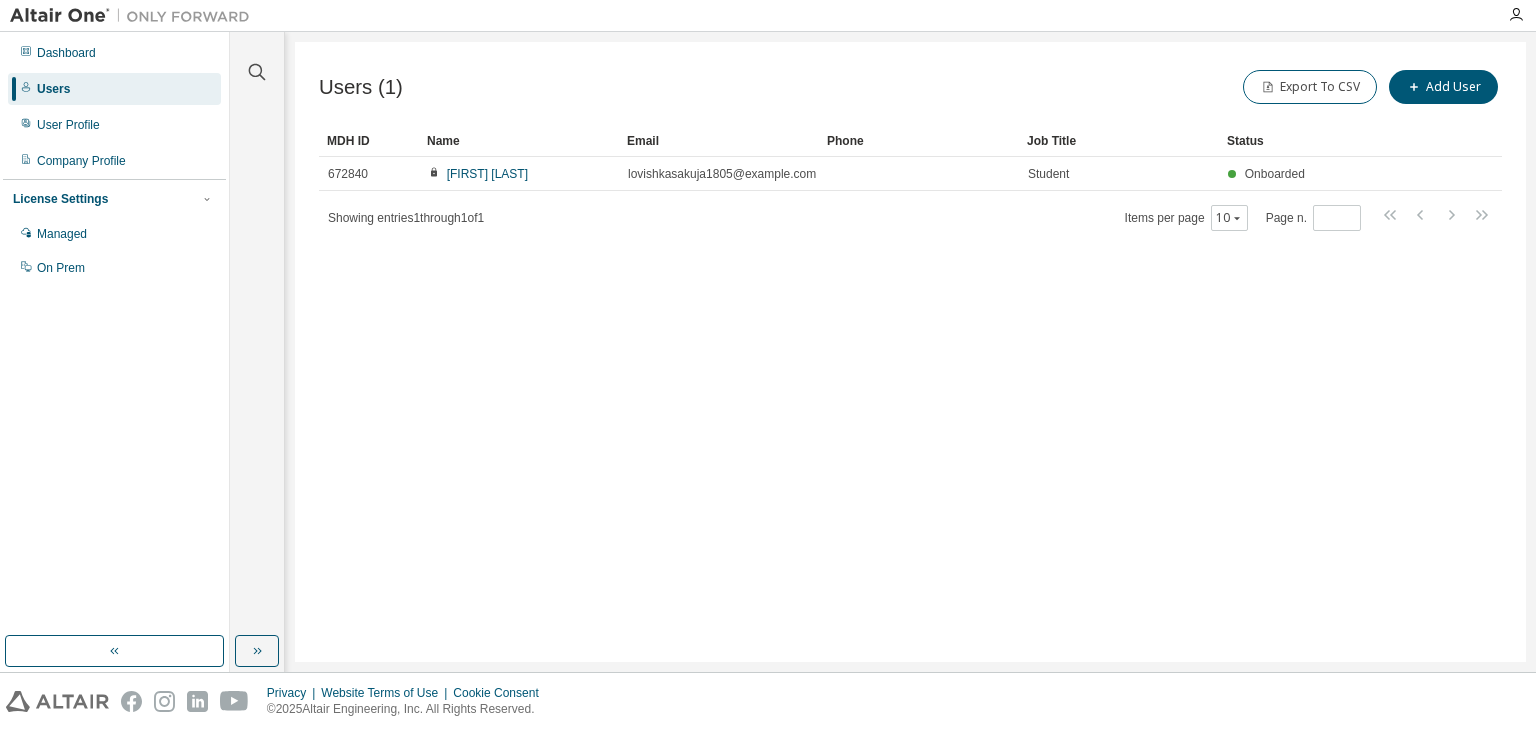 click on "Users" at bounding box center [114, 89] 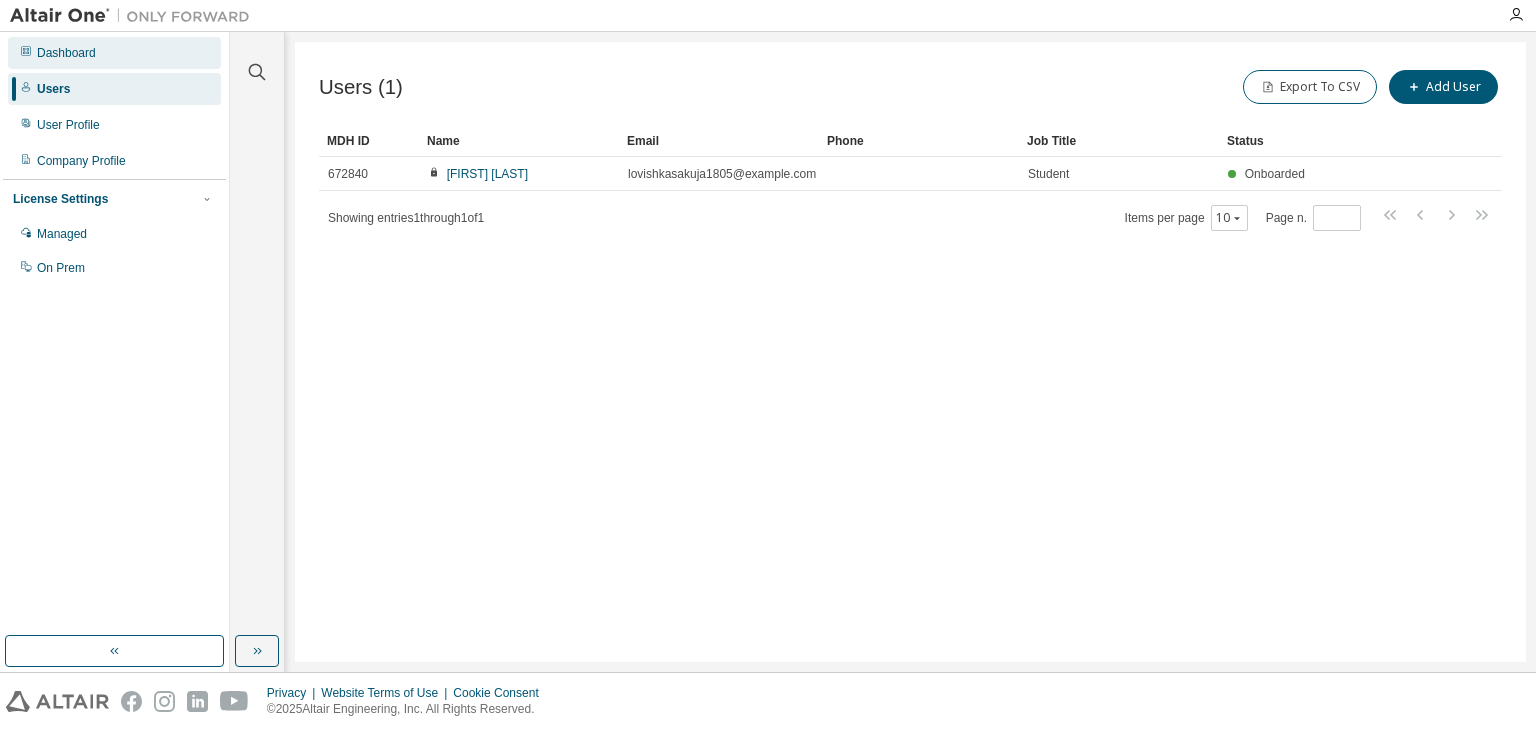 click on "Dashboard" at bounding box center (114, 53) 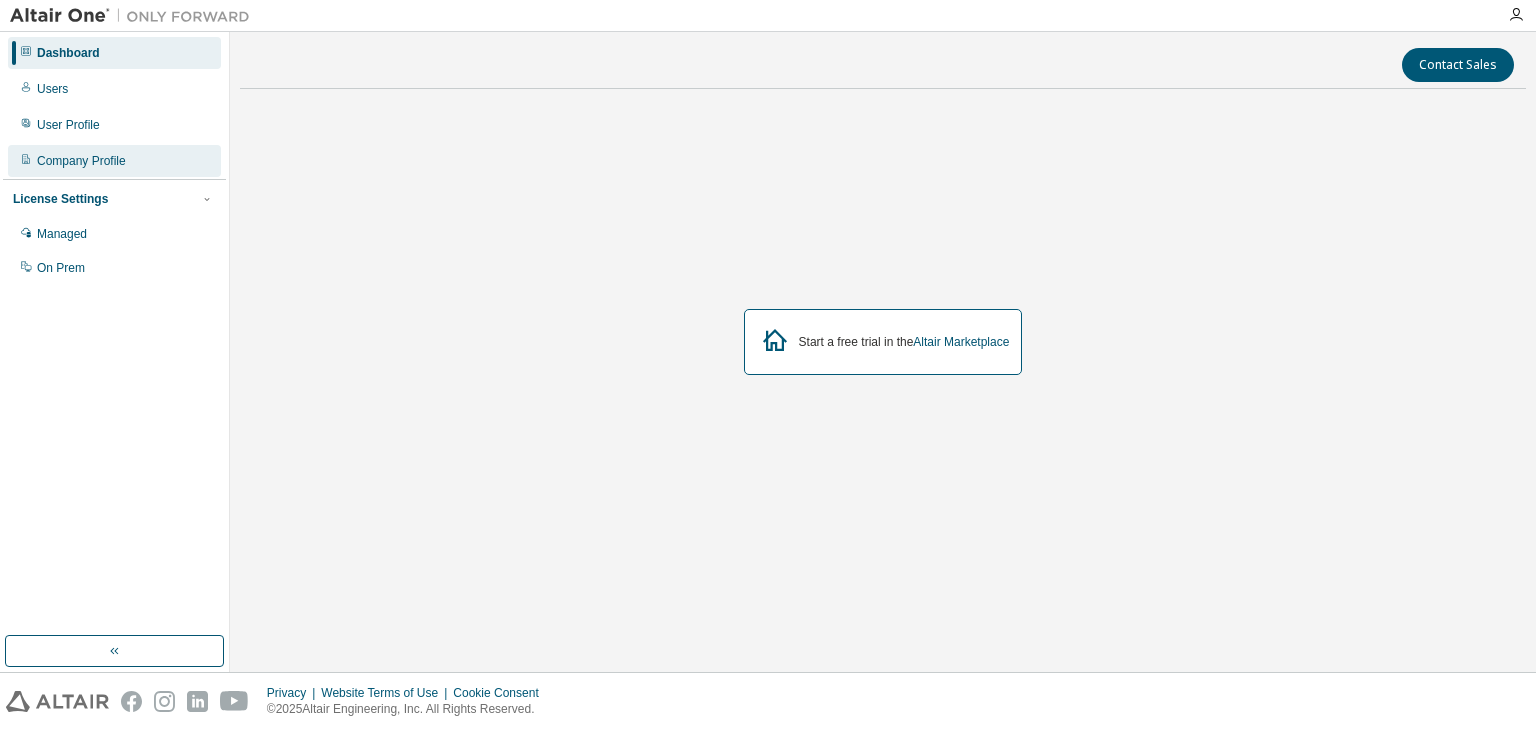 click on "Company Profile" at bounding box center [114, 161] 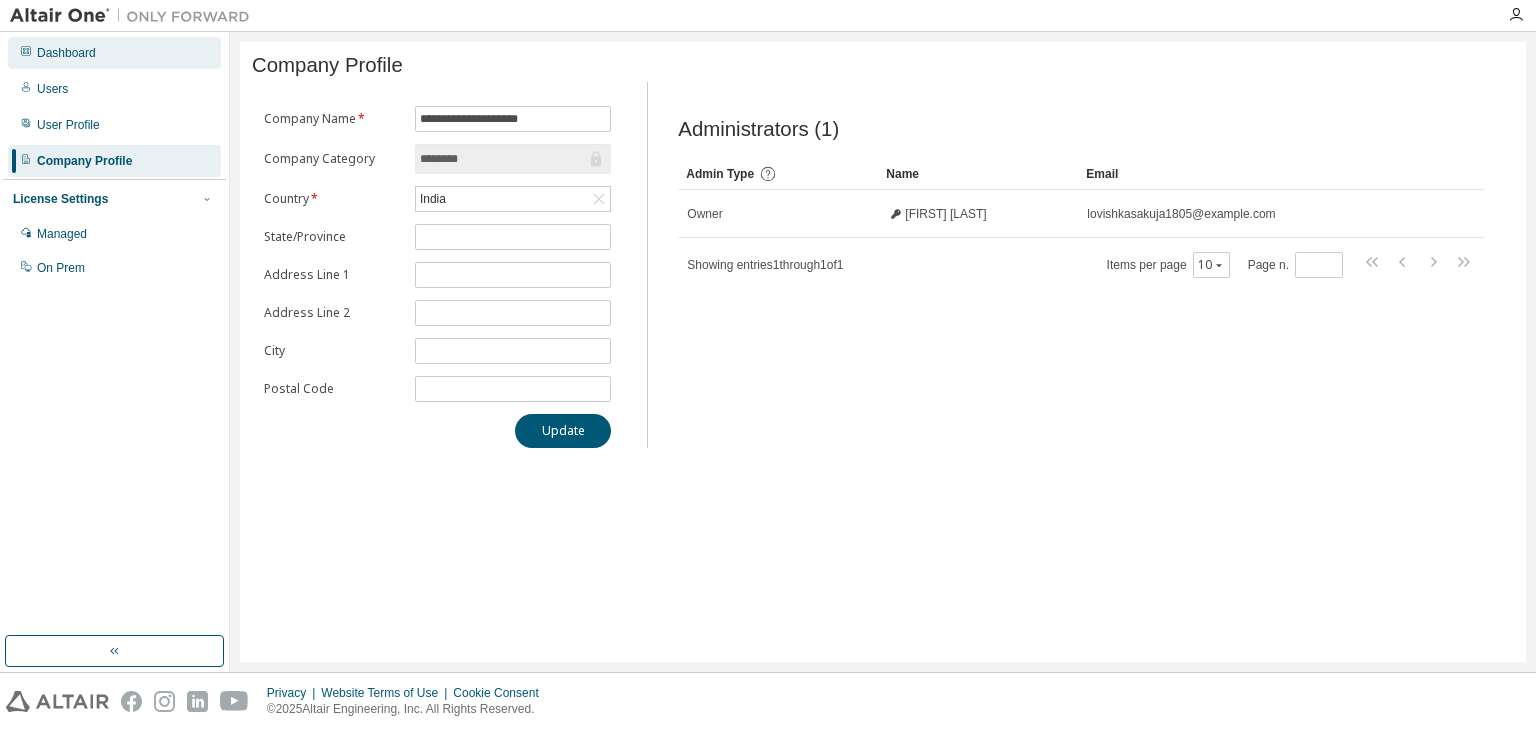 click on "Dashboard" at bounding box center (66, 53) 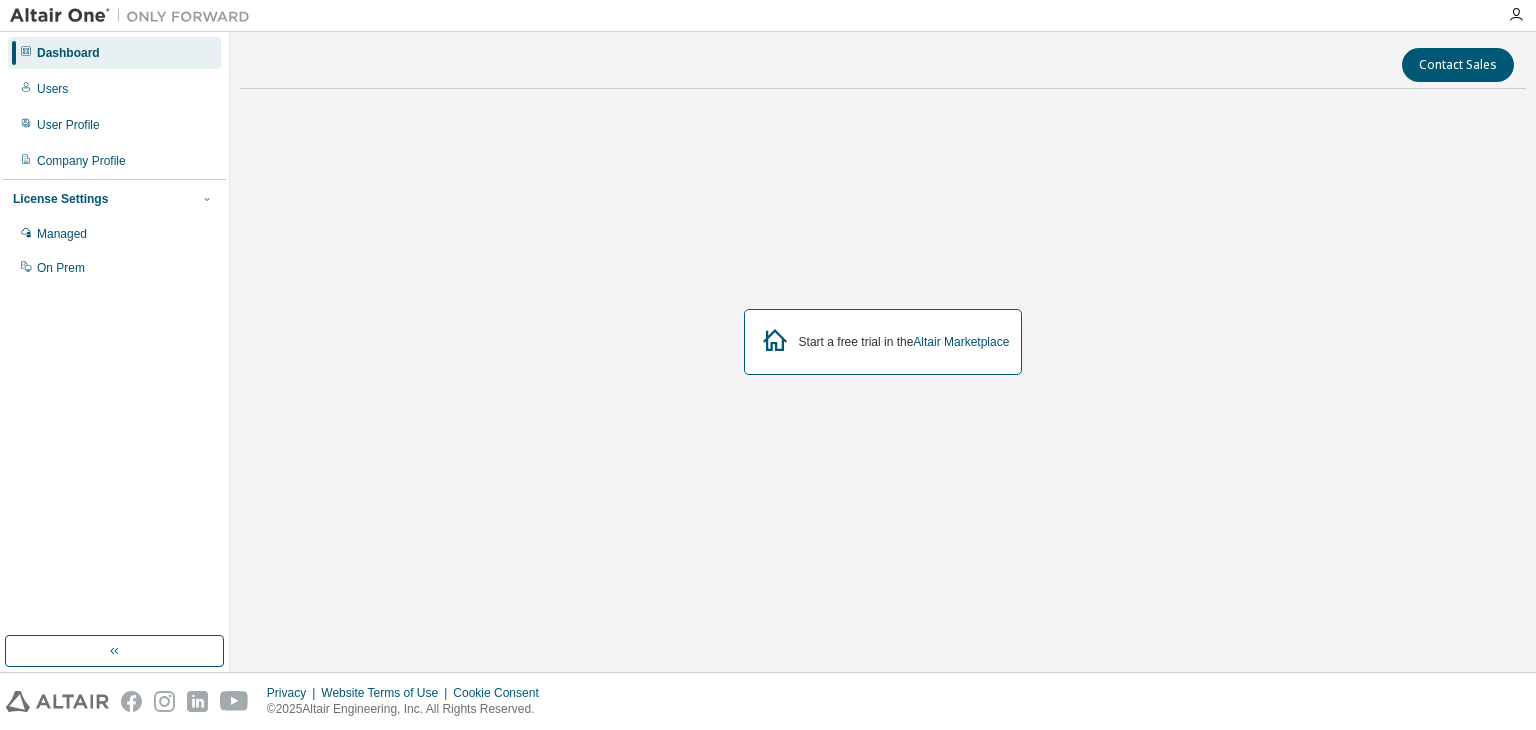 scroll, scrollTop: 0, scrollLeft: 0, axis: both 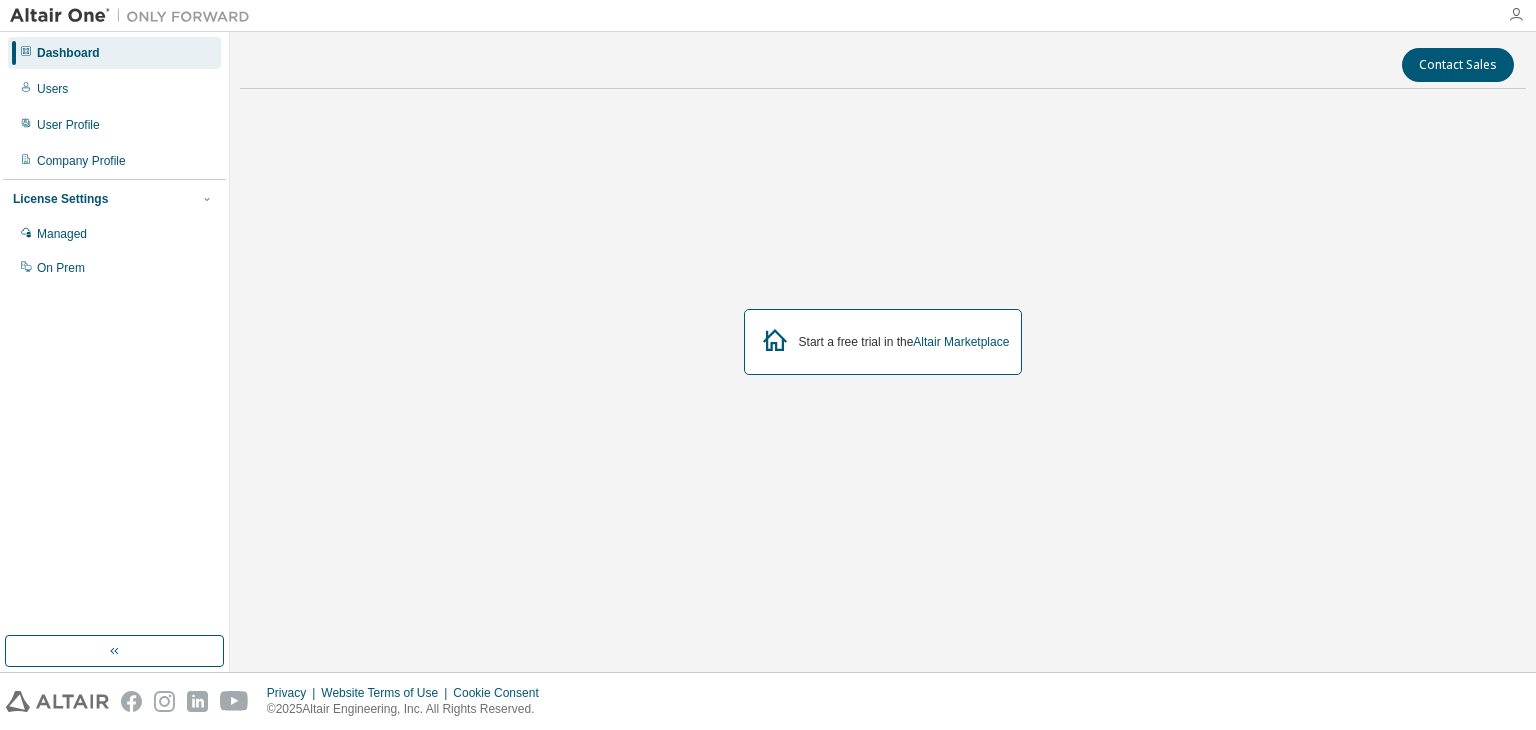 click at bounding box center (1516, 15) 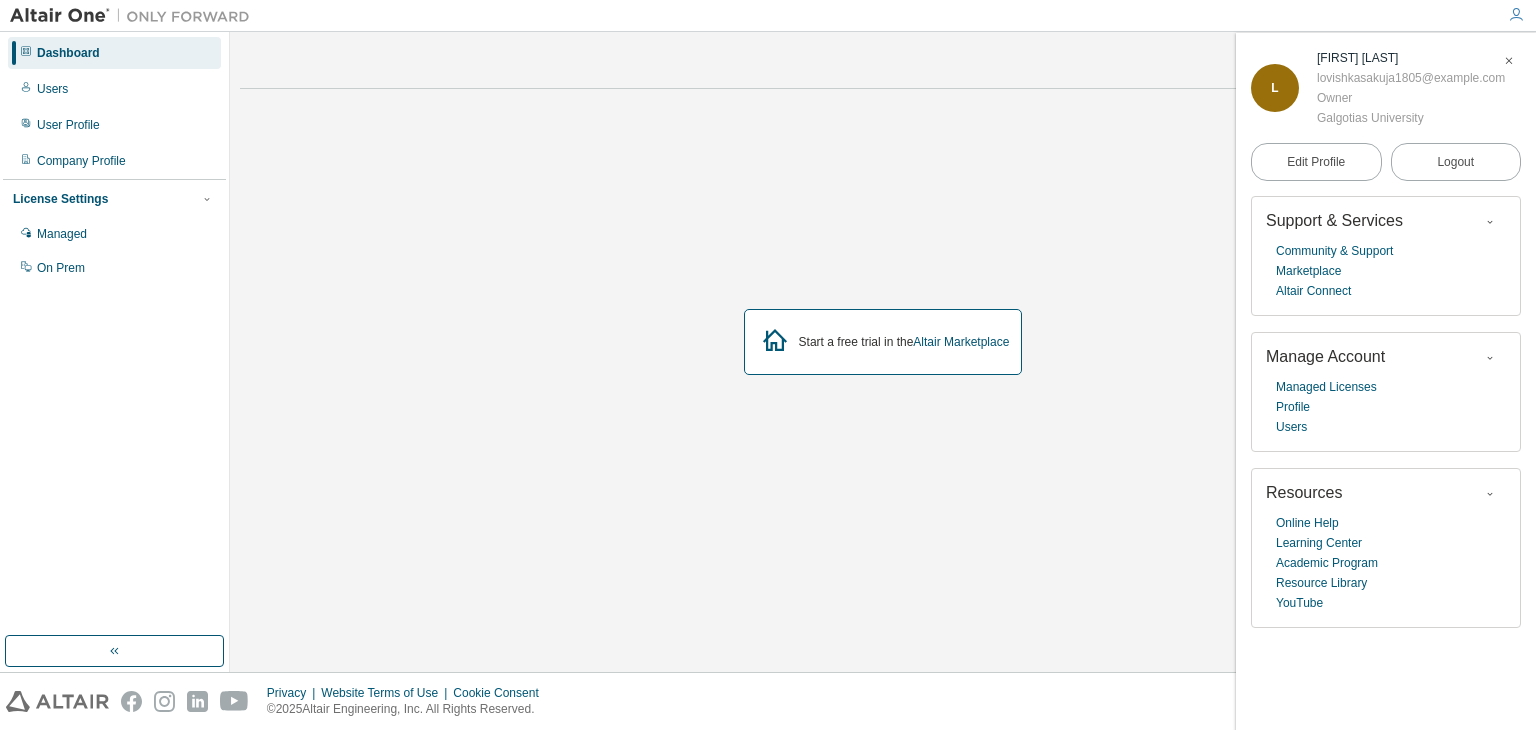 click on "Start a free trial in the  Altair Marketplace" at bounding box center (883, 342) 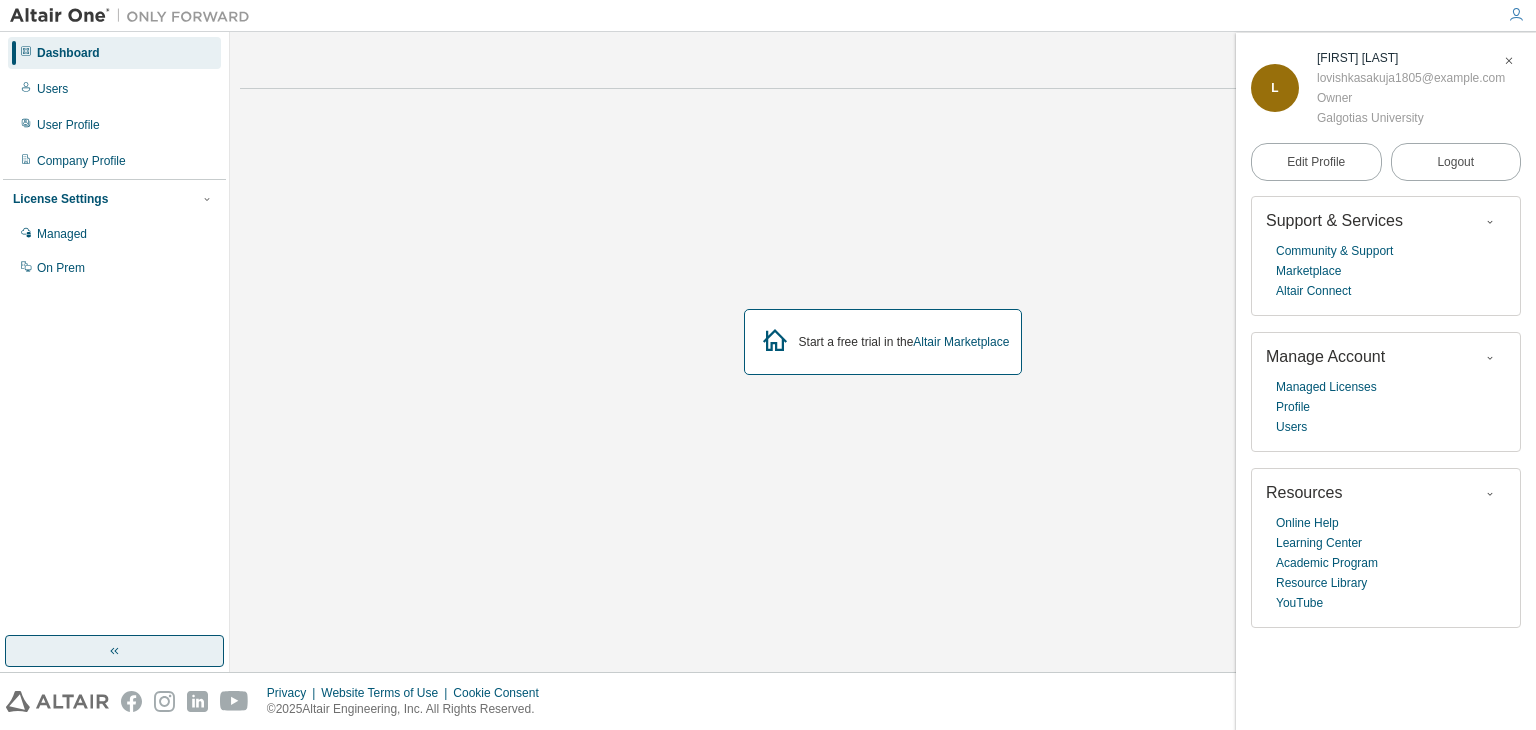 click at bounding box center (114, 651) 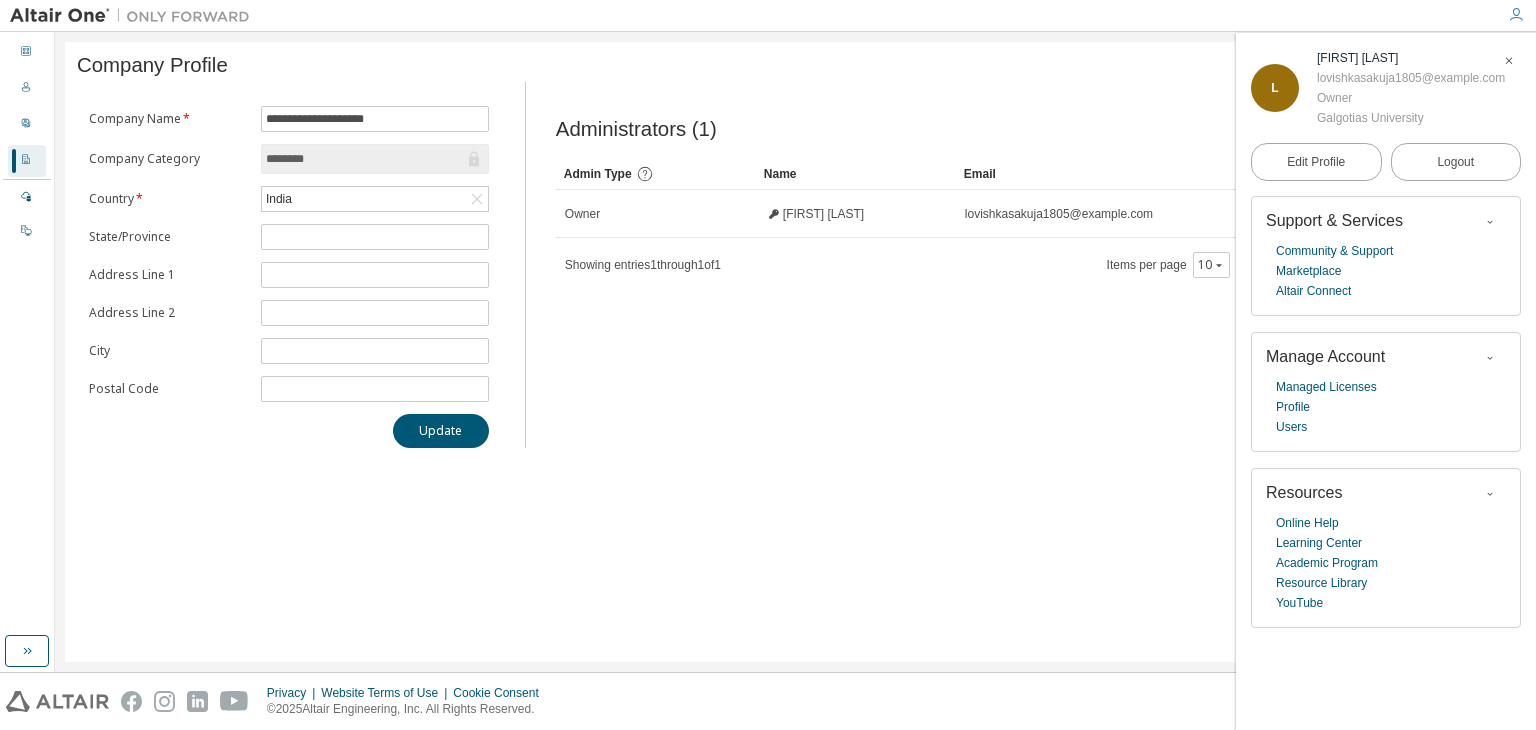 click at bounding box center (1509, 61) 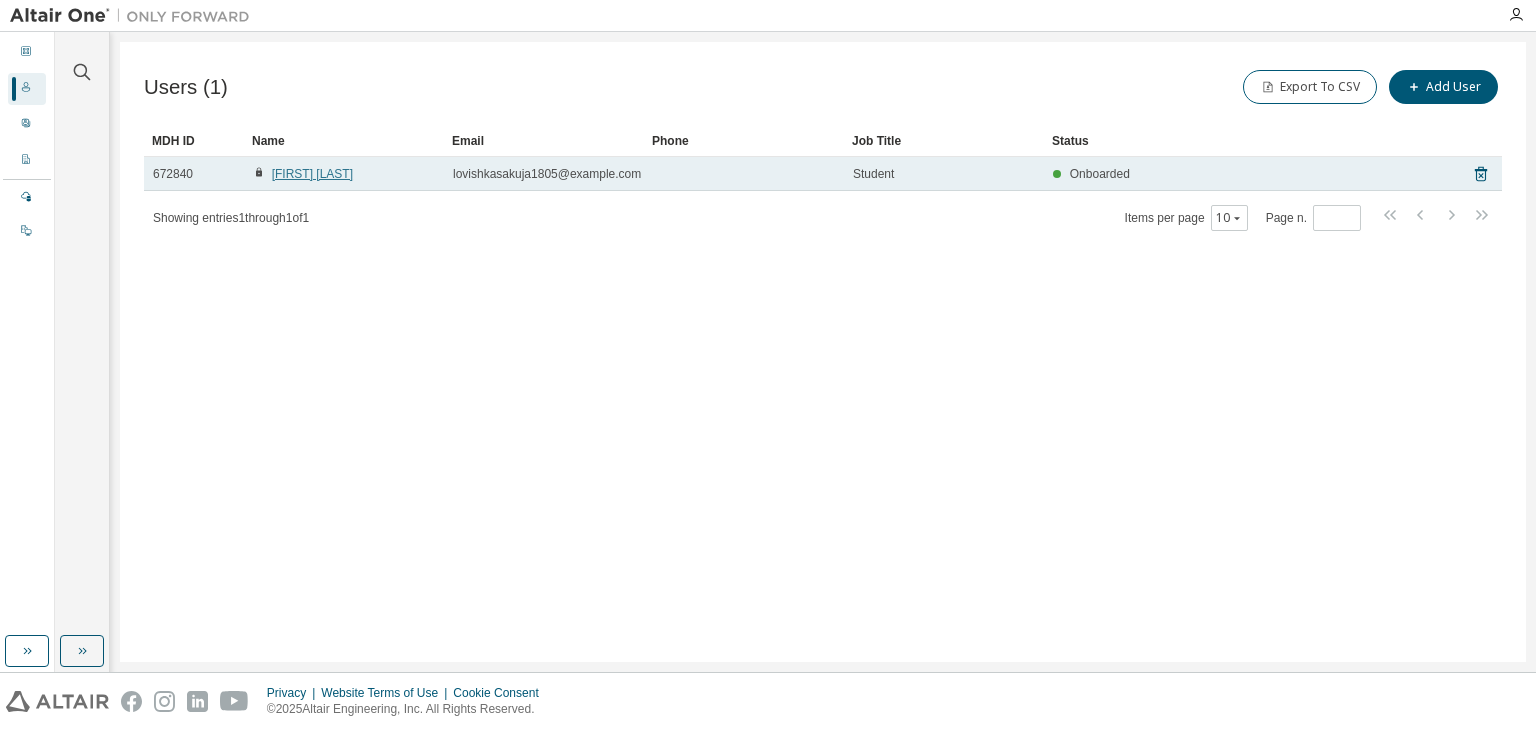 click on "Lovishka Sakuja" at bounding box center (312, 174) 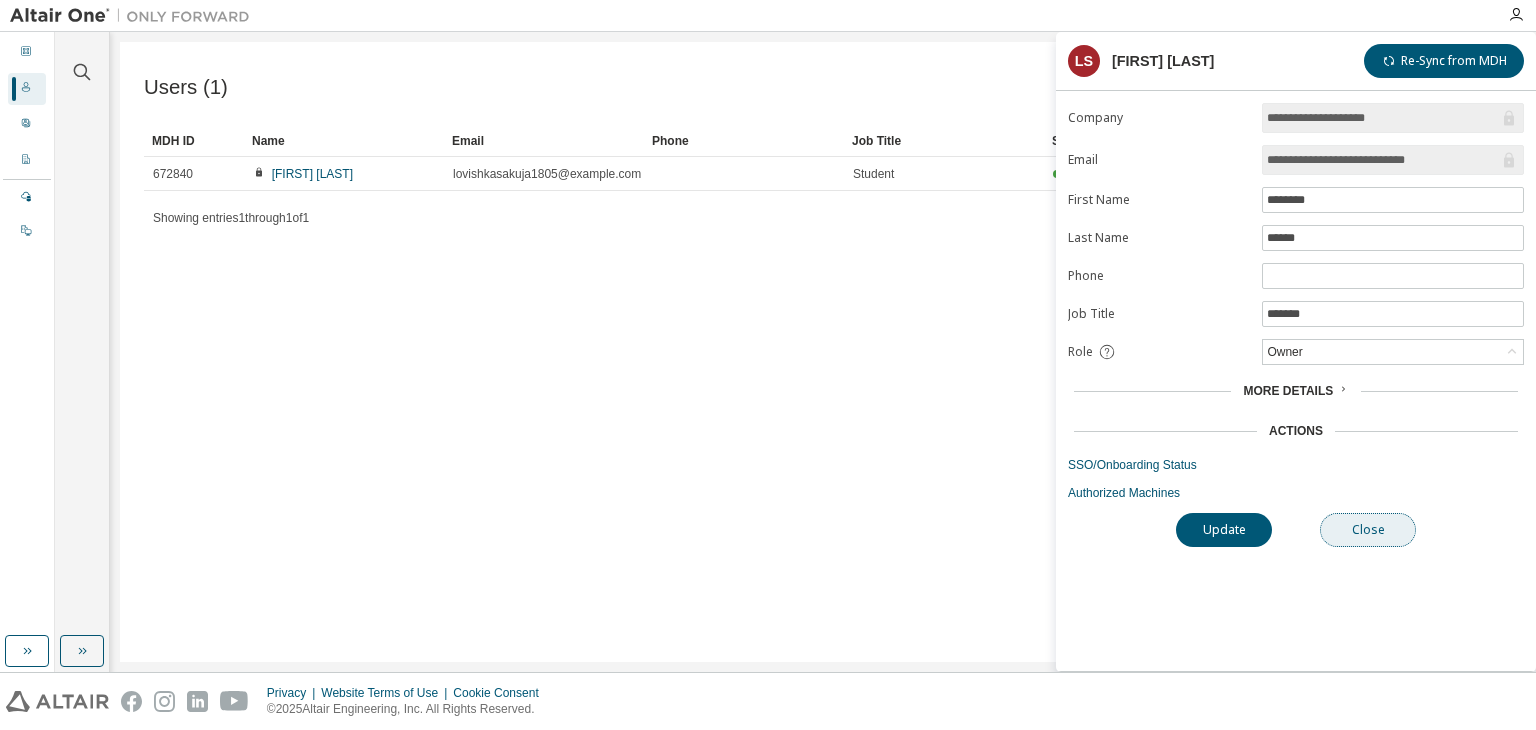 click on "Close" at bounding box center (1368, 530) 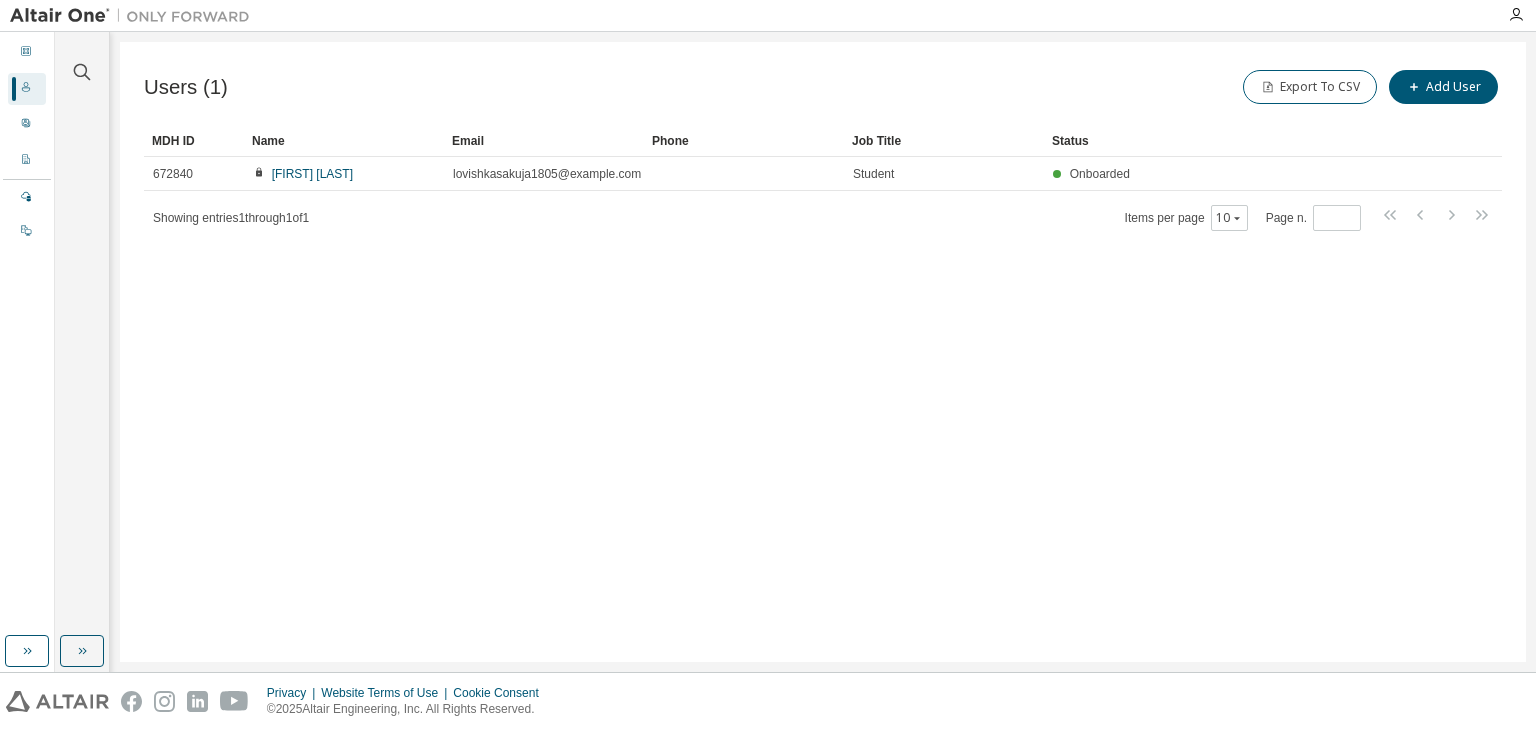 click at bounding box center (82, 60) 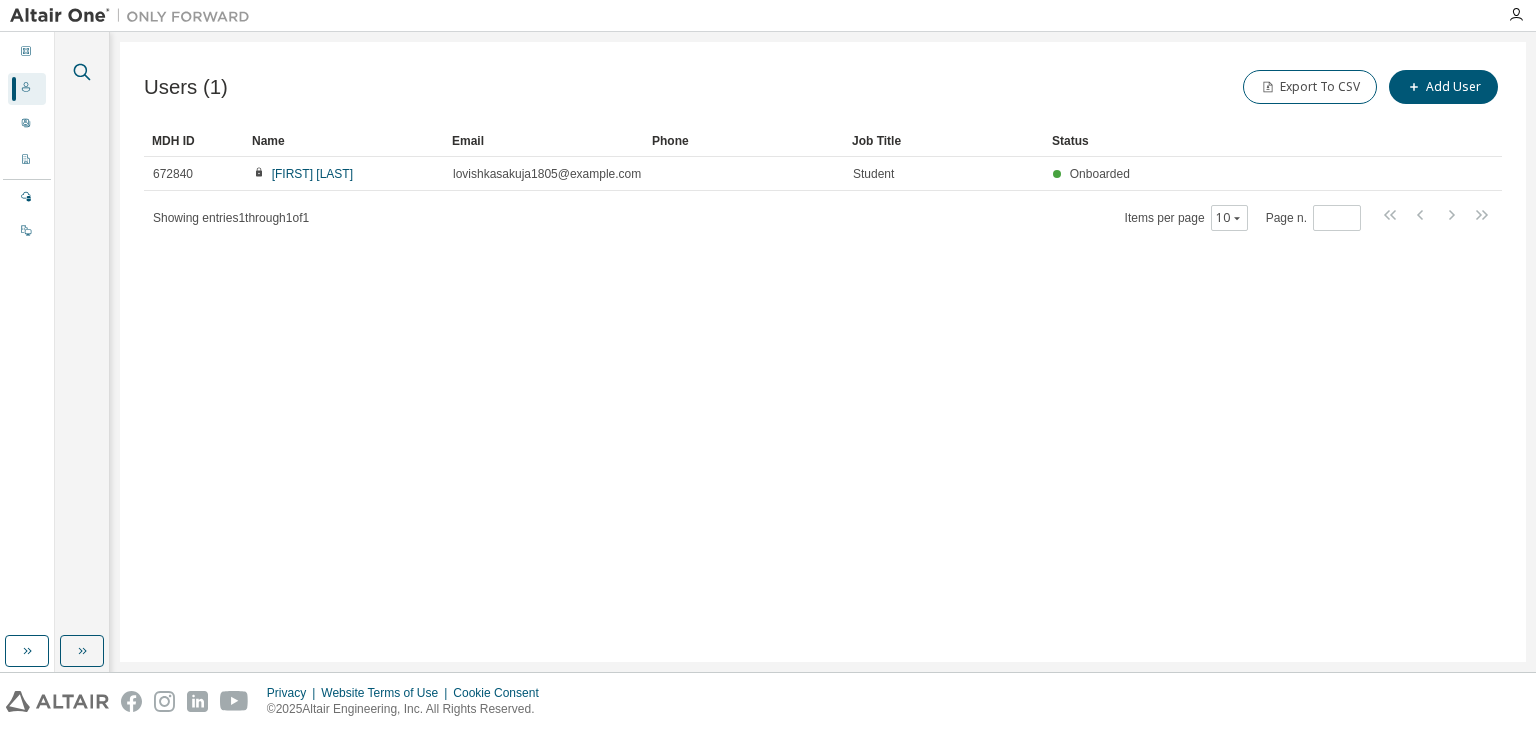 click 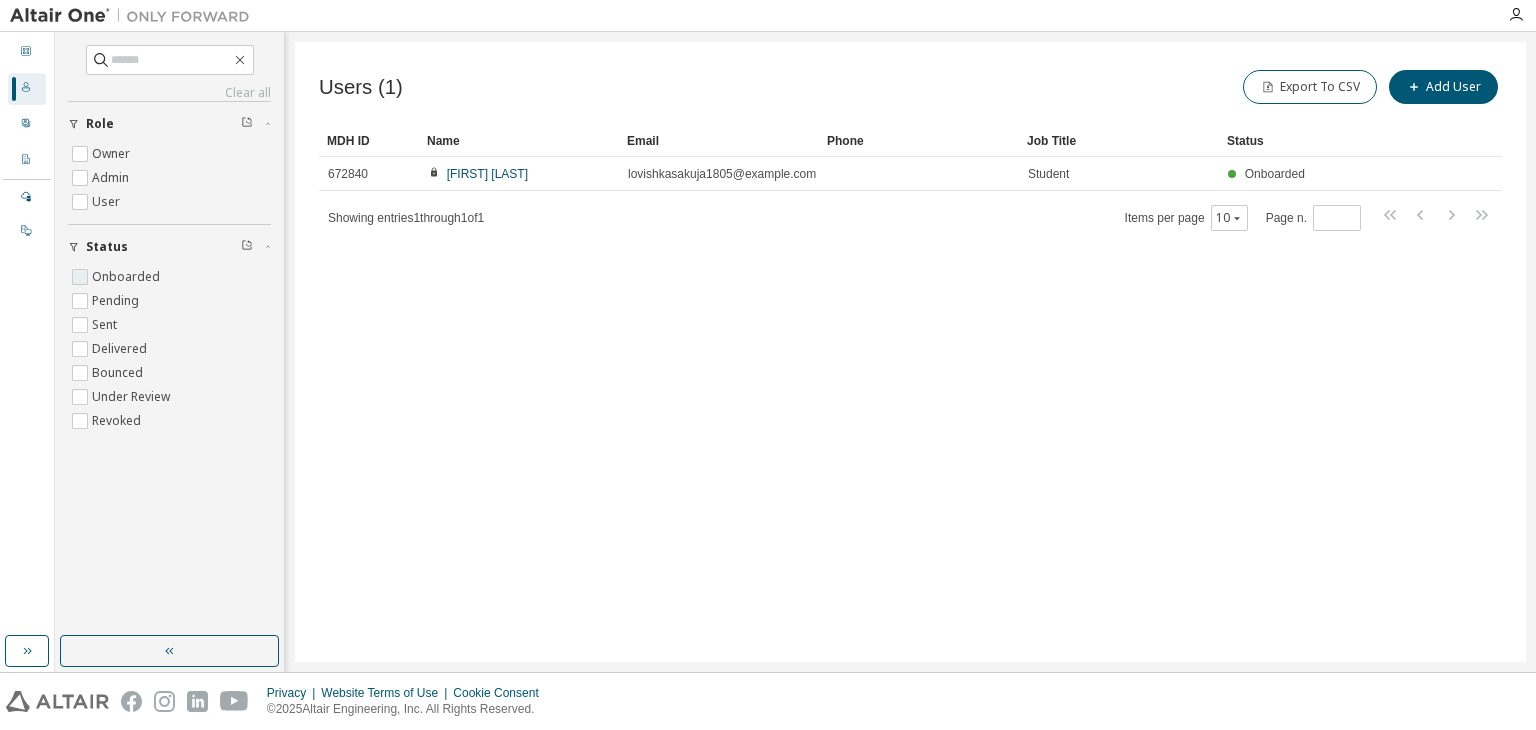 click on "Onboarded" at bounding box center (128, 277) 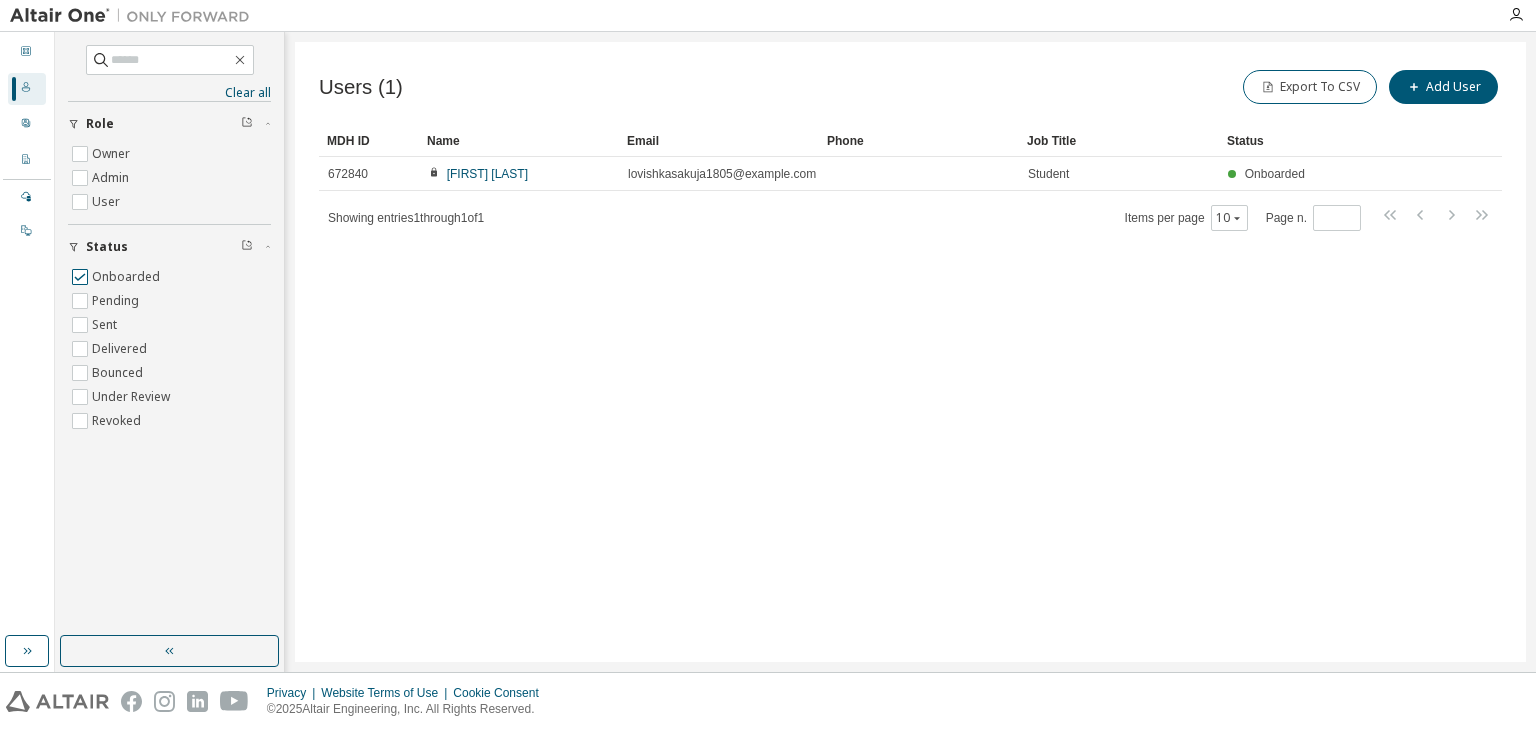 click on "Onboarded" at bounding box center (128, 277) 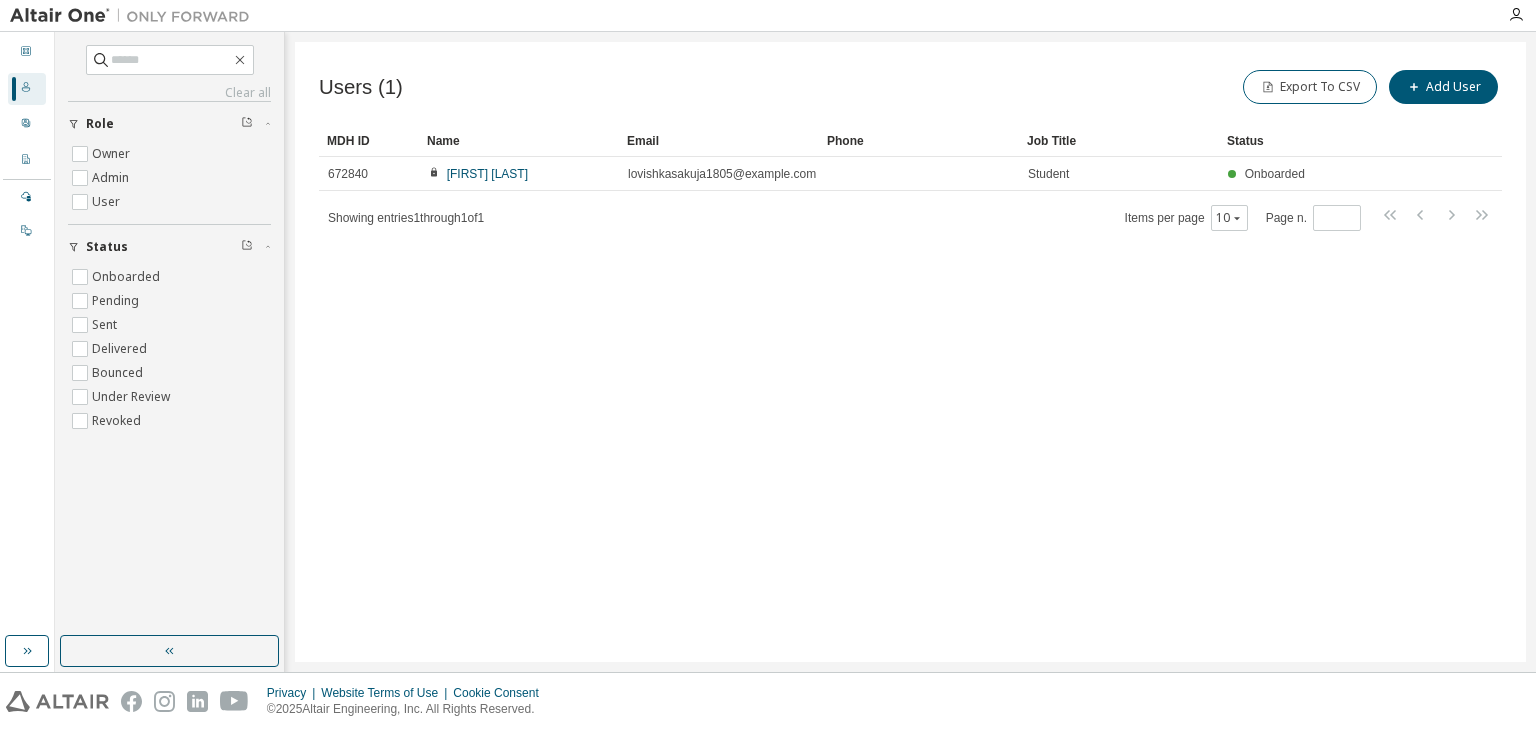 click on "Dashboard Users User Profile Company Profile License Settings Managed On Prem" at bounding box center [27, 352] 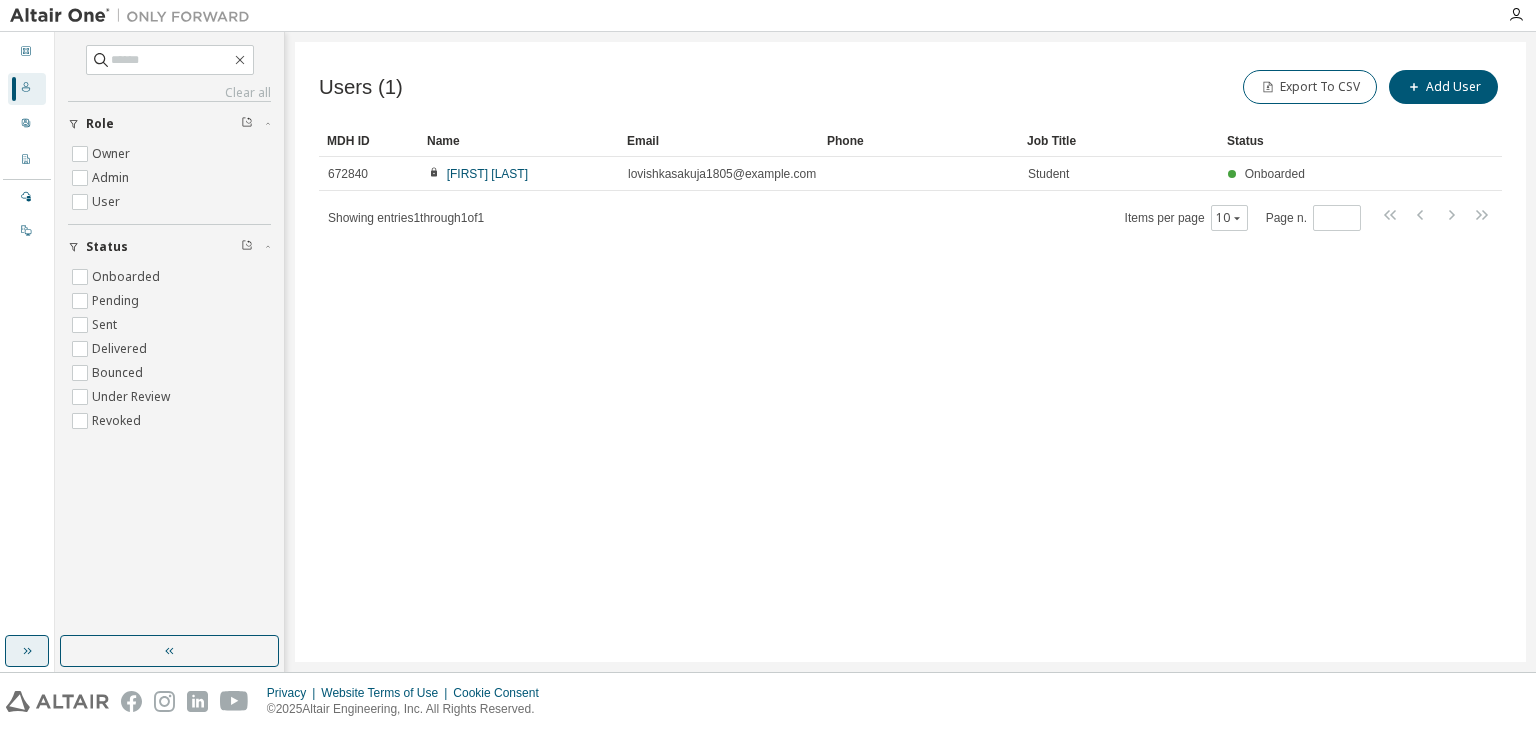 click at bounding box center (27, 651) 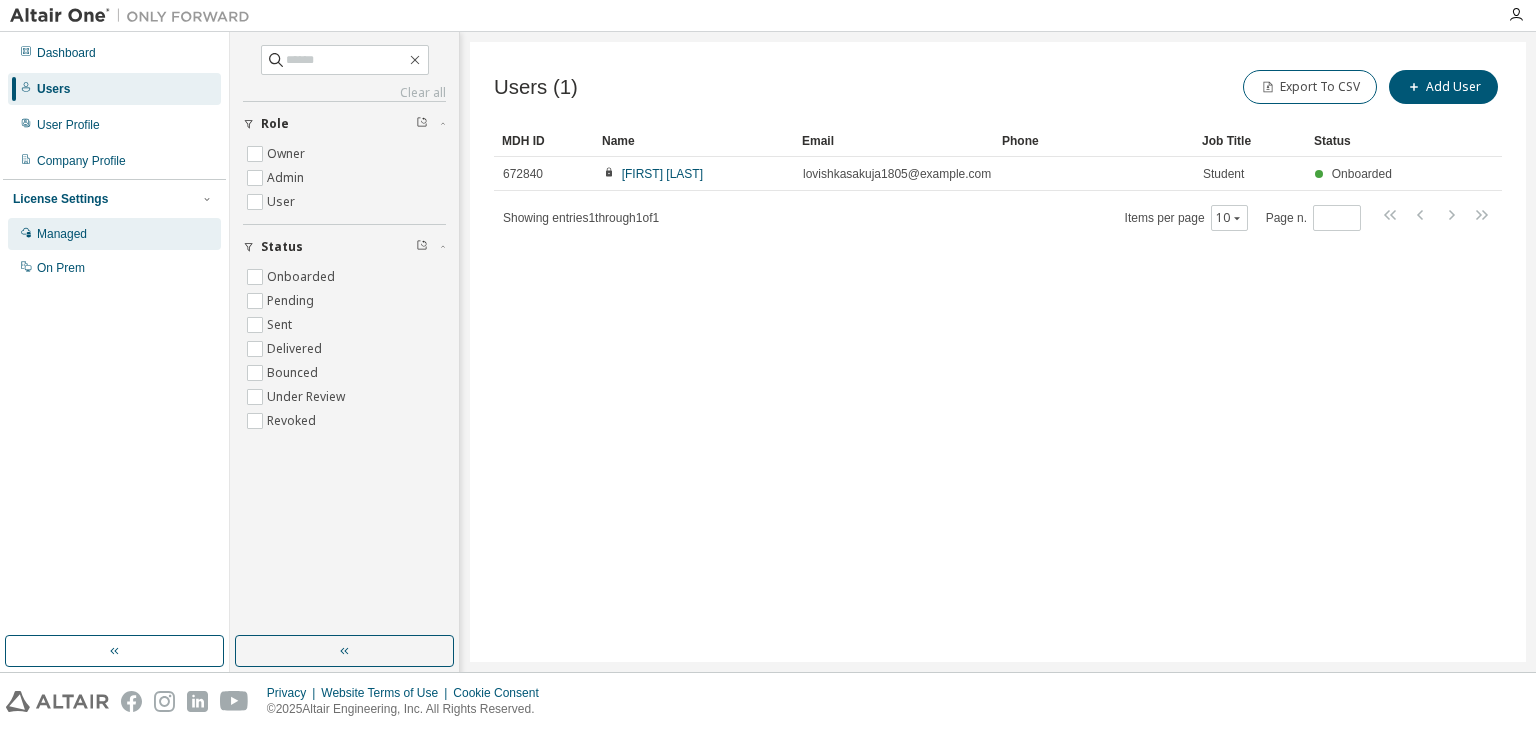 click on "Managed" at bounding box center [114, 234] 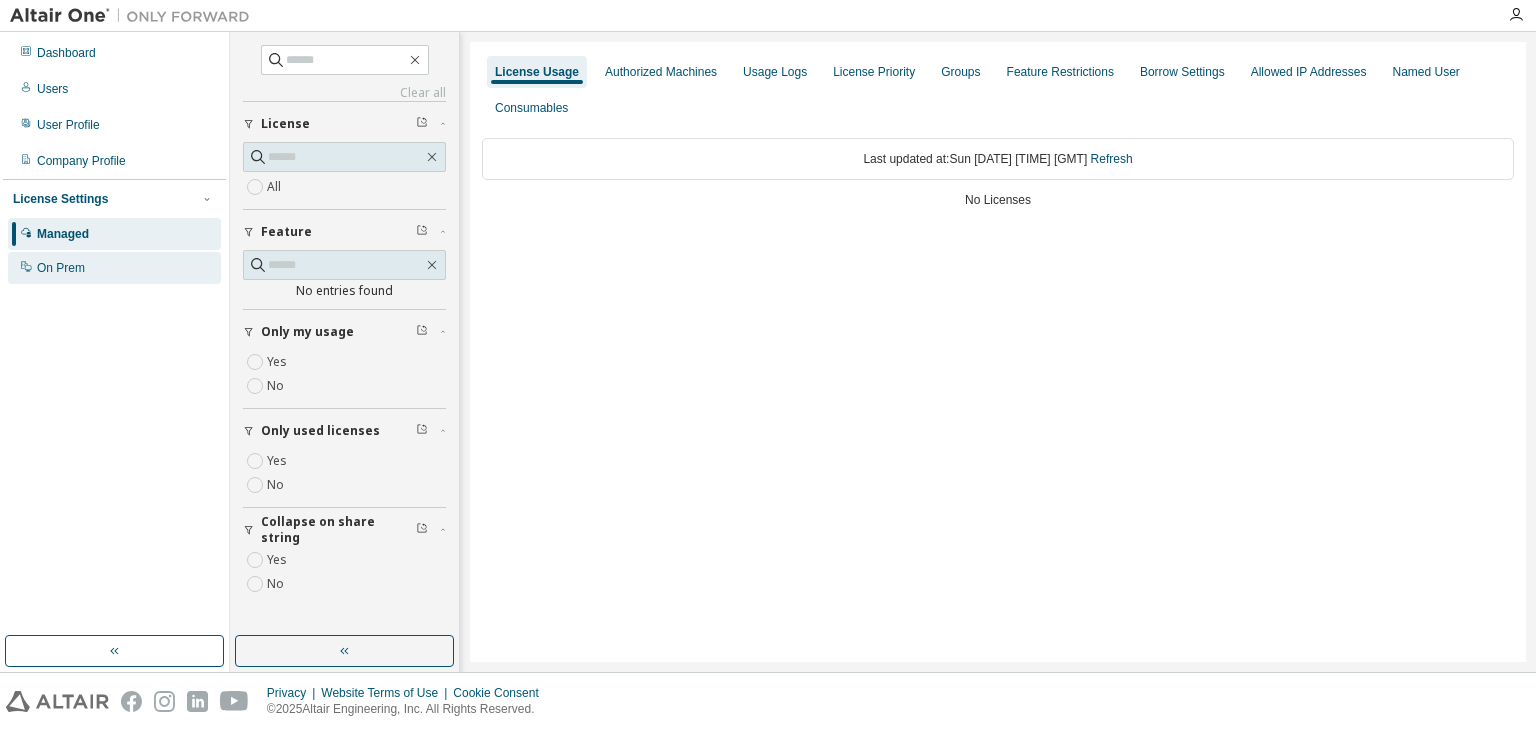 click on "On Prem" at bounding box center (61, 268) 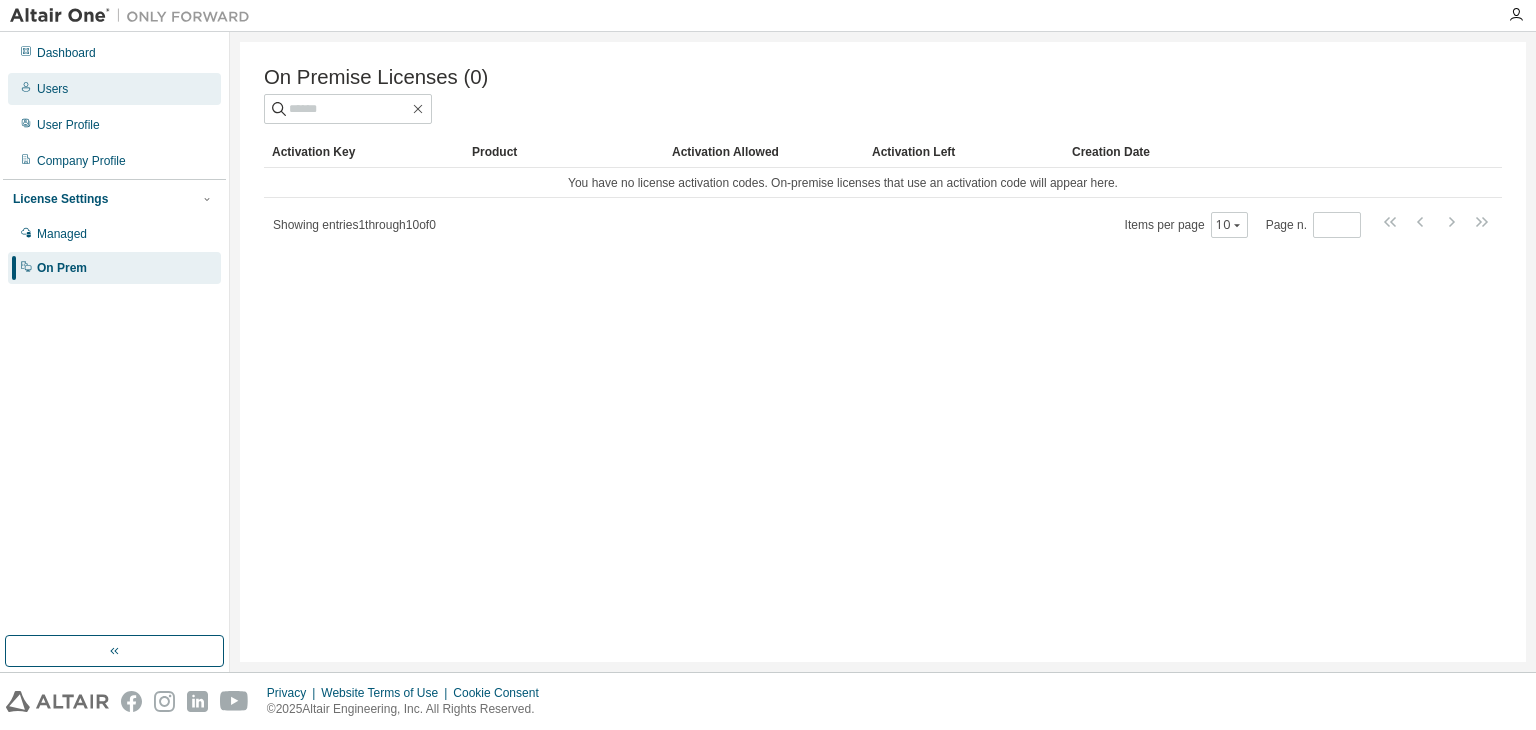 click on "Users" at bounding box center (114, 89) 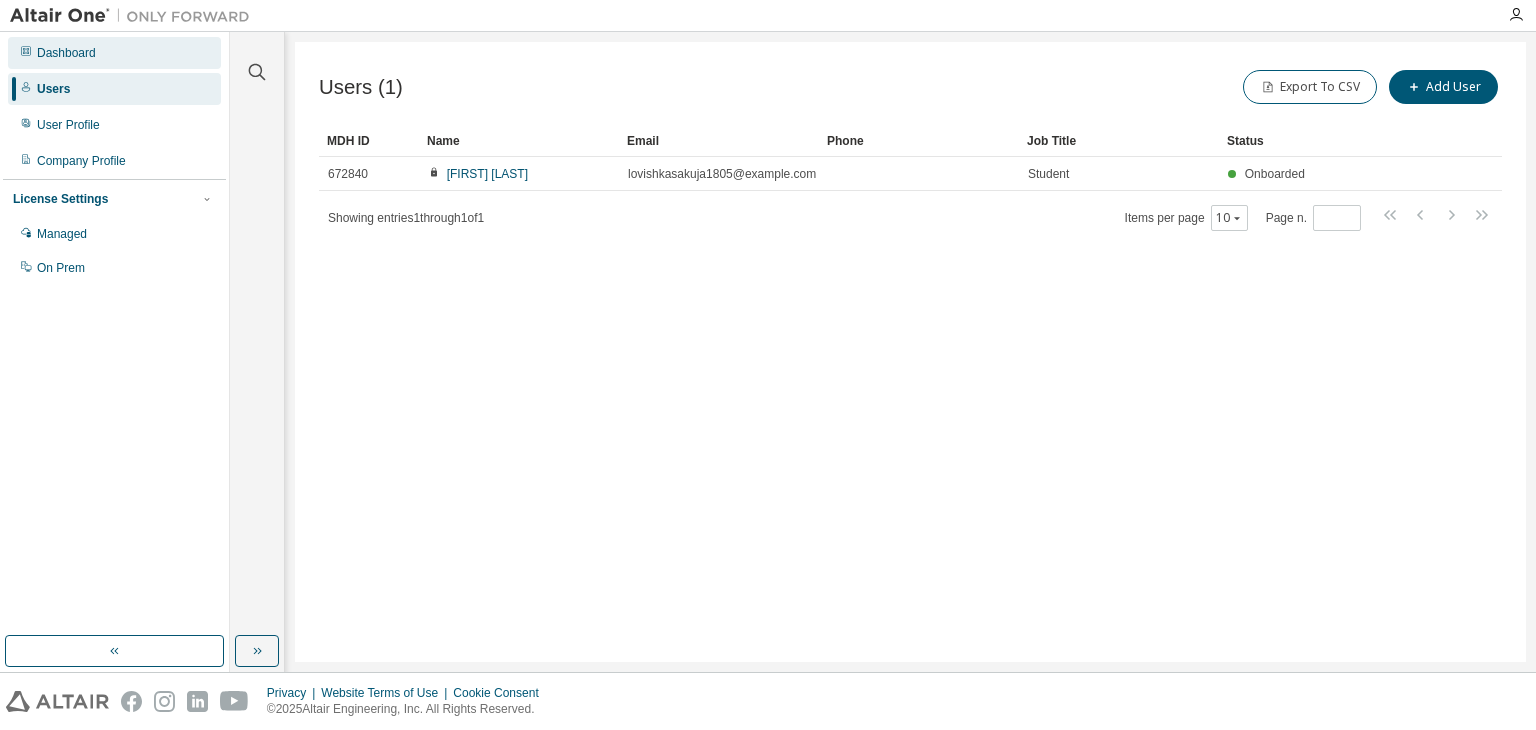 click on "Dashboard" at bounding box center (114, 53) 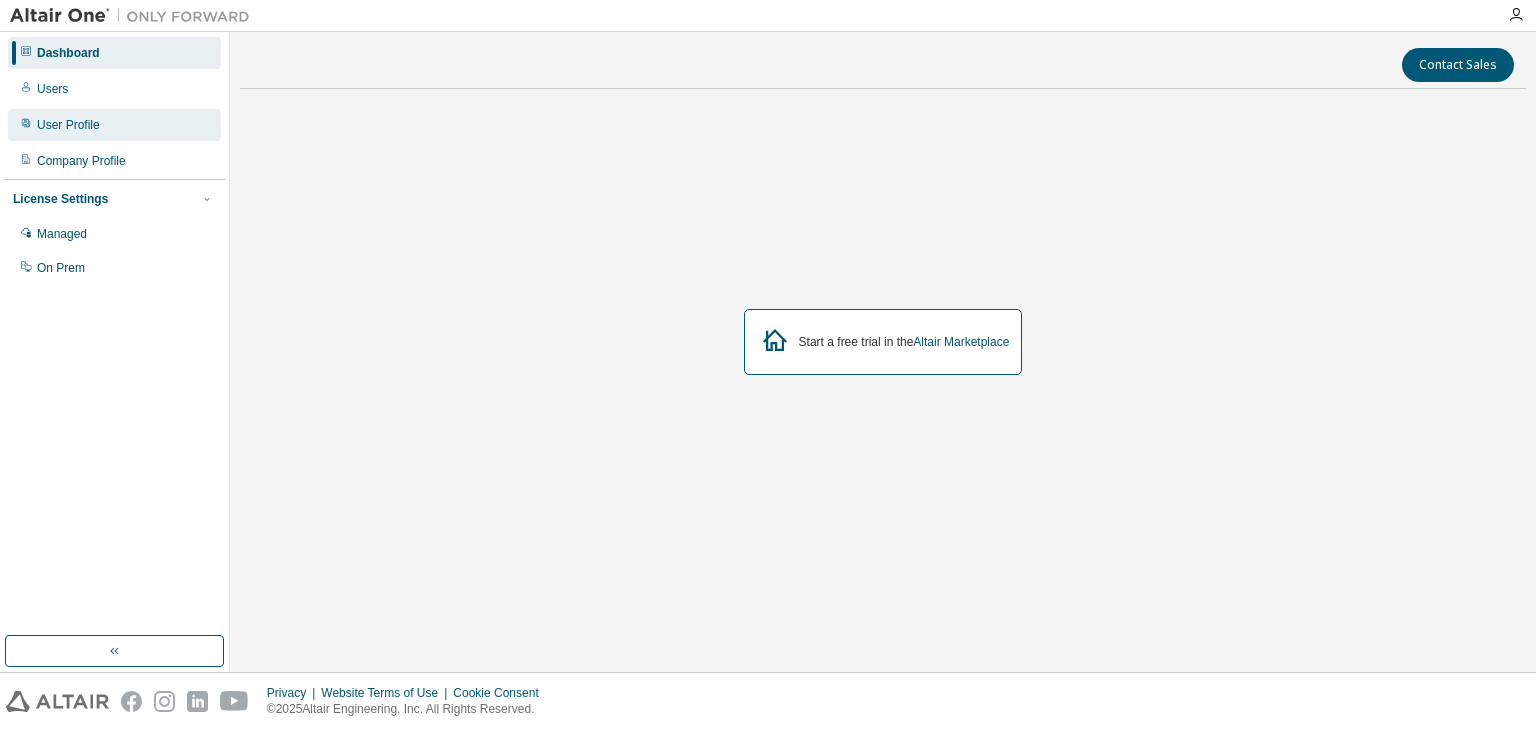 click on "User Profile" at bounding box center [114, 125] 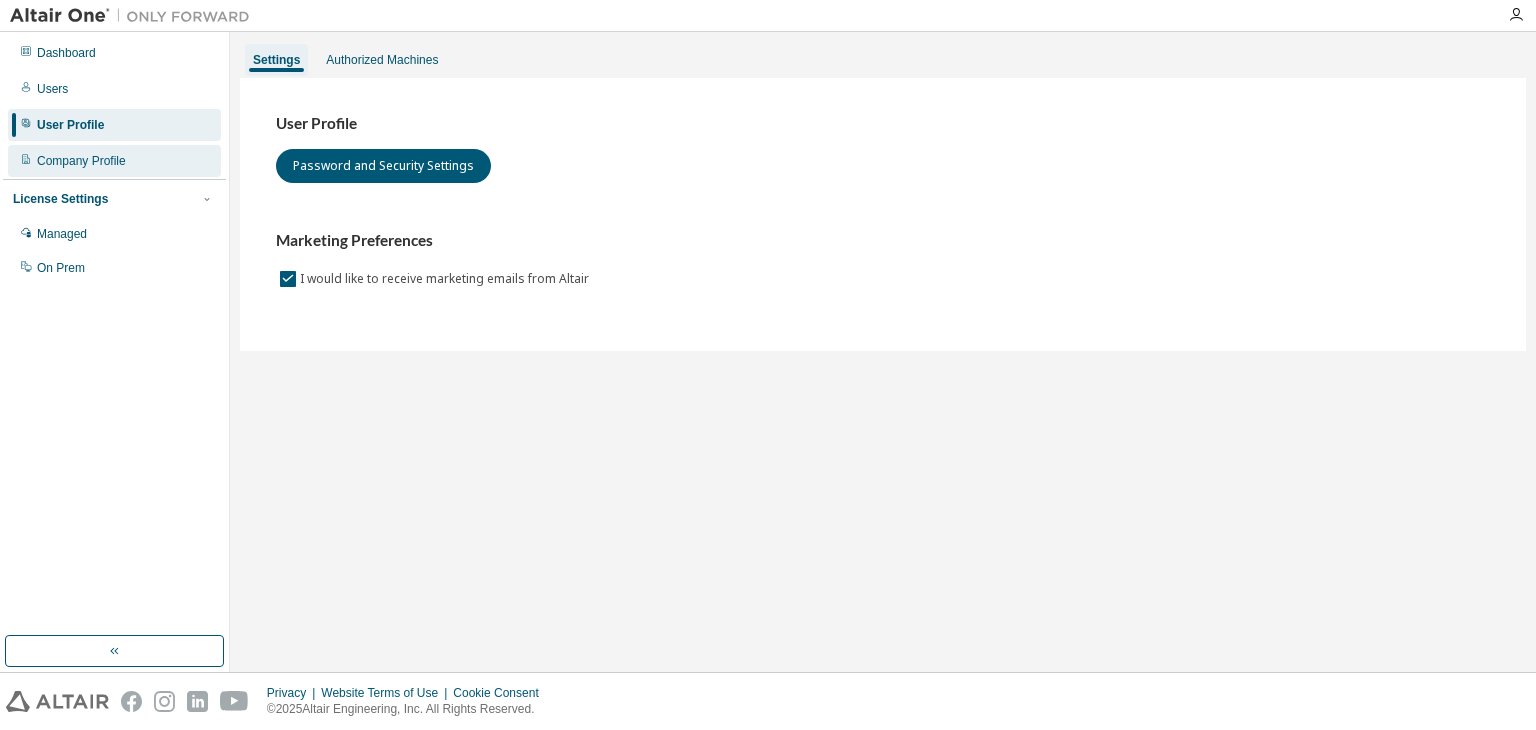 click on "Company Profile" at bounding box center (114, 161) 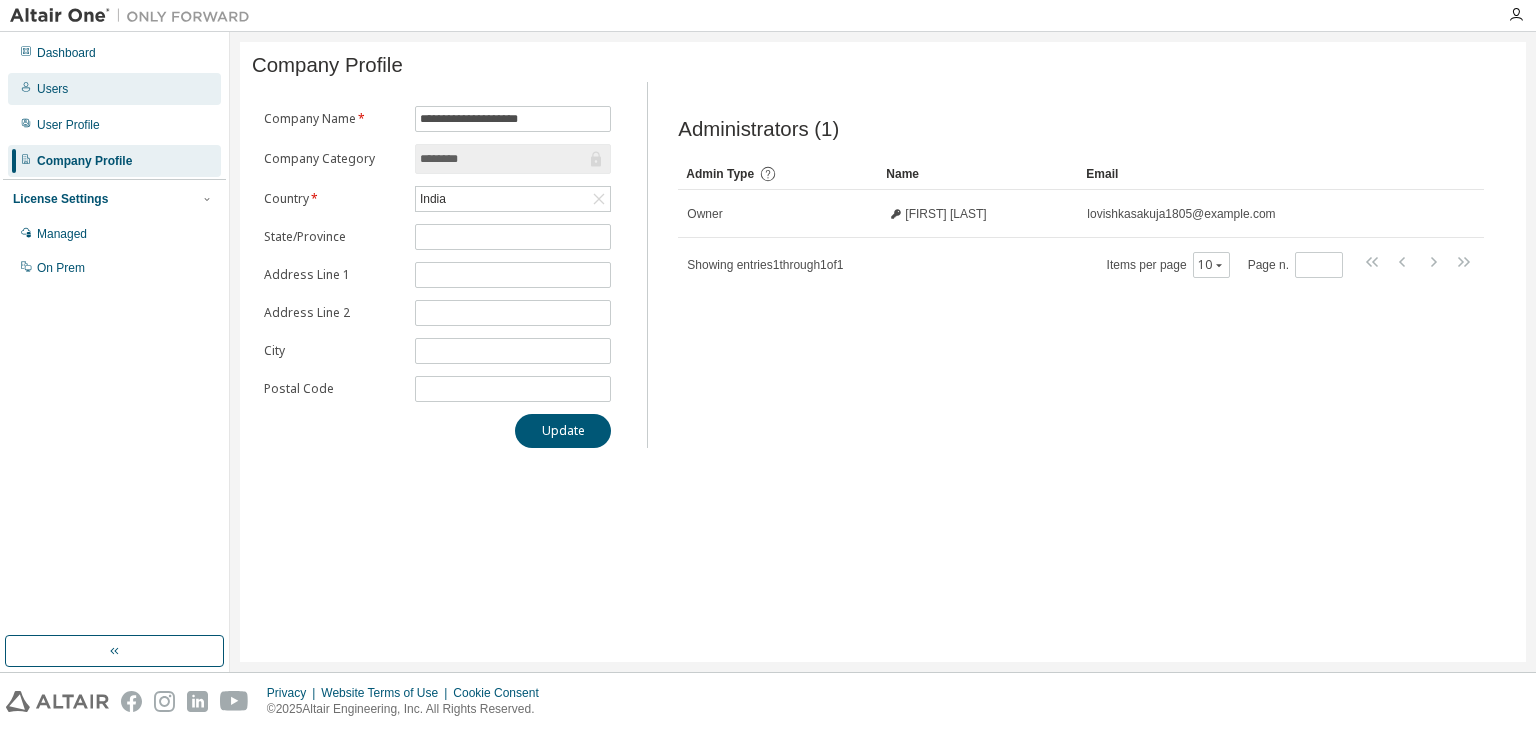 click on "Users" at bounding box center [114, 89] 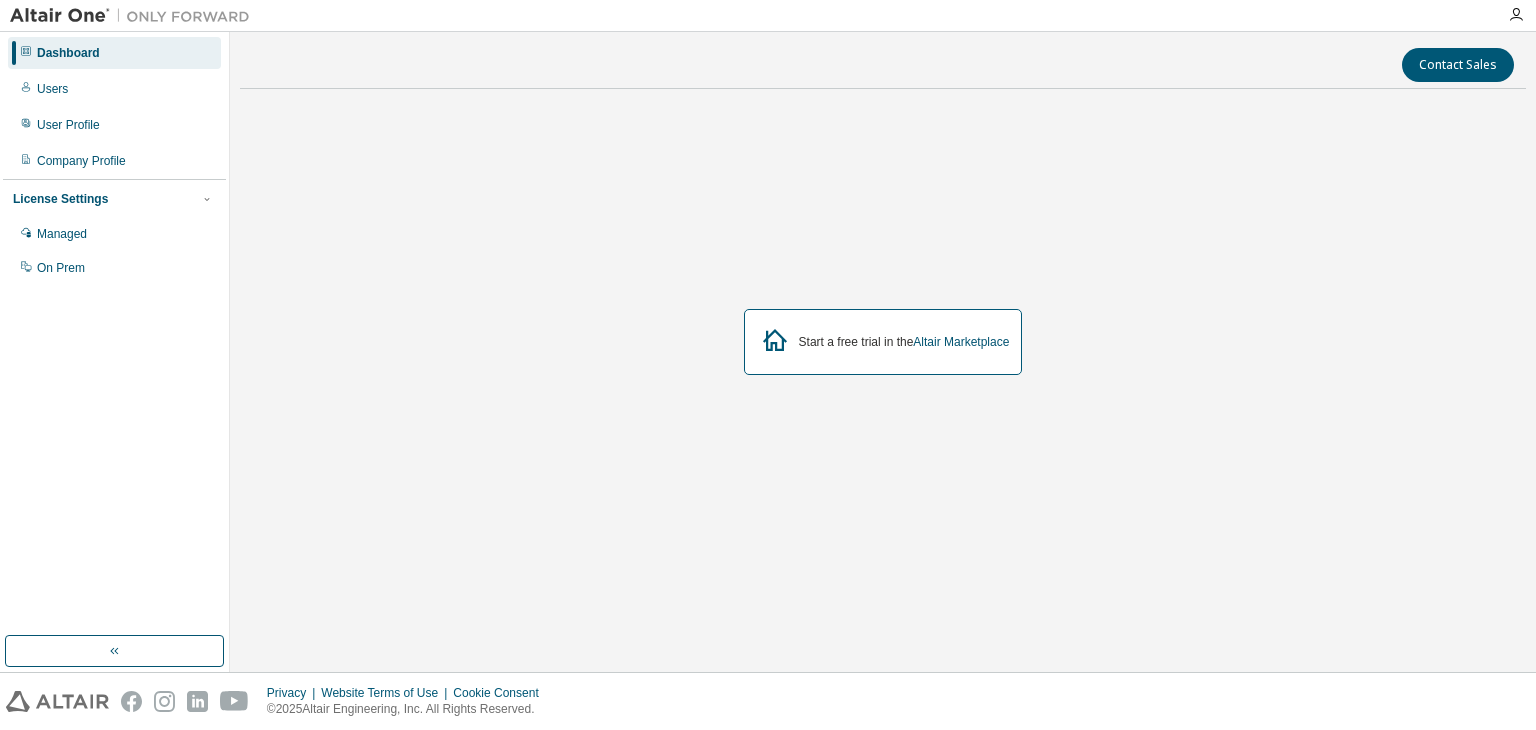 scroll, scrollTop: 0, scrollLeft: 0, axis: both 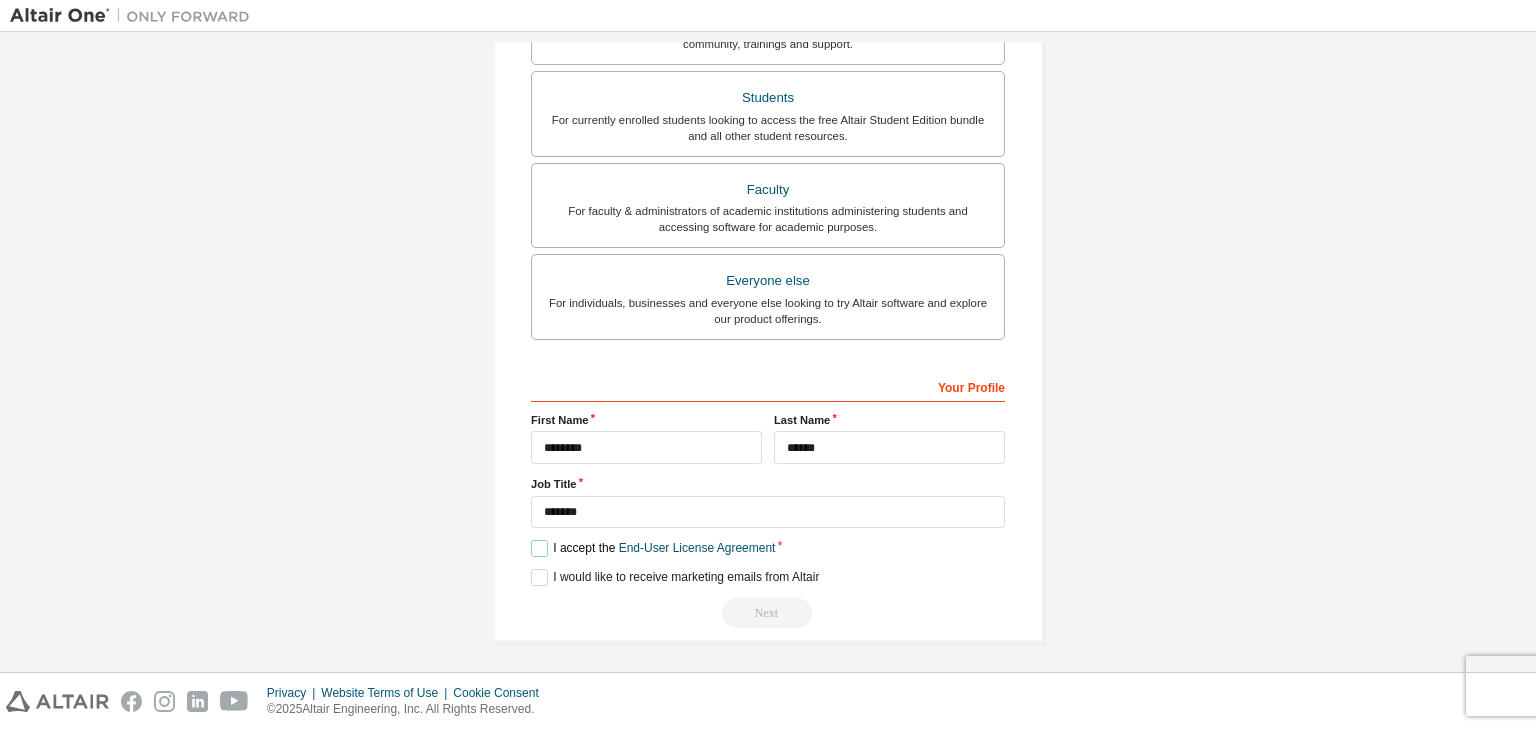 click on "I accept the    End-User License Agreement" at bounding box center (653, 548) 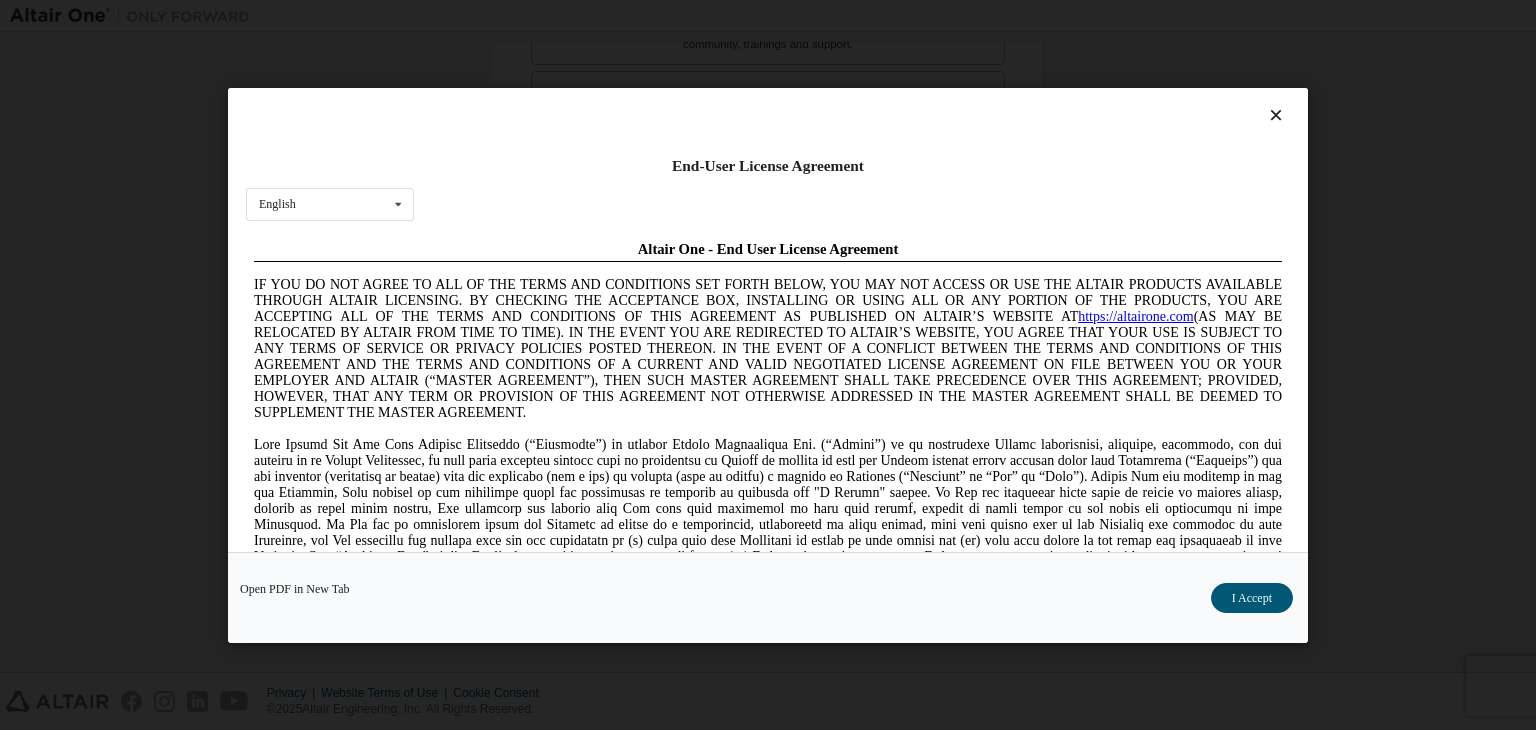 scroll, scrollTop: 0, scrollLeft: 0, axis: both 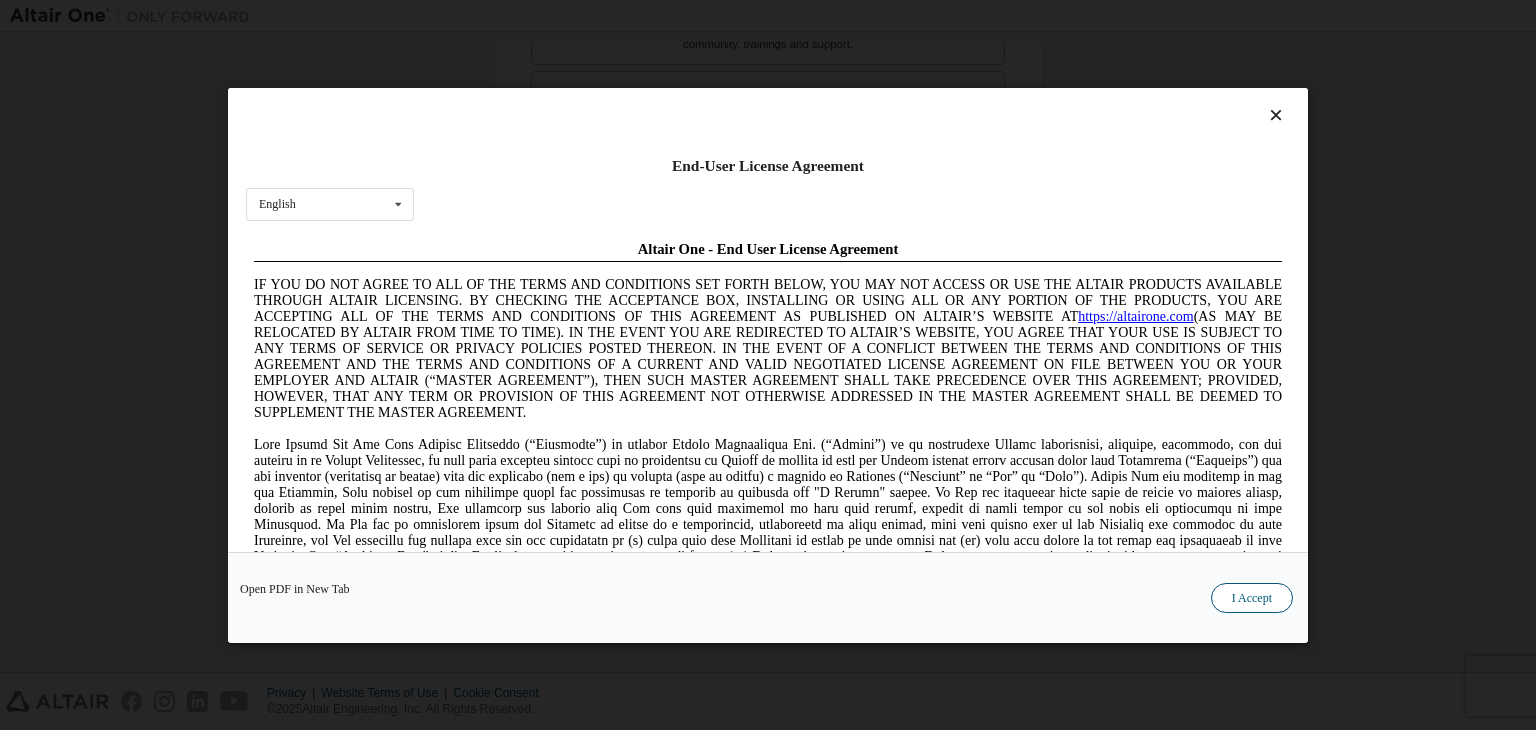 click on "I Accept" at bounding box center [1252, 598] 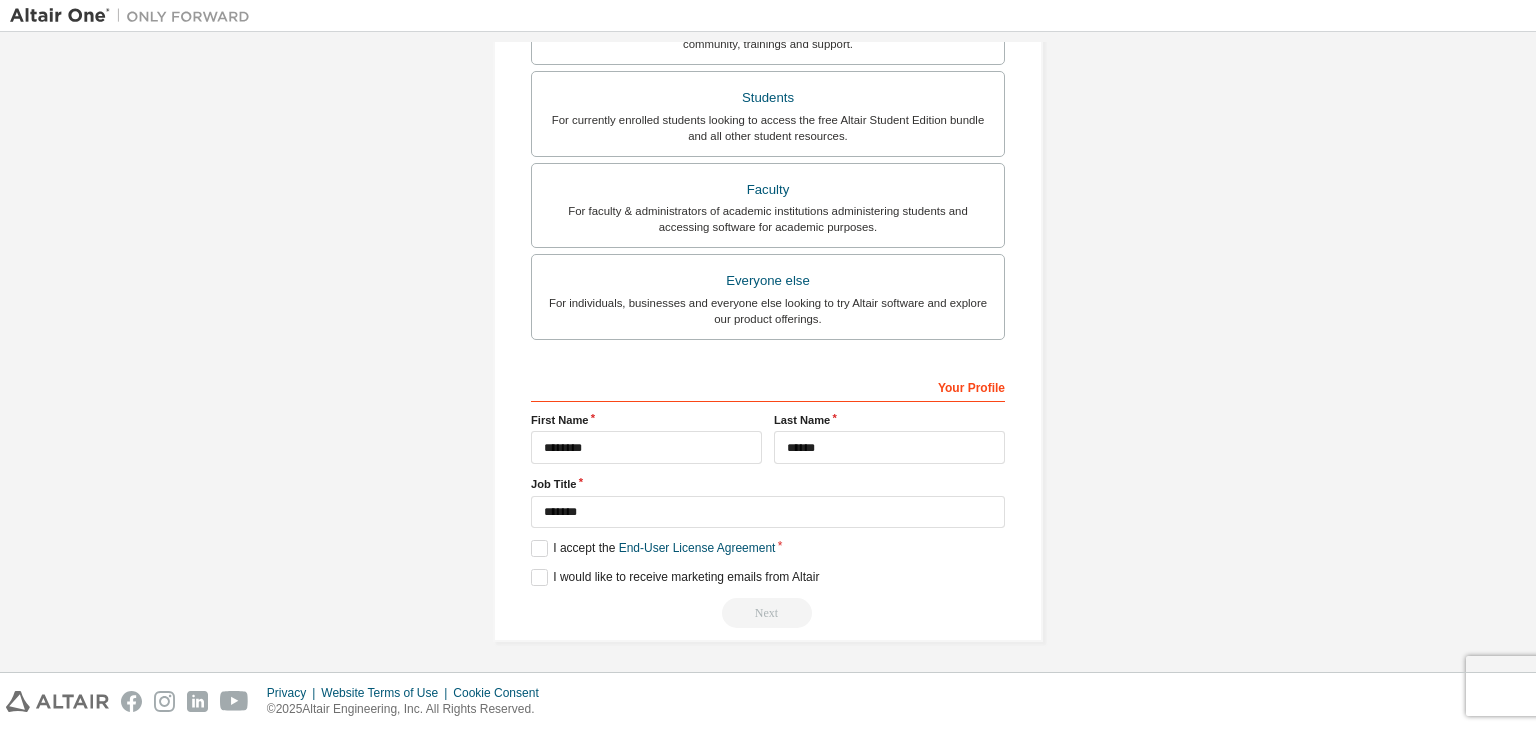 click on "**********" at bounding box center [768, 499] 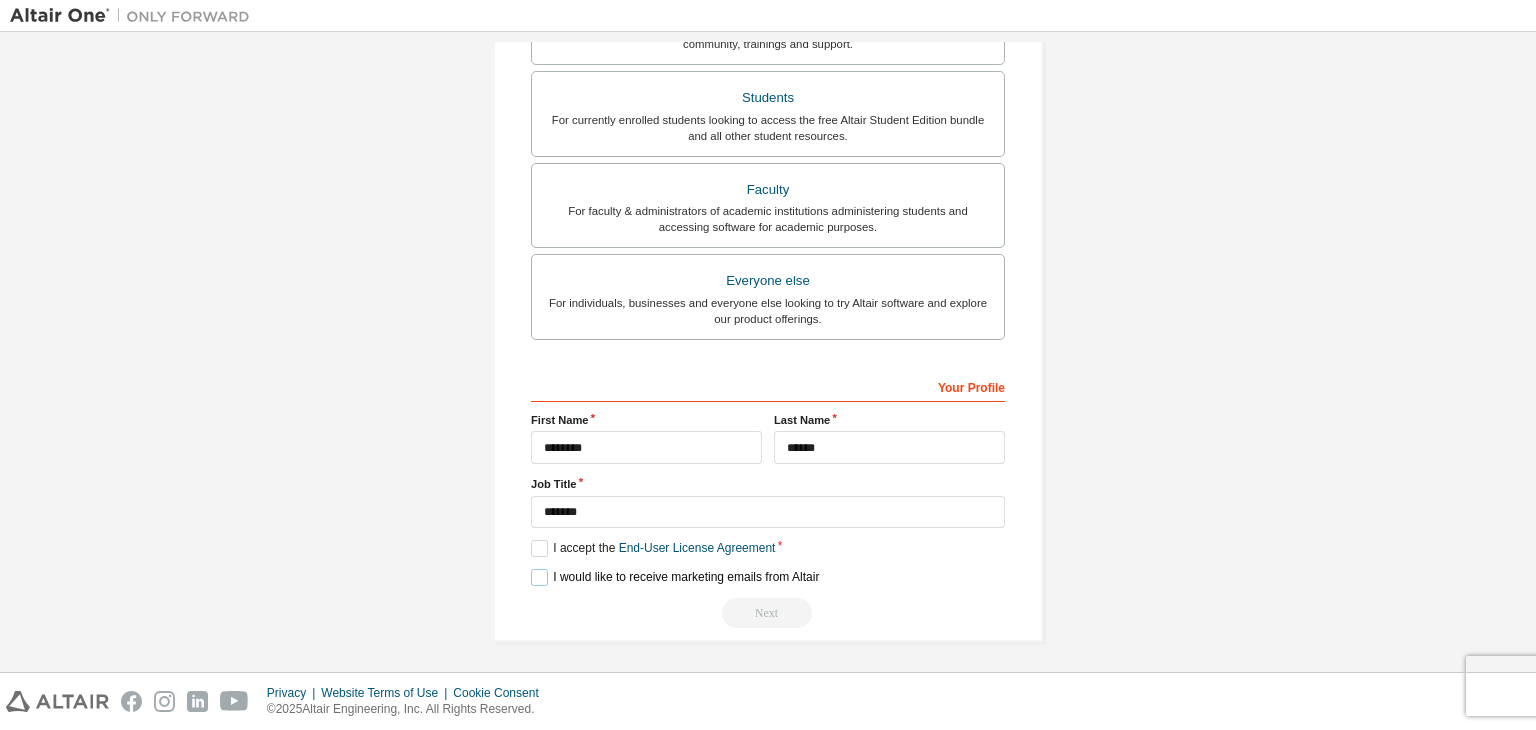 click on "I would like to receive marketing emails from Altair" at bounding box center [675, 577] 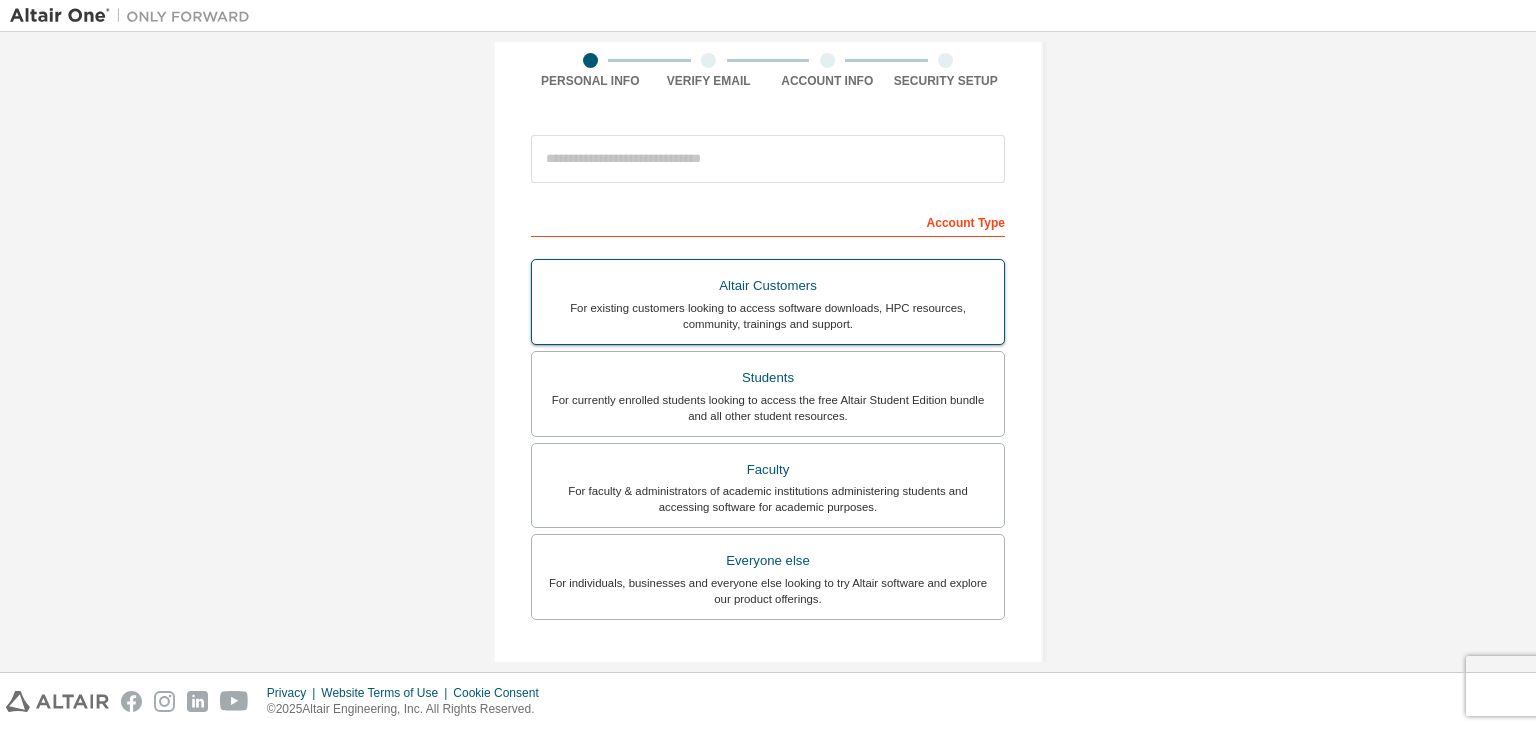 scroll, scrollTop: 155, scrollLeft: 0, axis: vertical 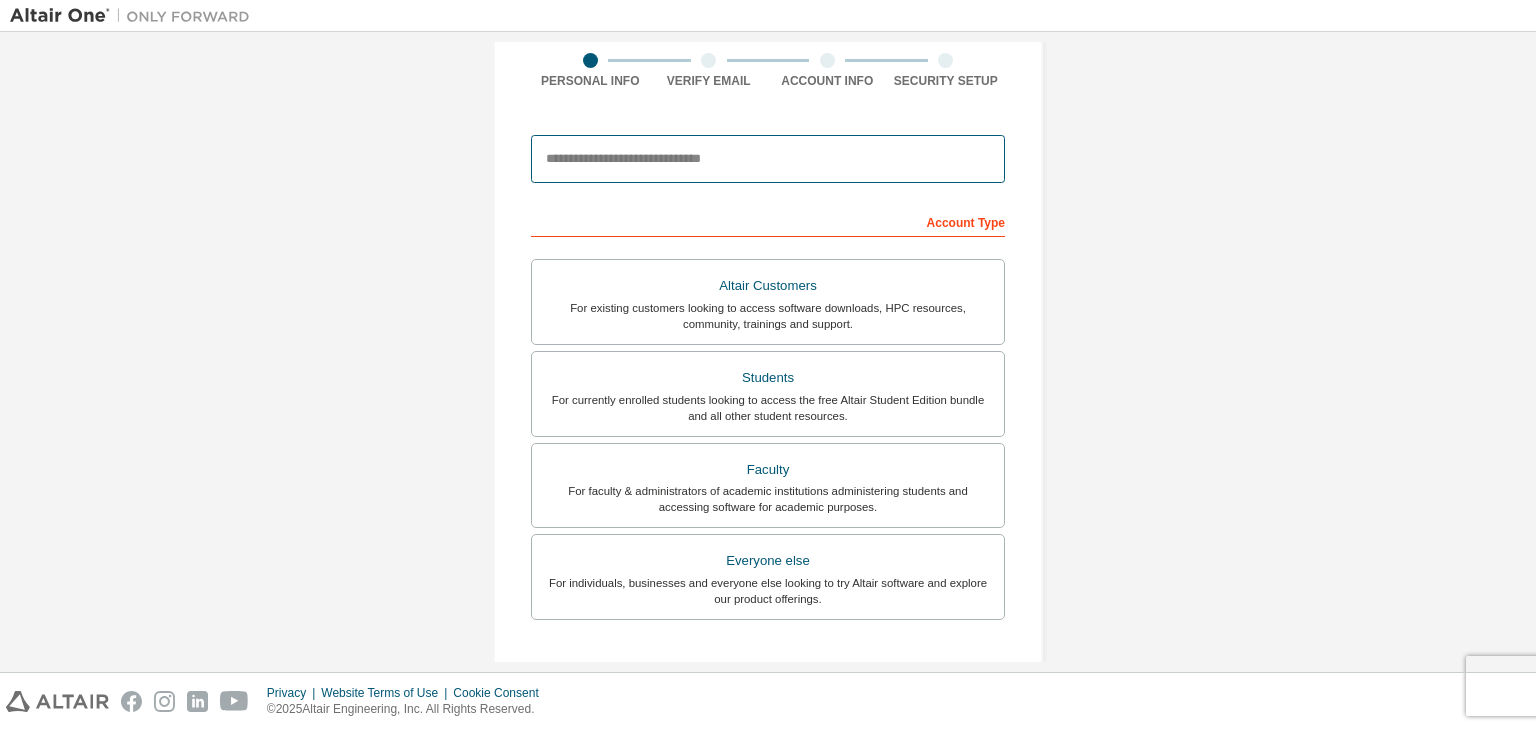 click at bounding box center (768, 159) 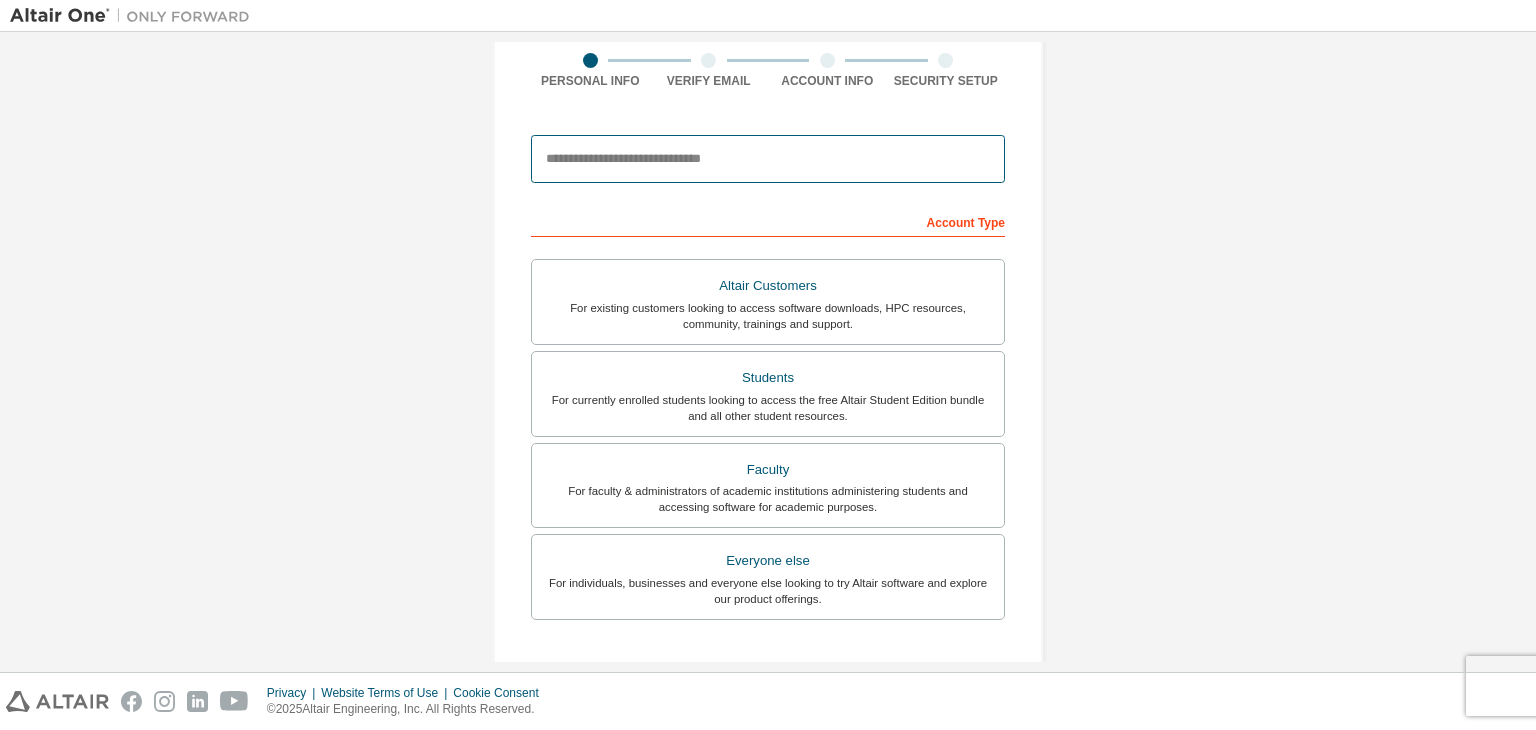 type on "**********" 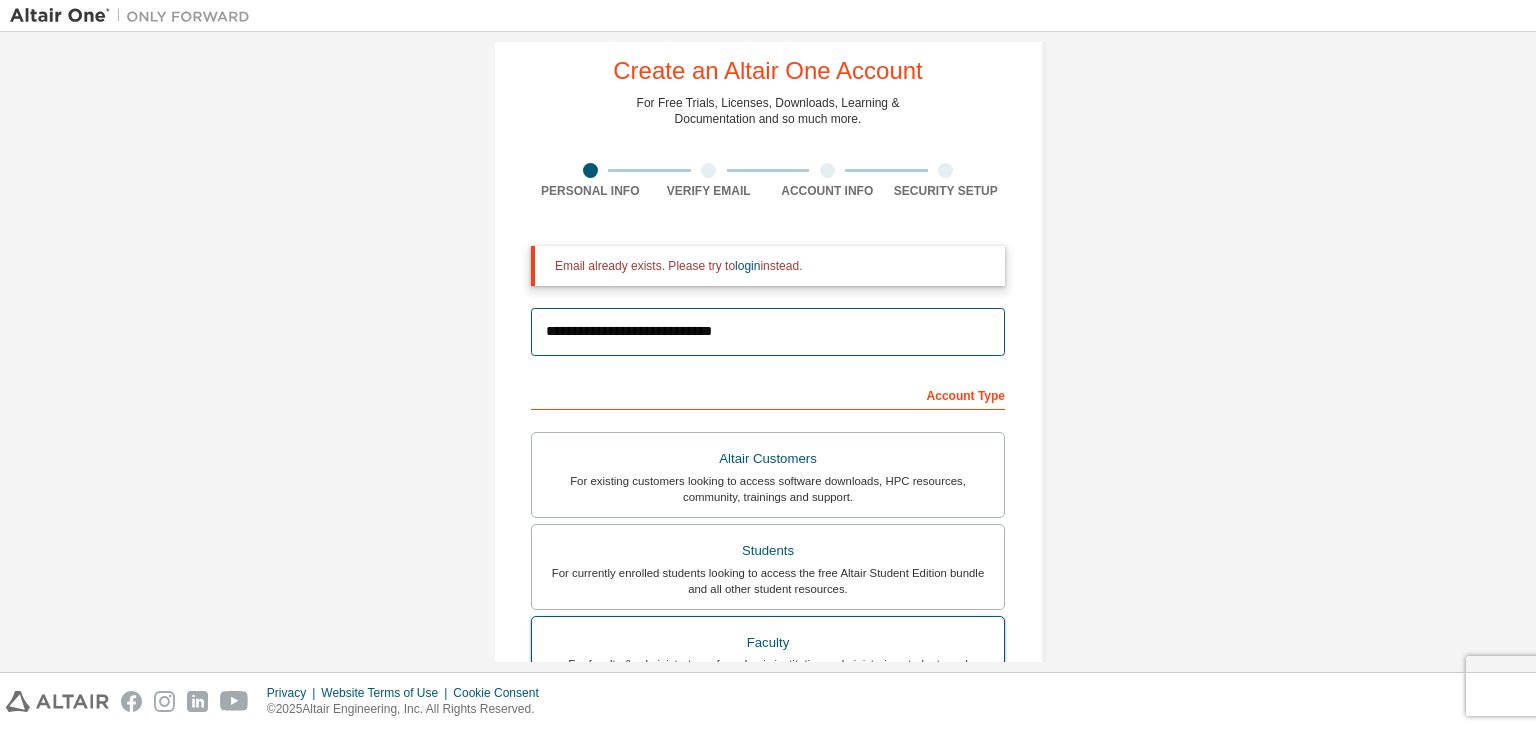 scroll, scrollTop: 0, scrollLeft: 0, axis: both 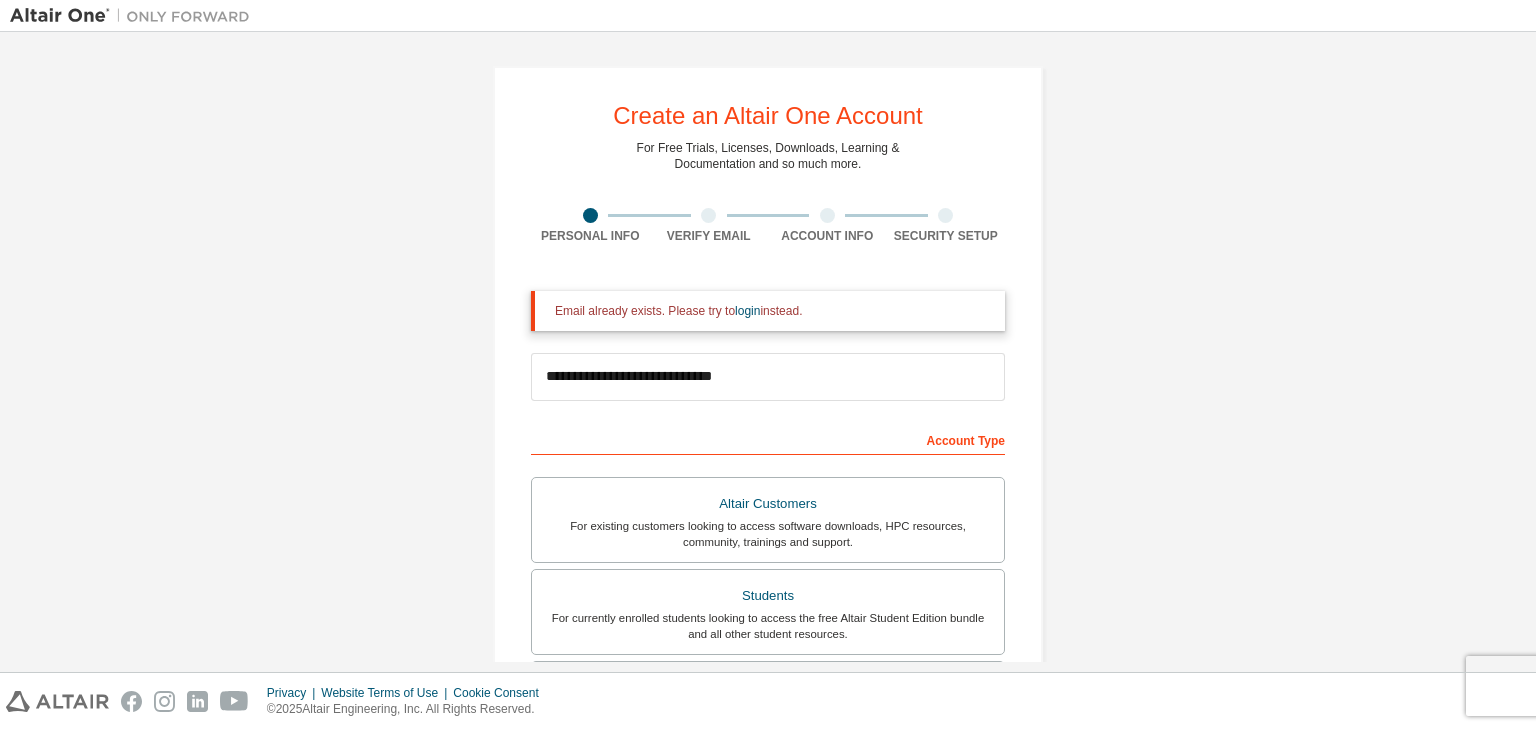 click on "Email already exists. Please try to  login  instead." at bounding box center [768, 311] 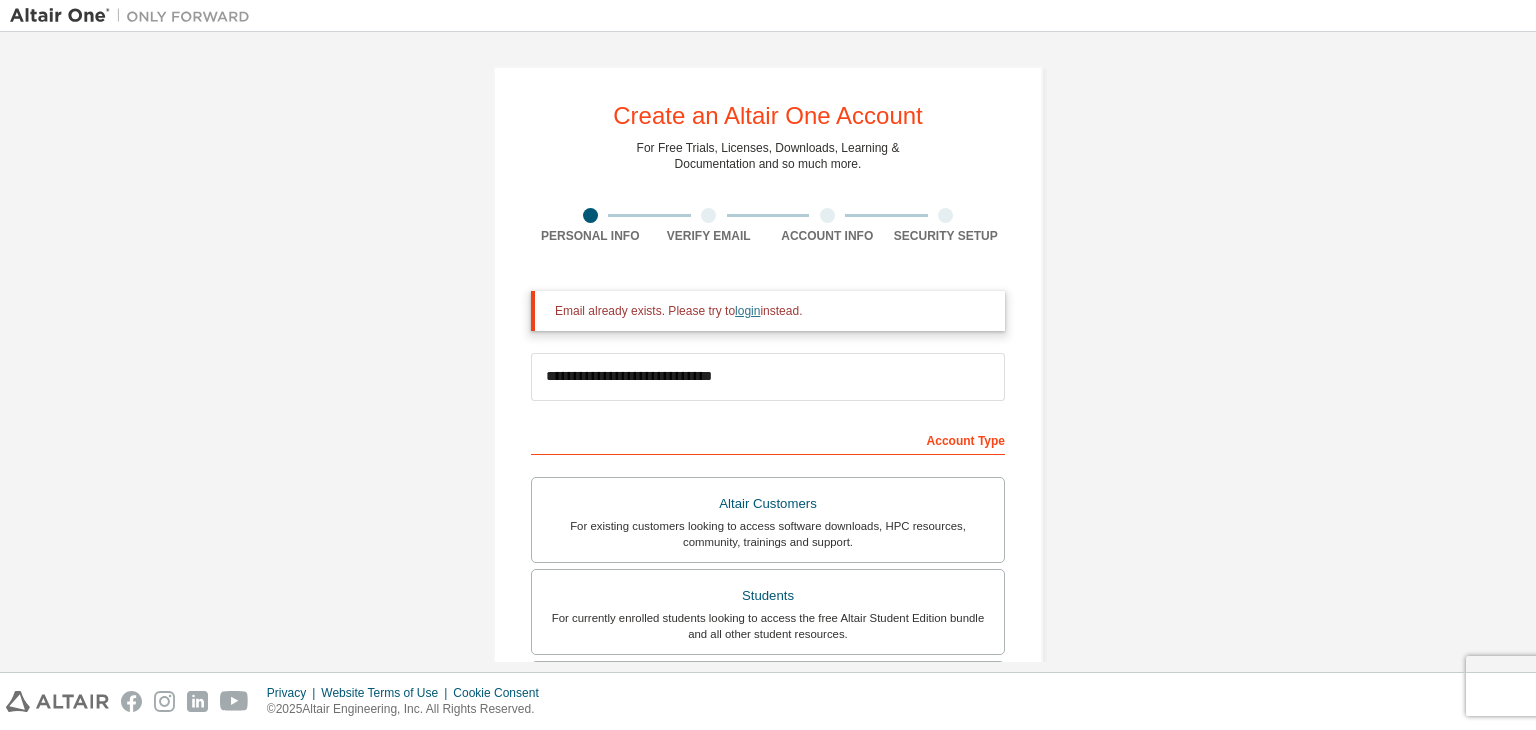 click on "login" at bounding box center (747, 311) 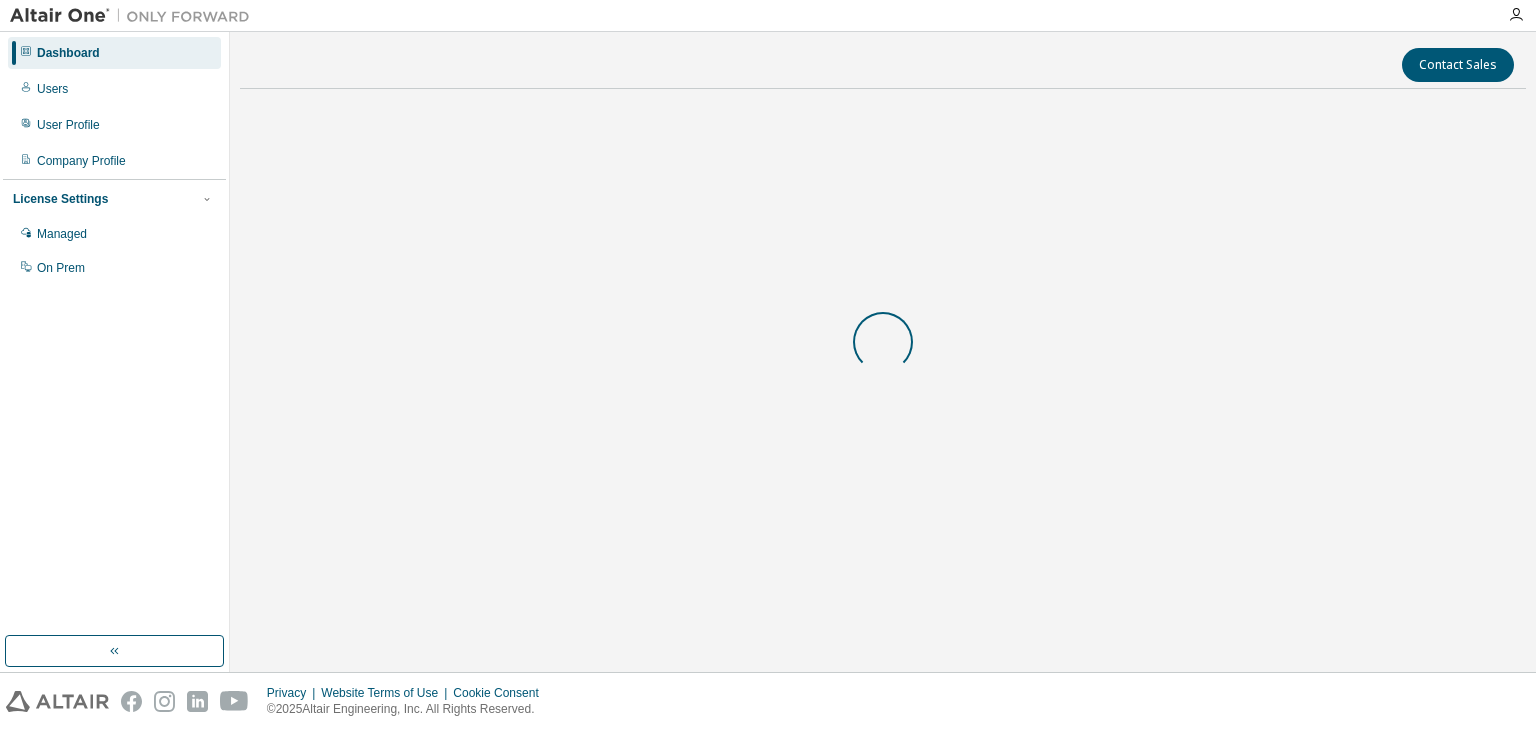 scroll, scrollTop: 0, scrollLeft: 0, axis: both 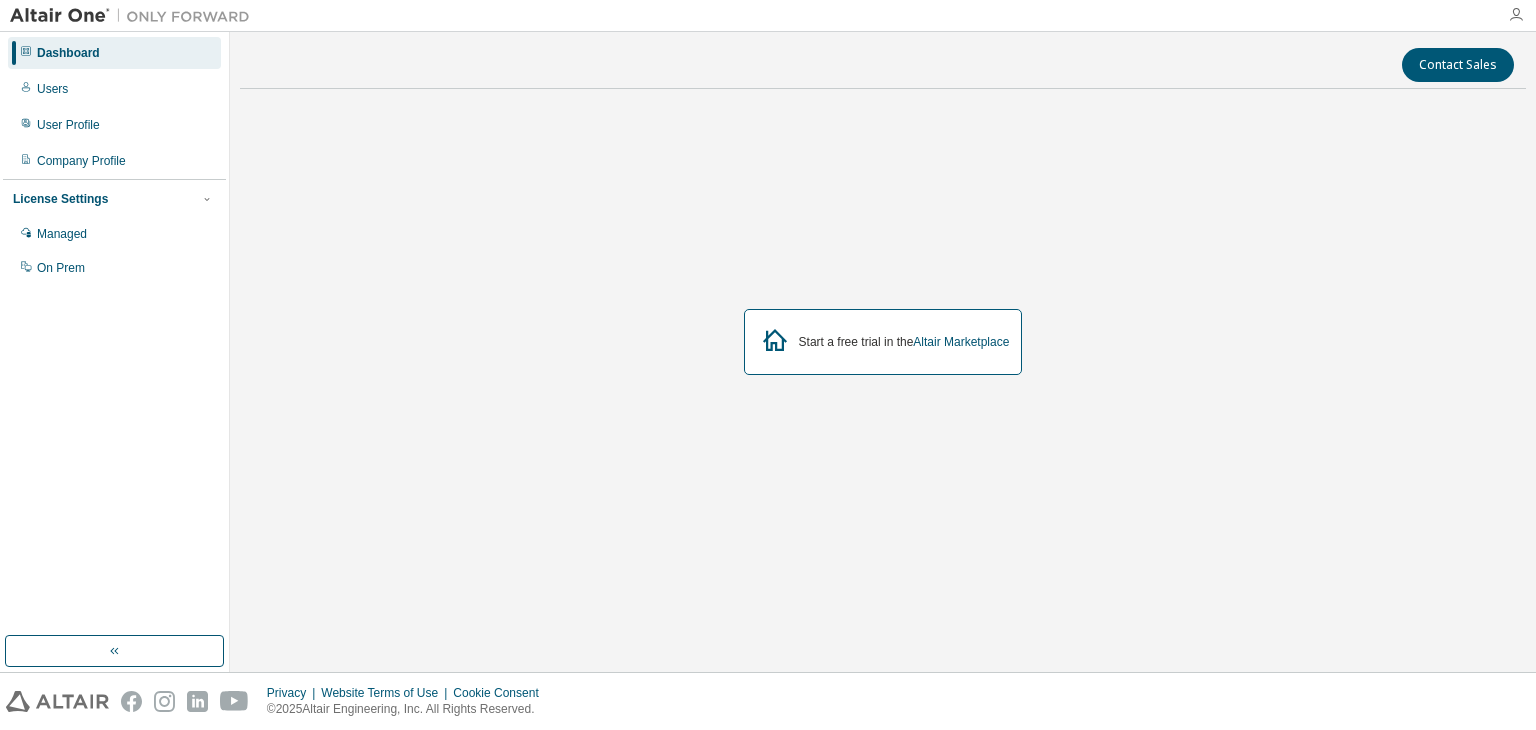 click at bounding box center (1516, 15) 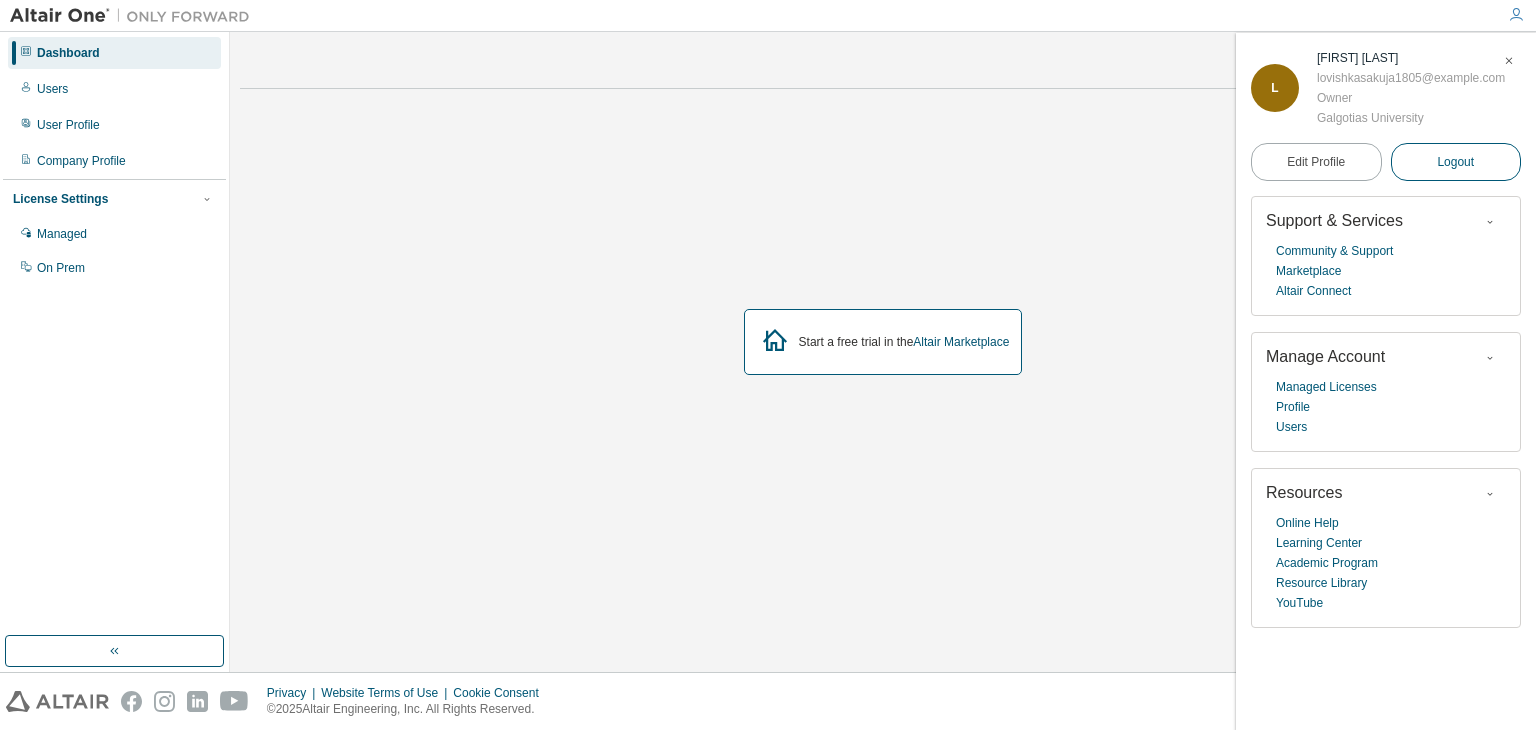click on "Logout" at bounding box center (1455, 162) 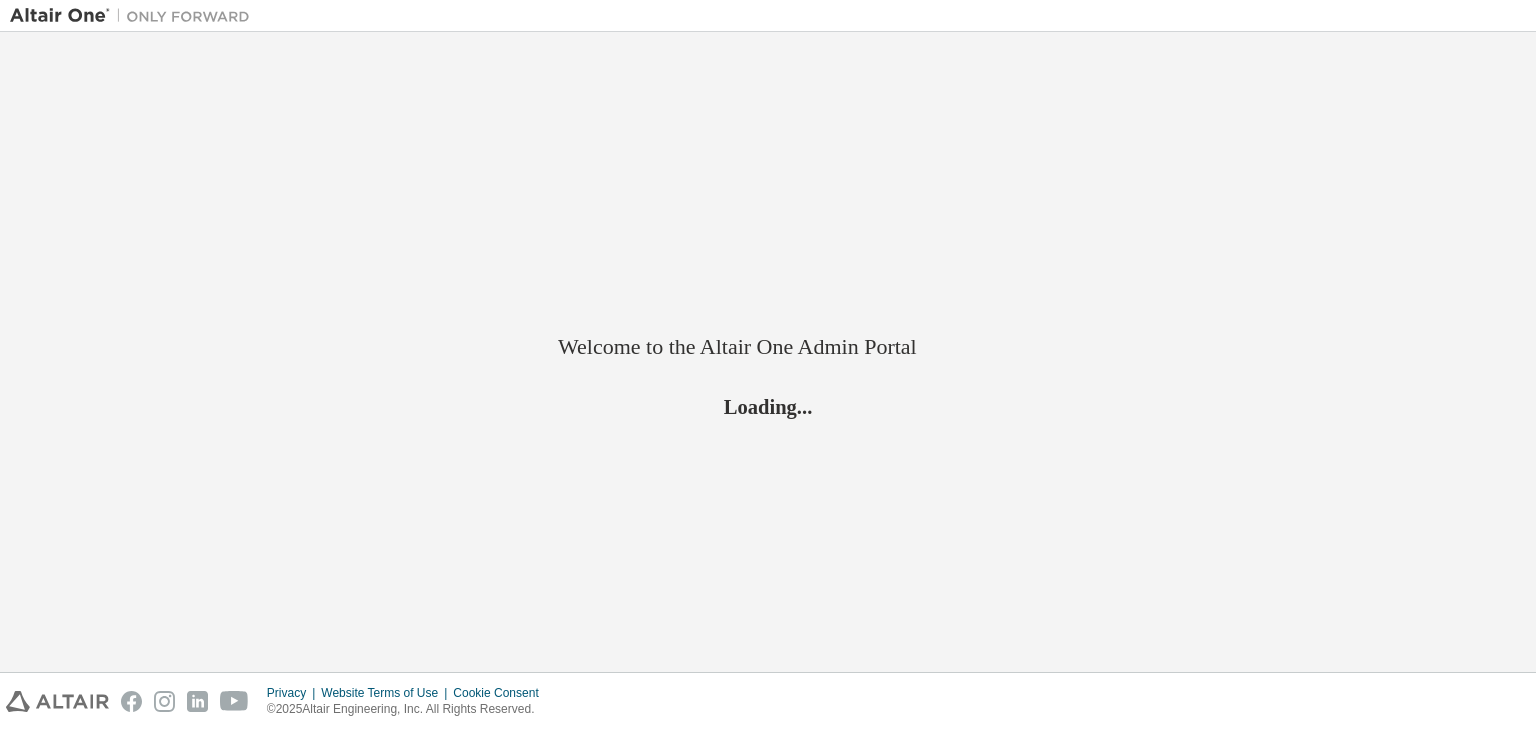 scroll, scrollTop: 0, scrollLeft: 0, axis: both 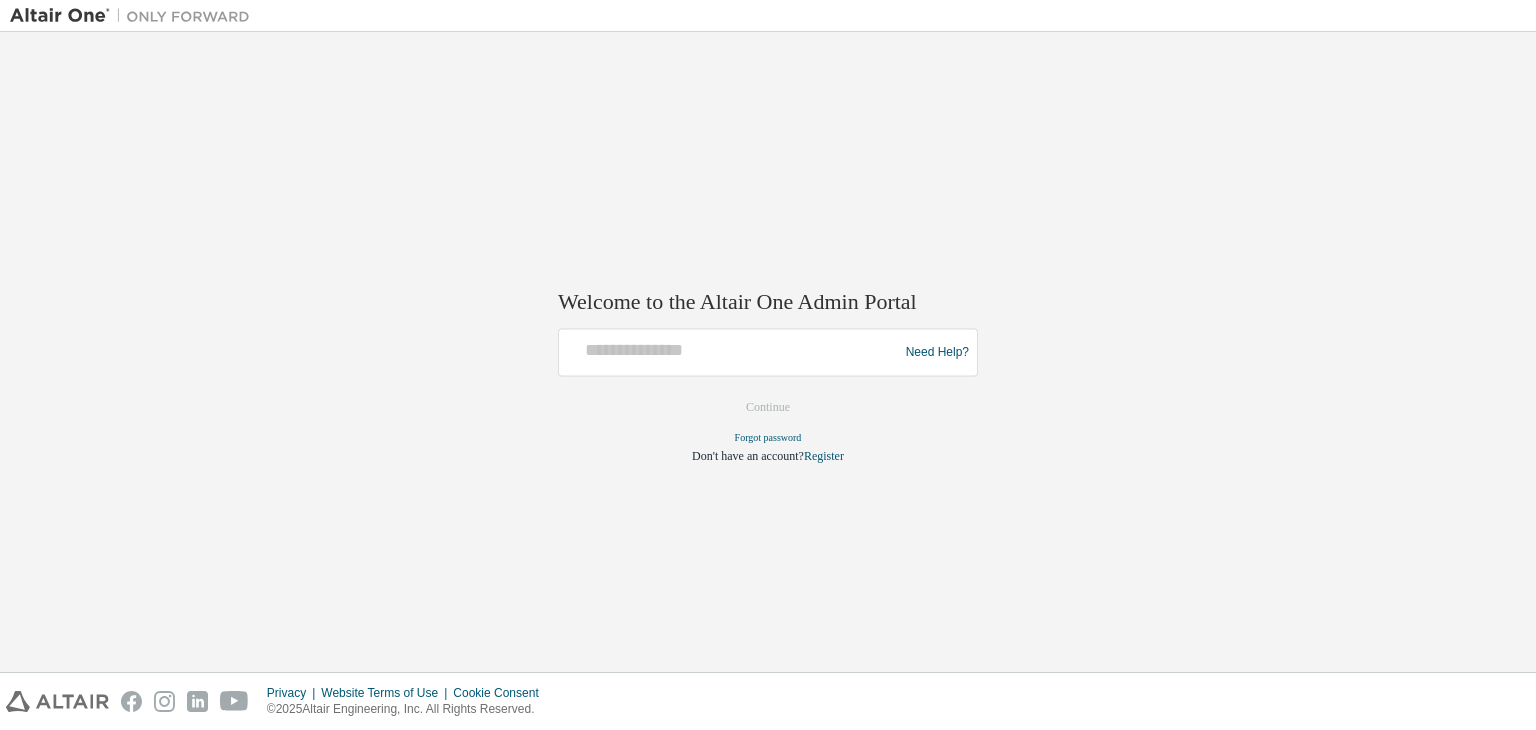 click at bounding box center (731, 353) 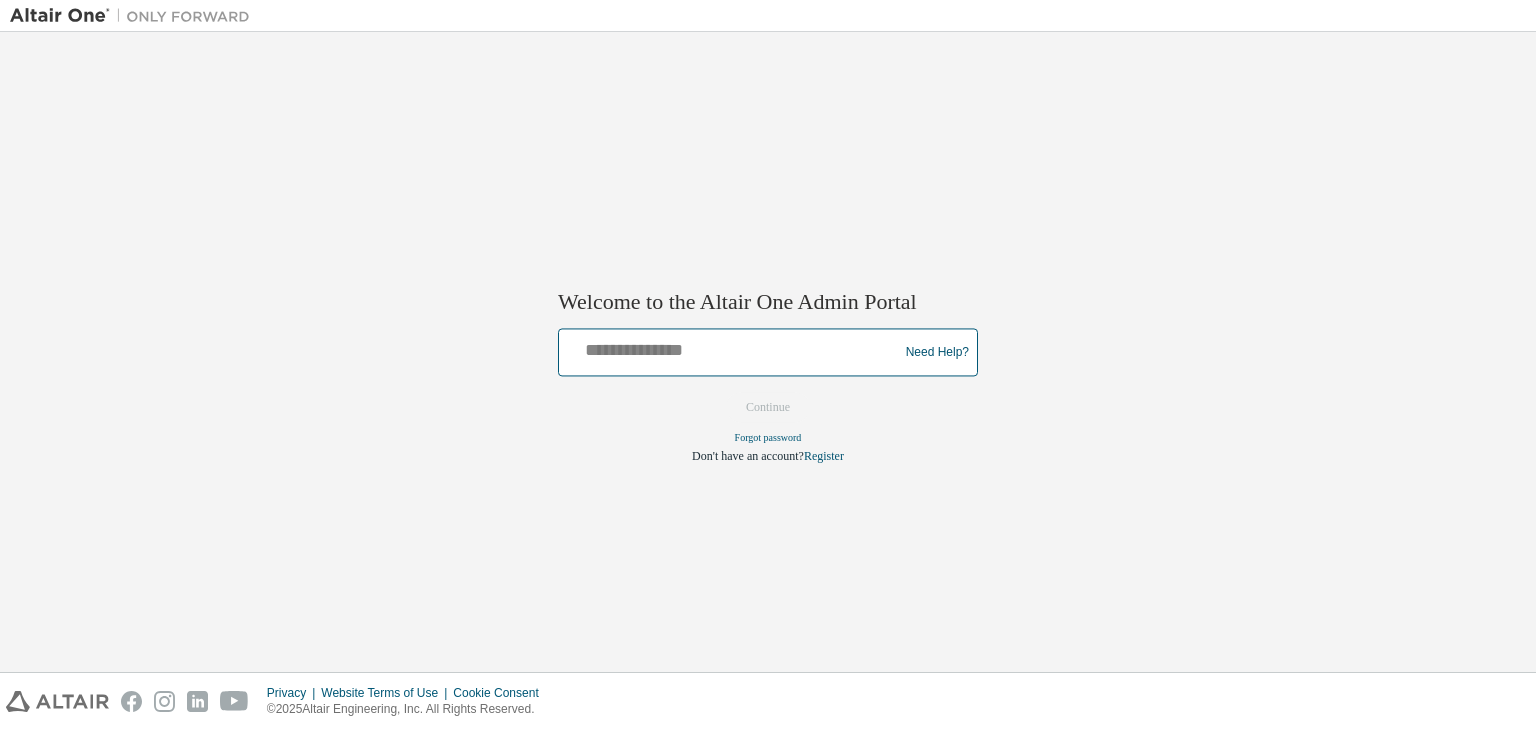click at bounding box center [731, 348] 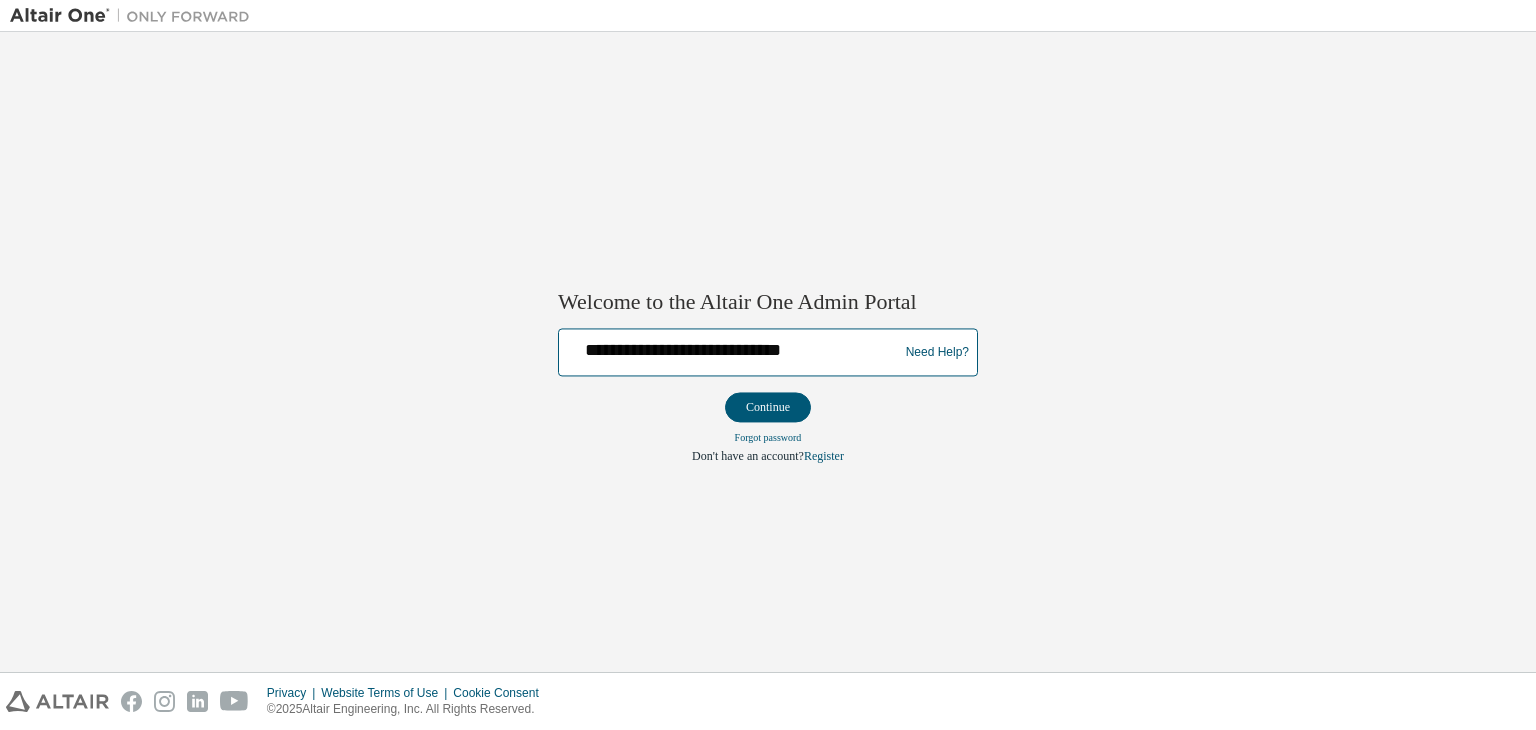 click on "**********" at bounding box center (731, 348) 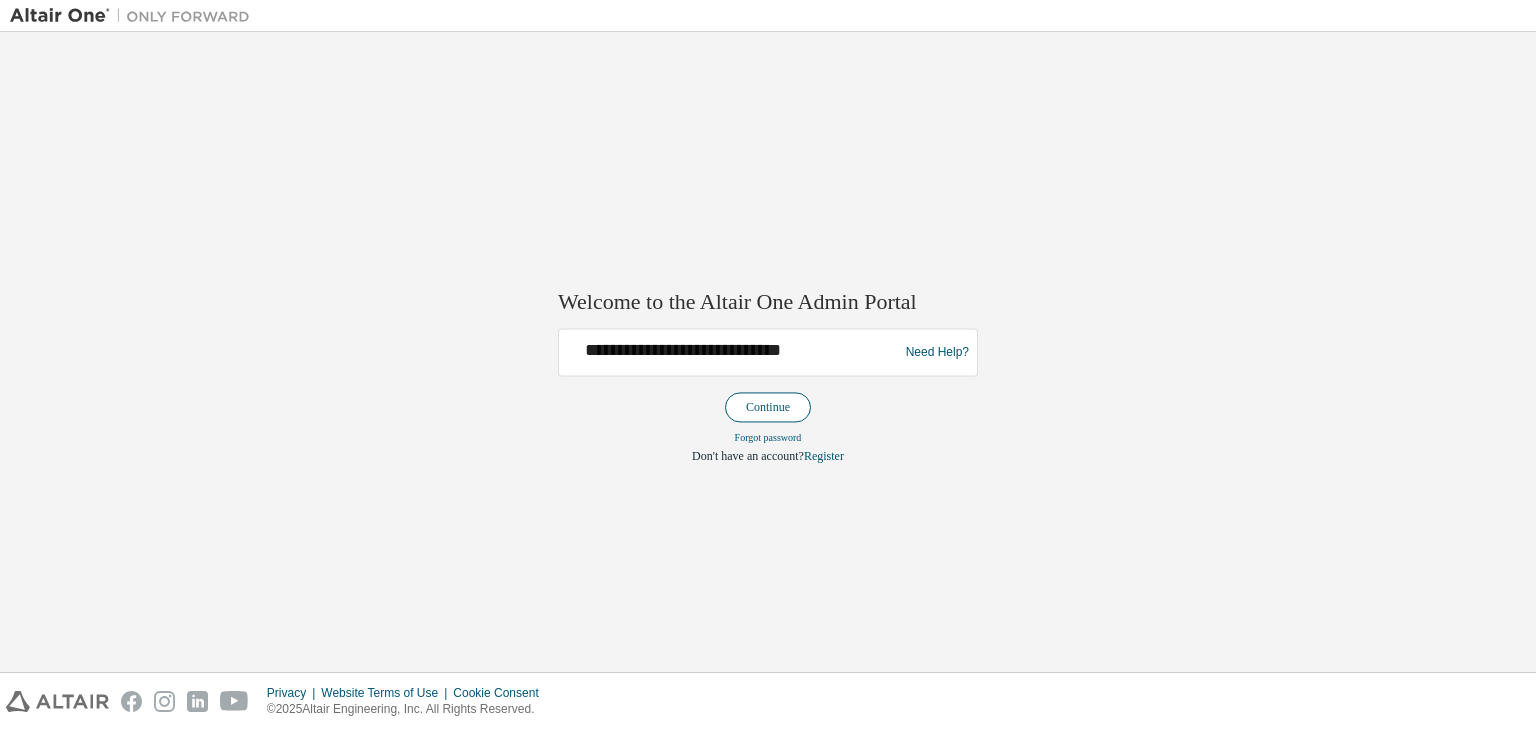 click on "Continue" at bounding box center [768, 408] 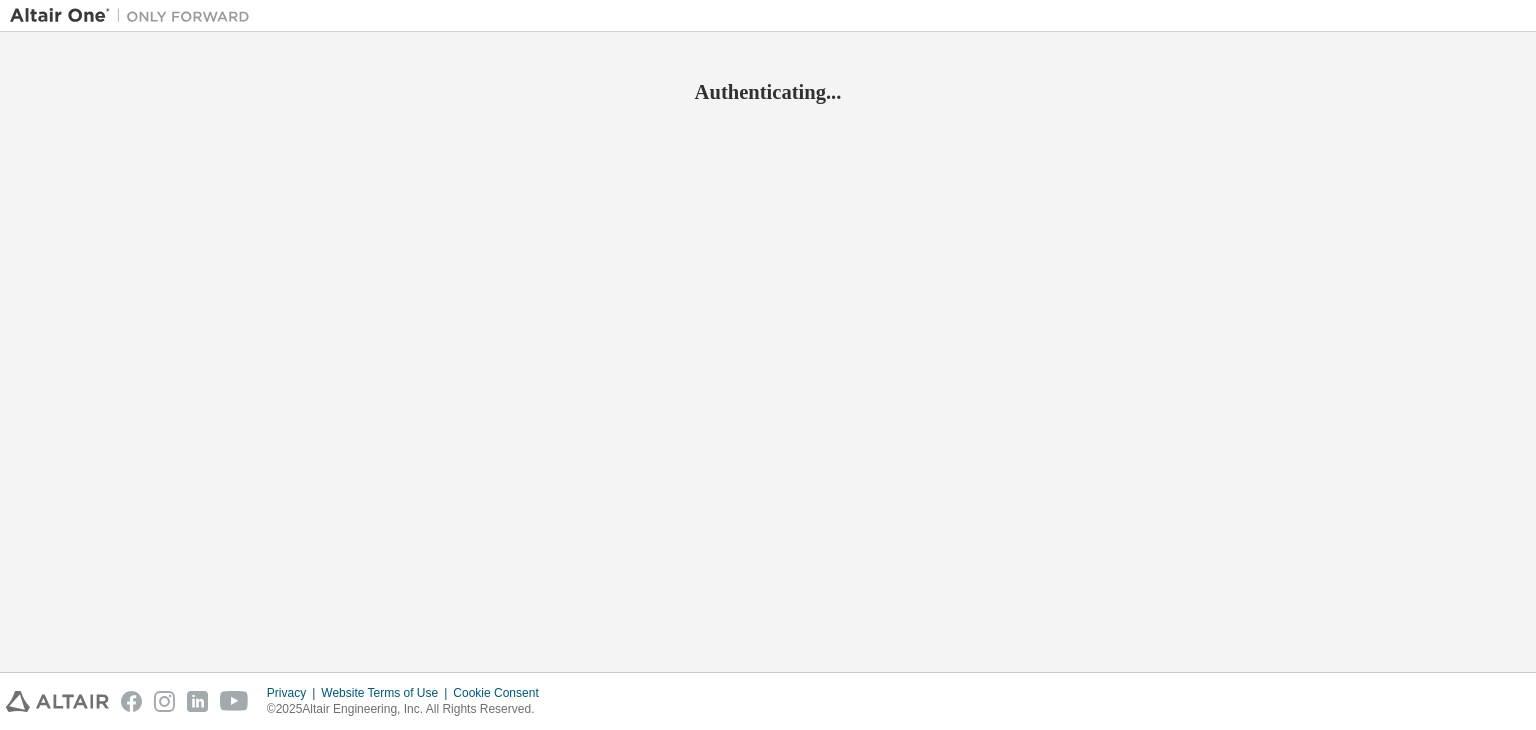 scroll, scrollTop: 0, scrollLeft: 0, axis: both 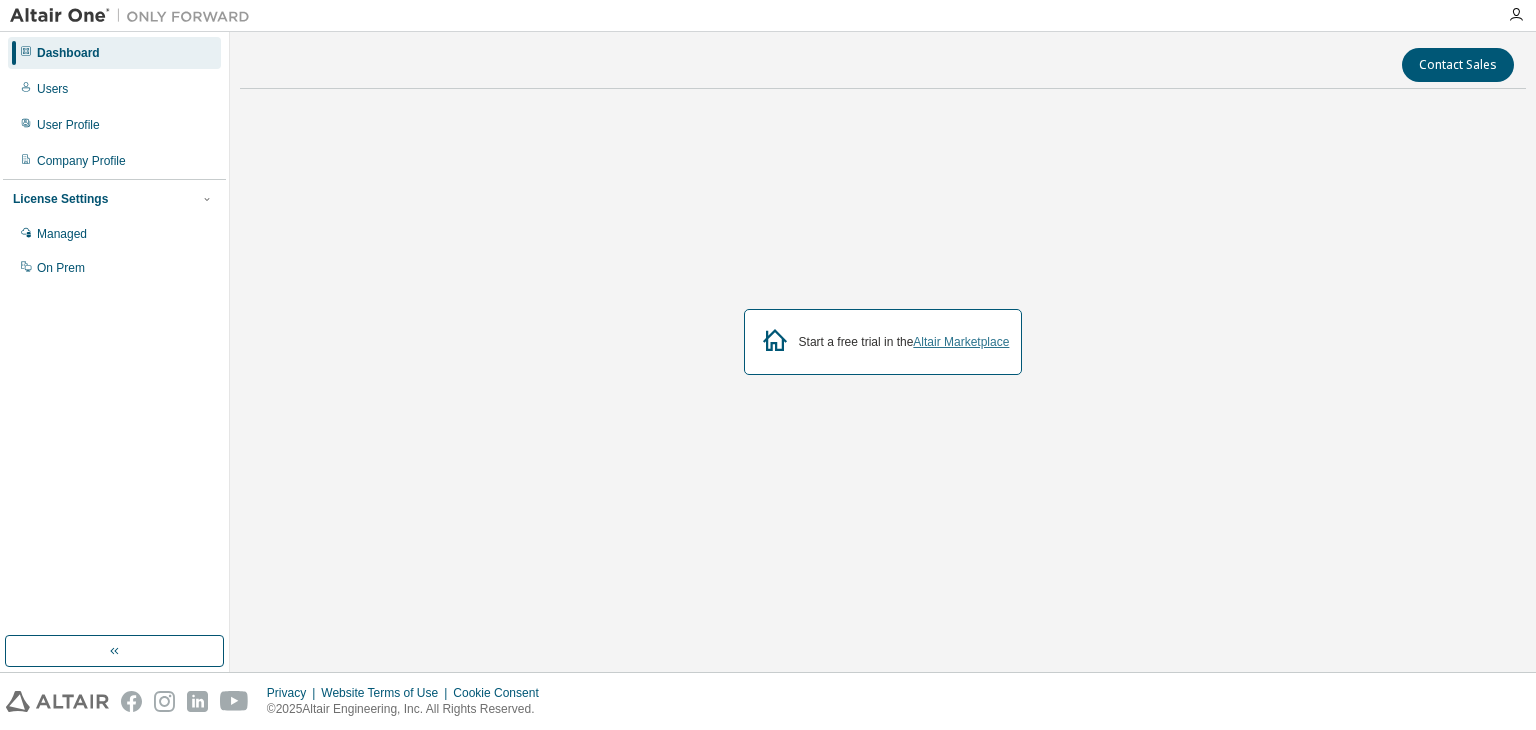 click on "Altair Marketplace" at bounding box center (961, 342) 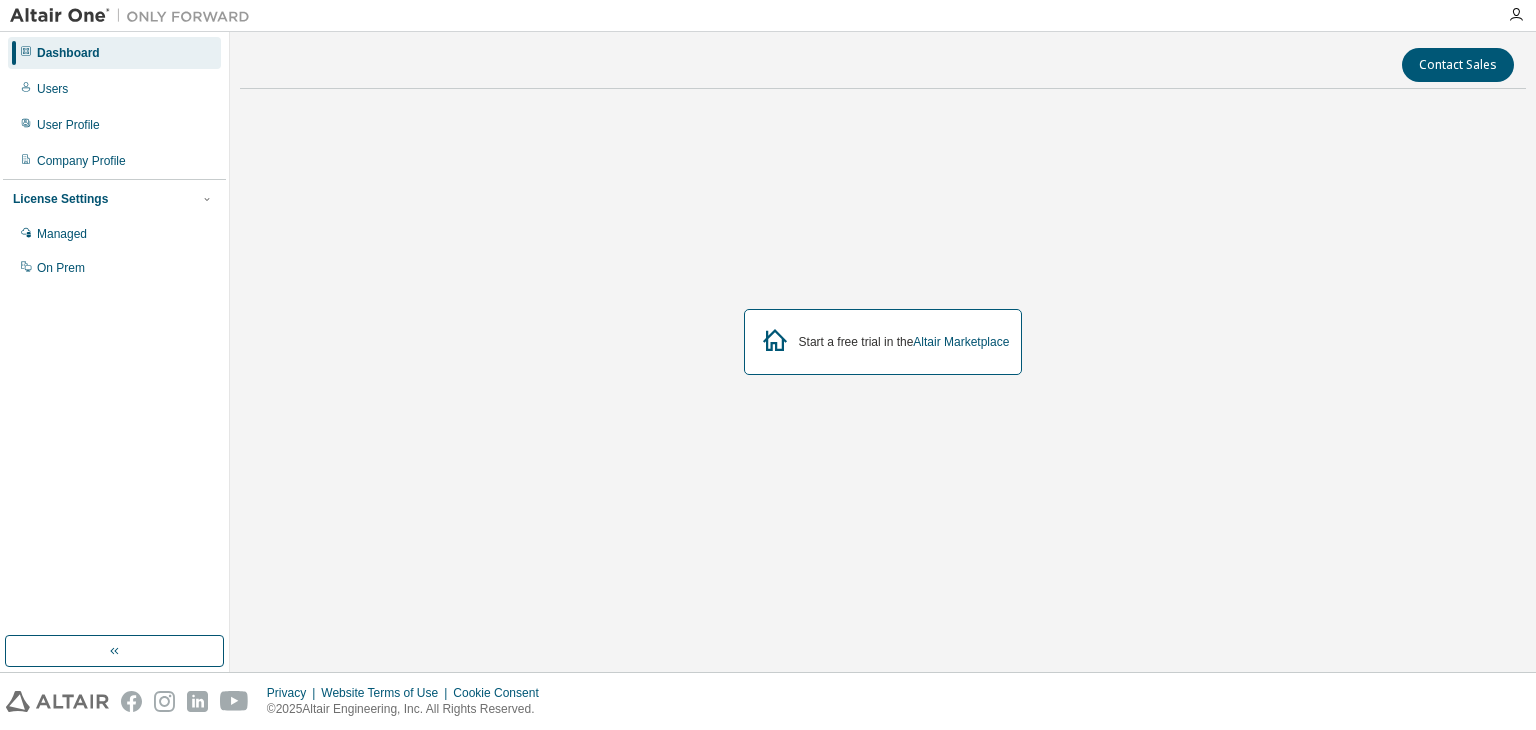 scroll, scrollTop: 0, scrollLeft: 0, axis: both 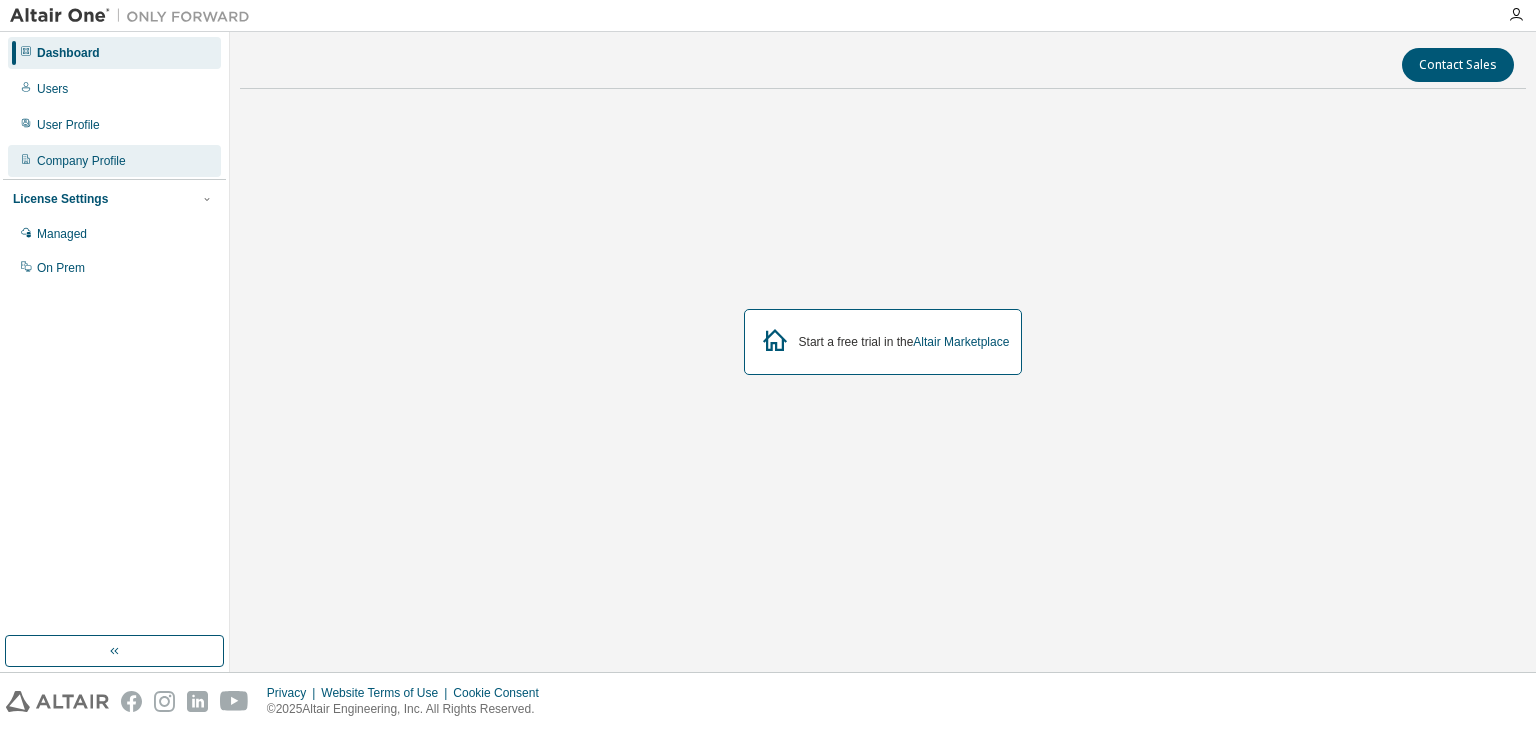 click on "Company Profile" at bounding box center [114, 161] 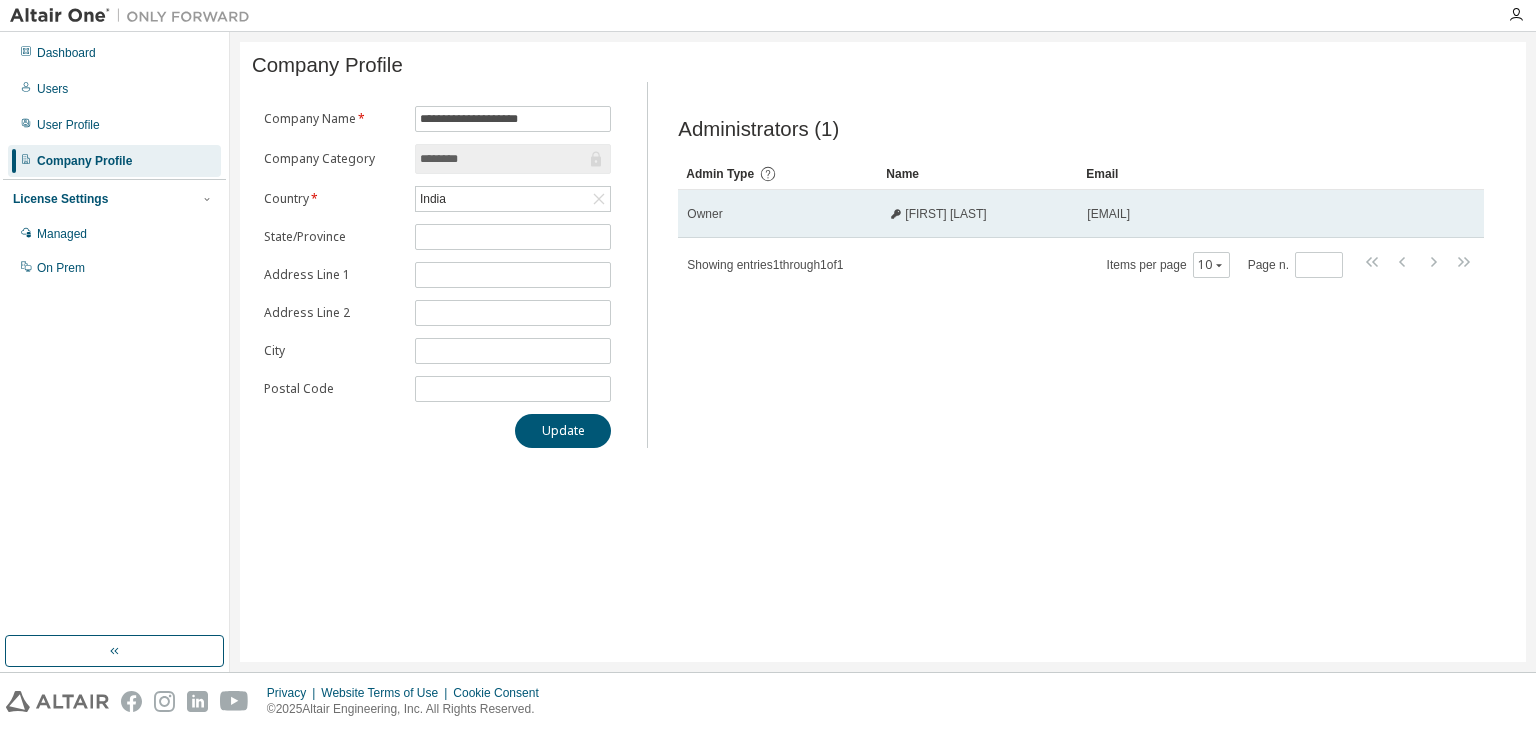 click on "Lovishka Sakuja" at bounding box center (978, 214) 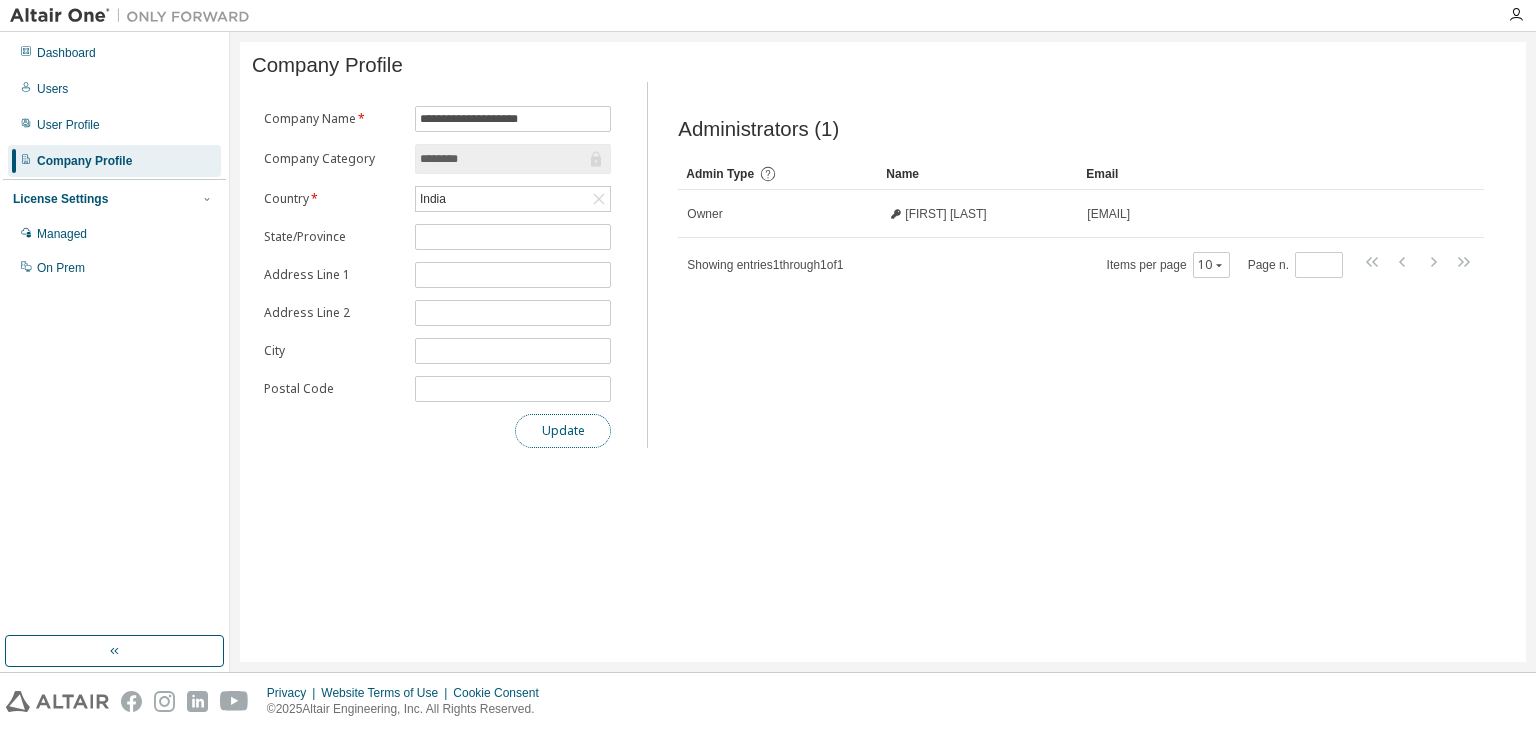 click on "Update" at bounding box center (563, 431) 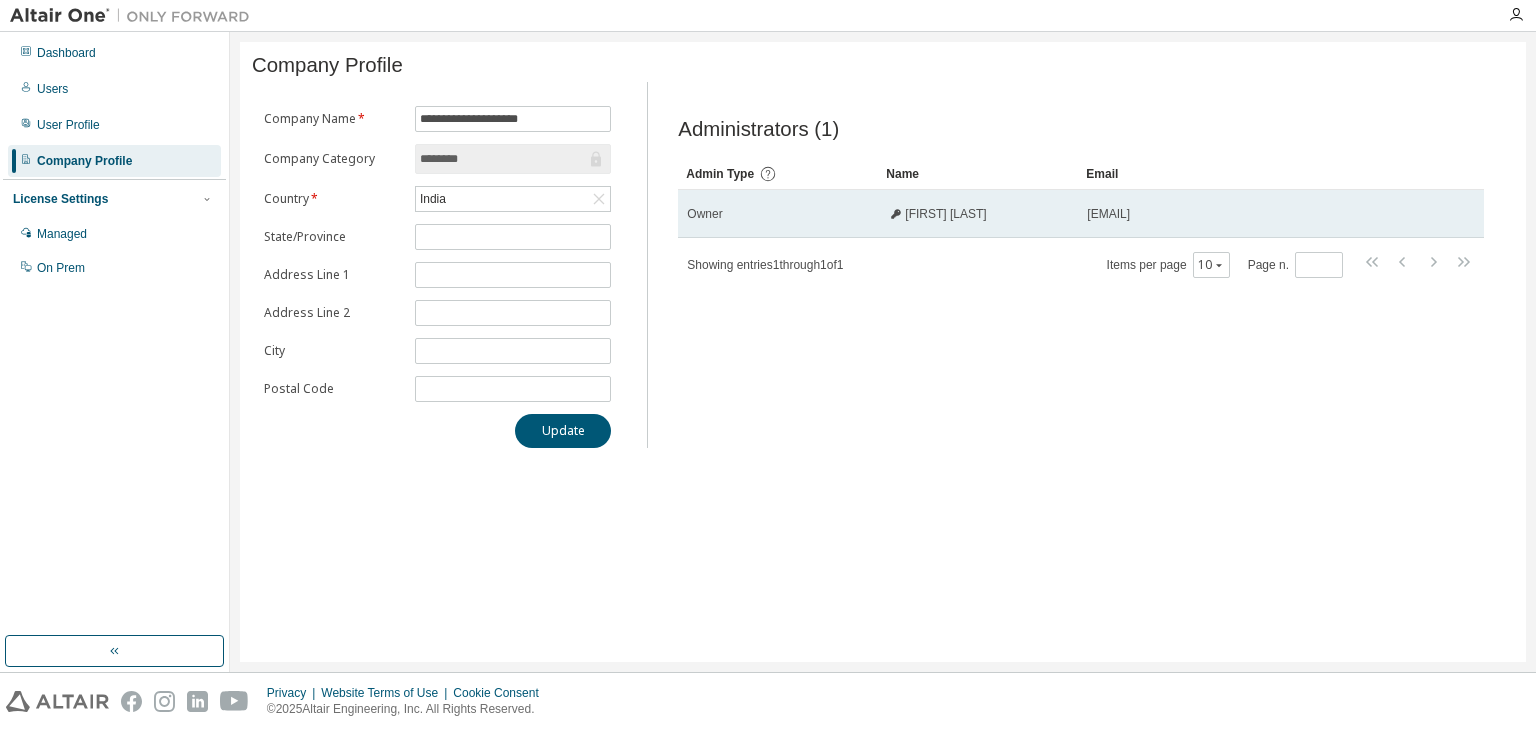 click on "Lovishka Sakuja" at bounding box center (945, 214) 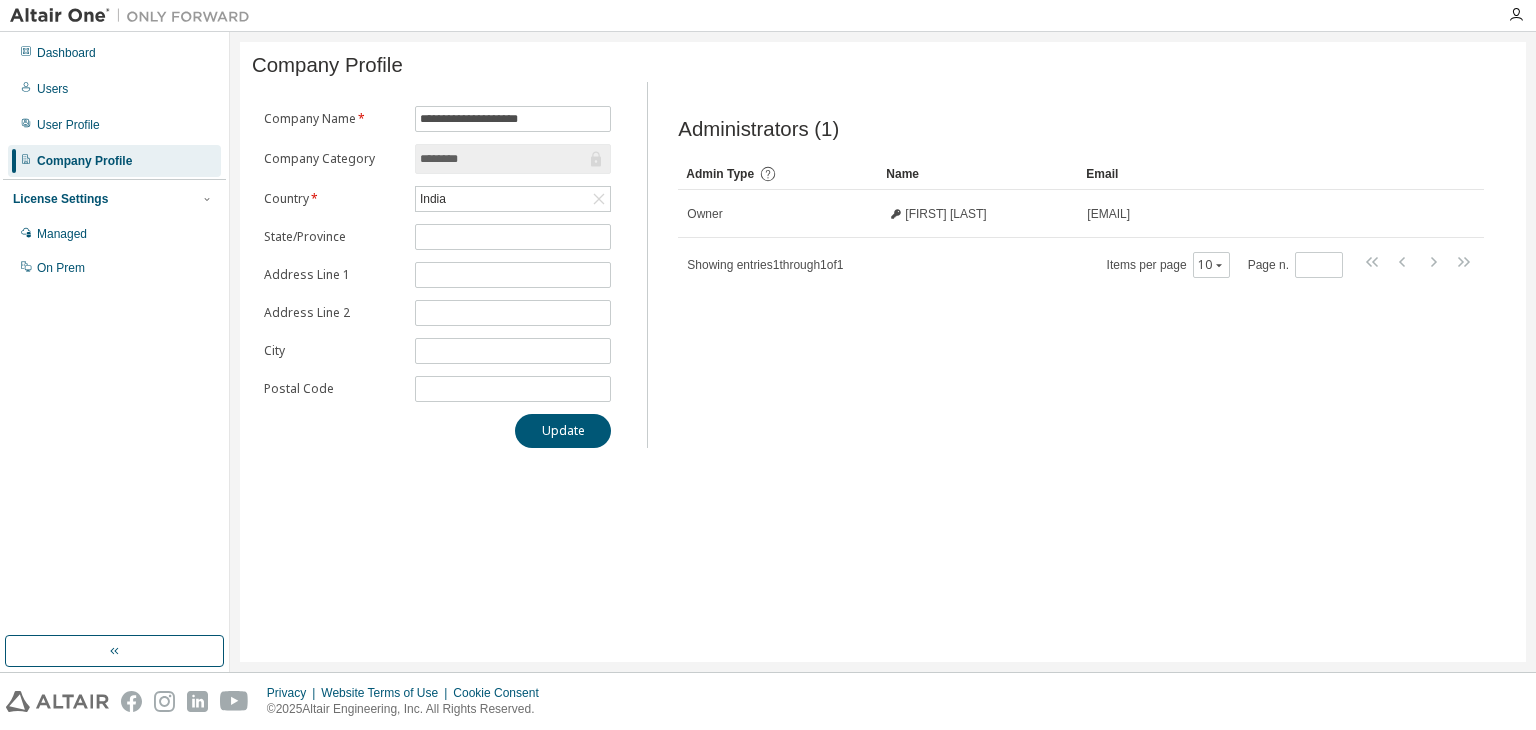 click on "Name" at bounding box center [978, 174] 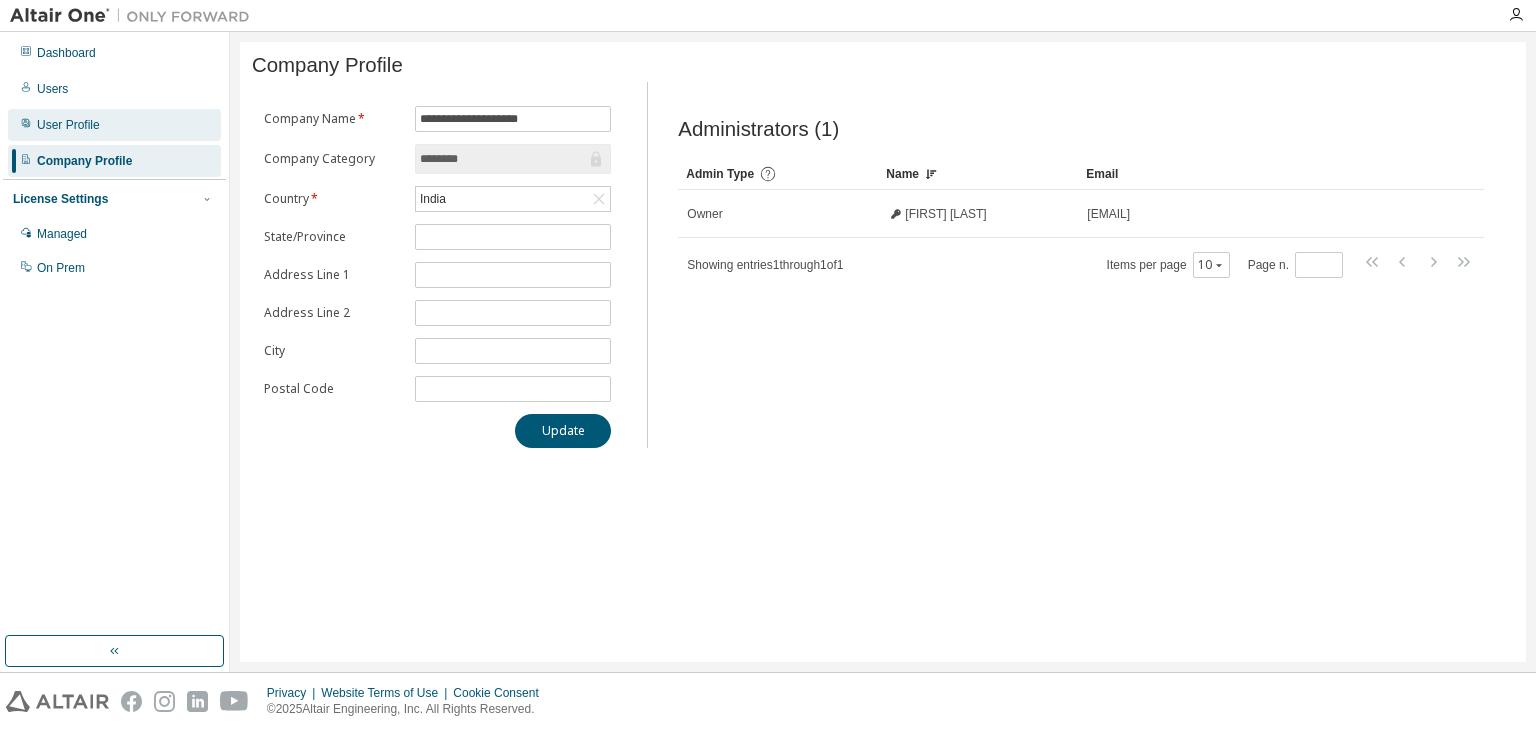 click on "User Profile" at bounding box center (114, 125) 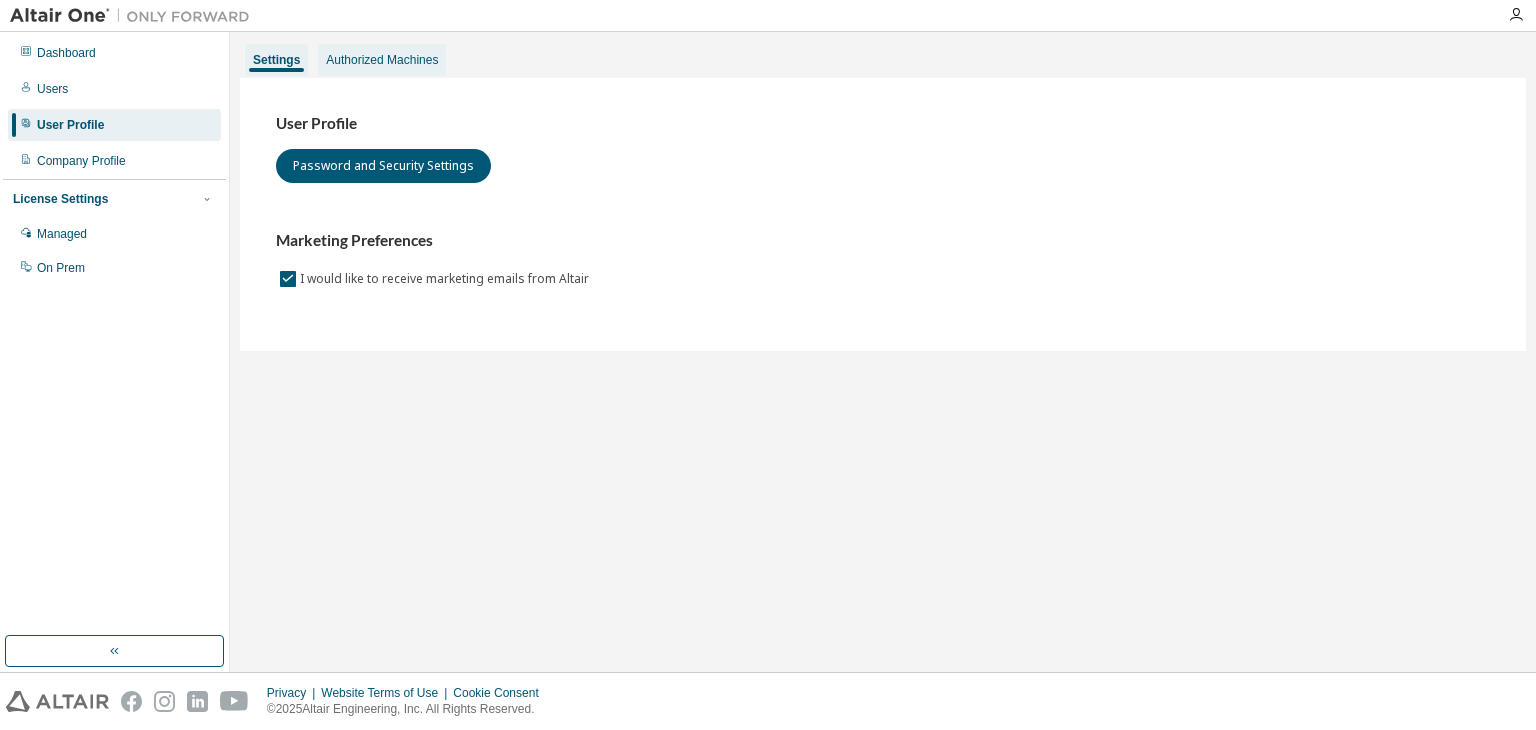click on "Authorized Machines" at bounding box center [382, 60] 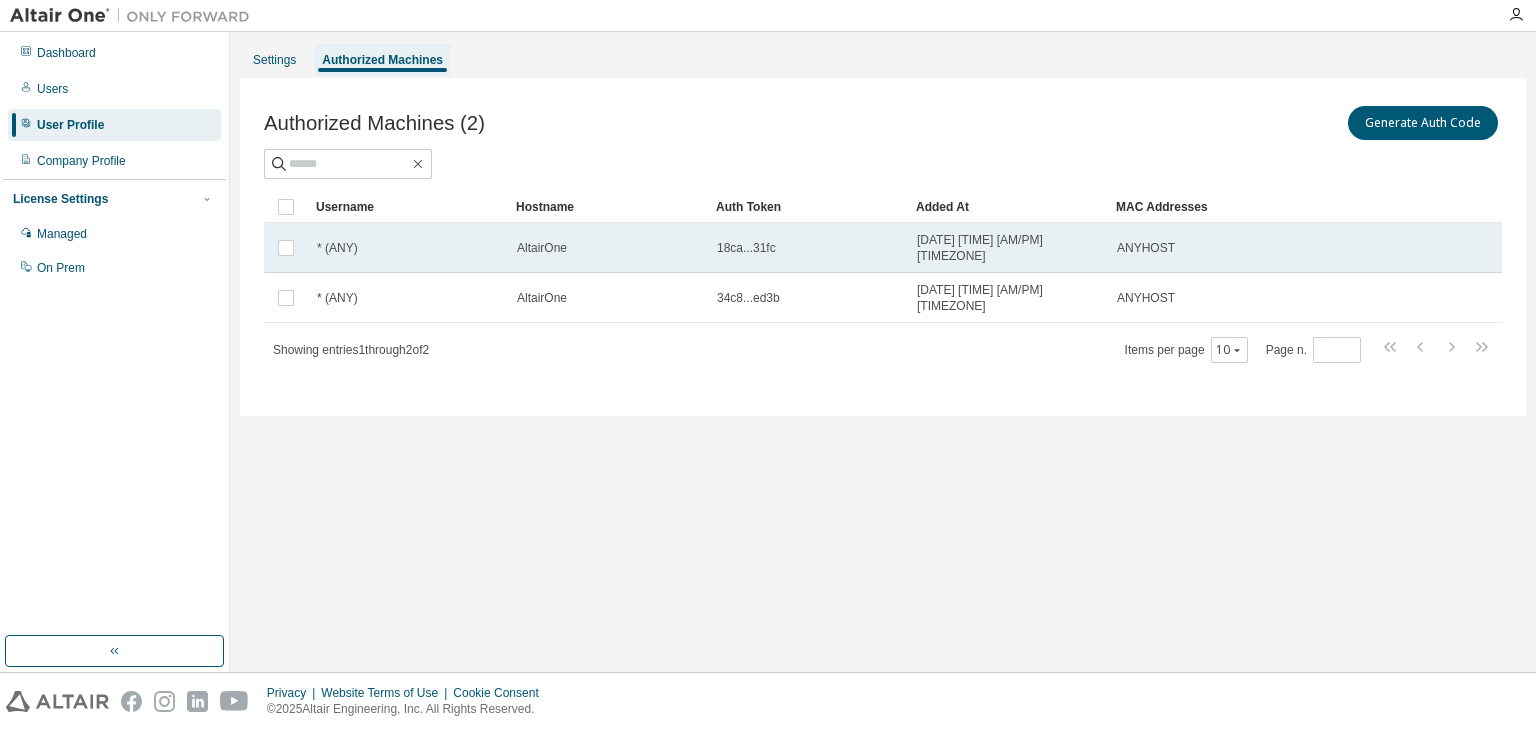 click on "ANYHOST" at bounding box center (1204, 248) 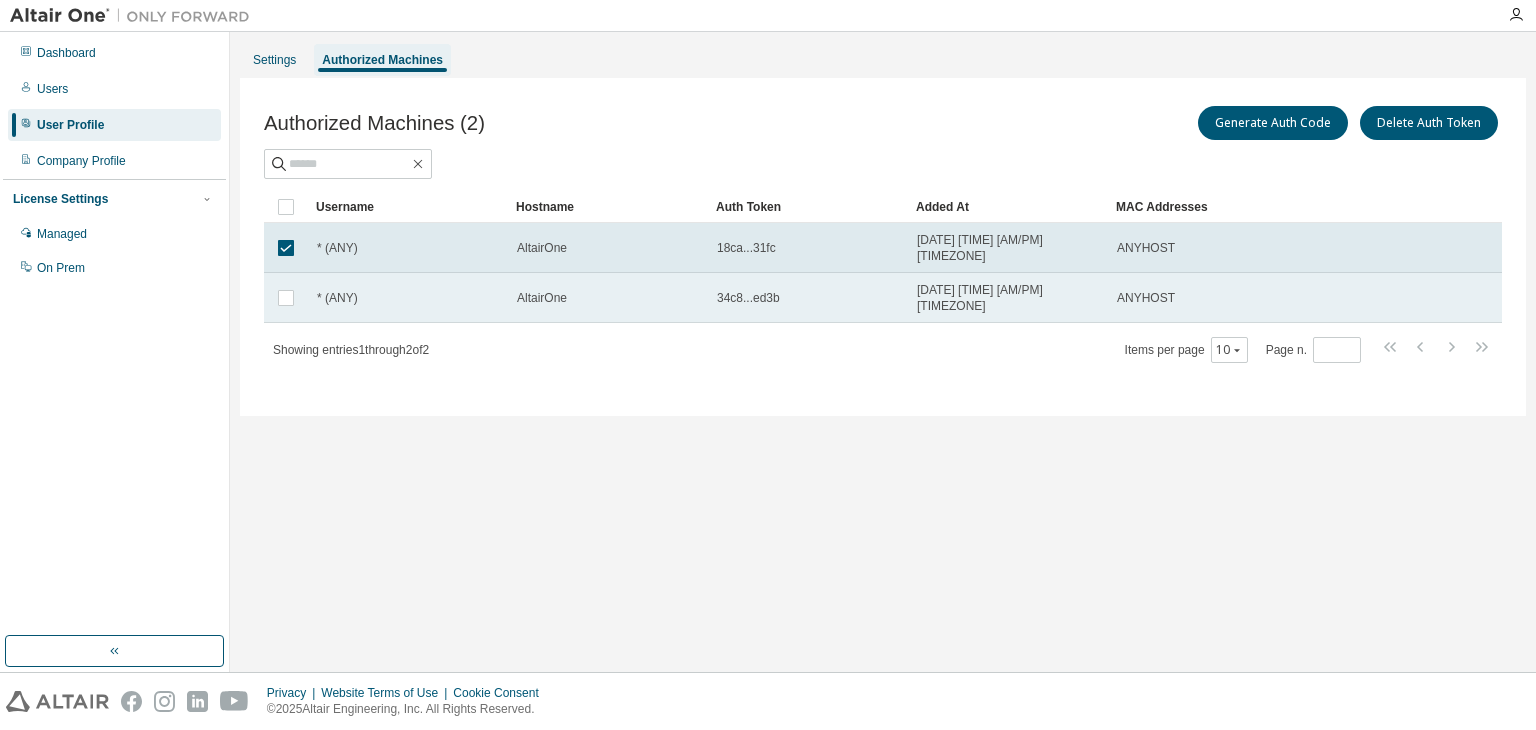 click on "34c8...ed3b" at bounding box center [808, 298] 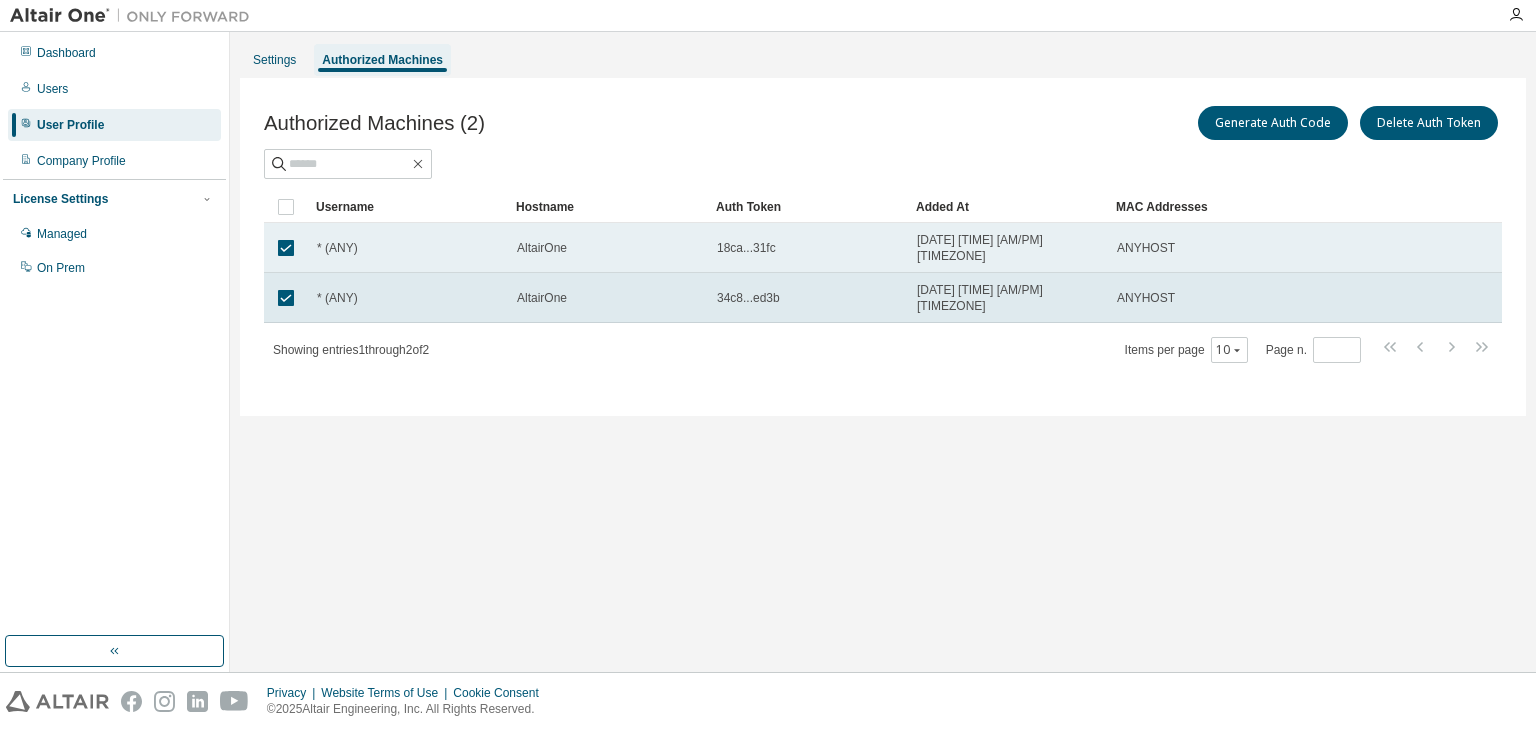 click on "18ca...31fc" at bounding box center [808, 248] 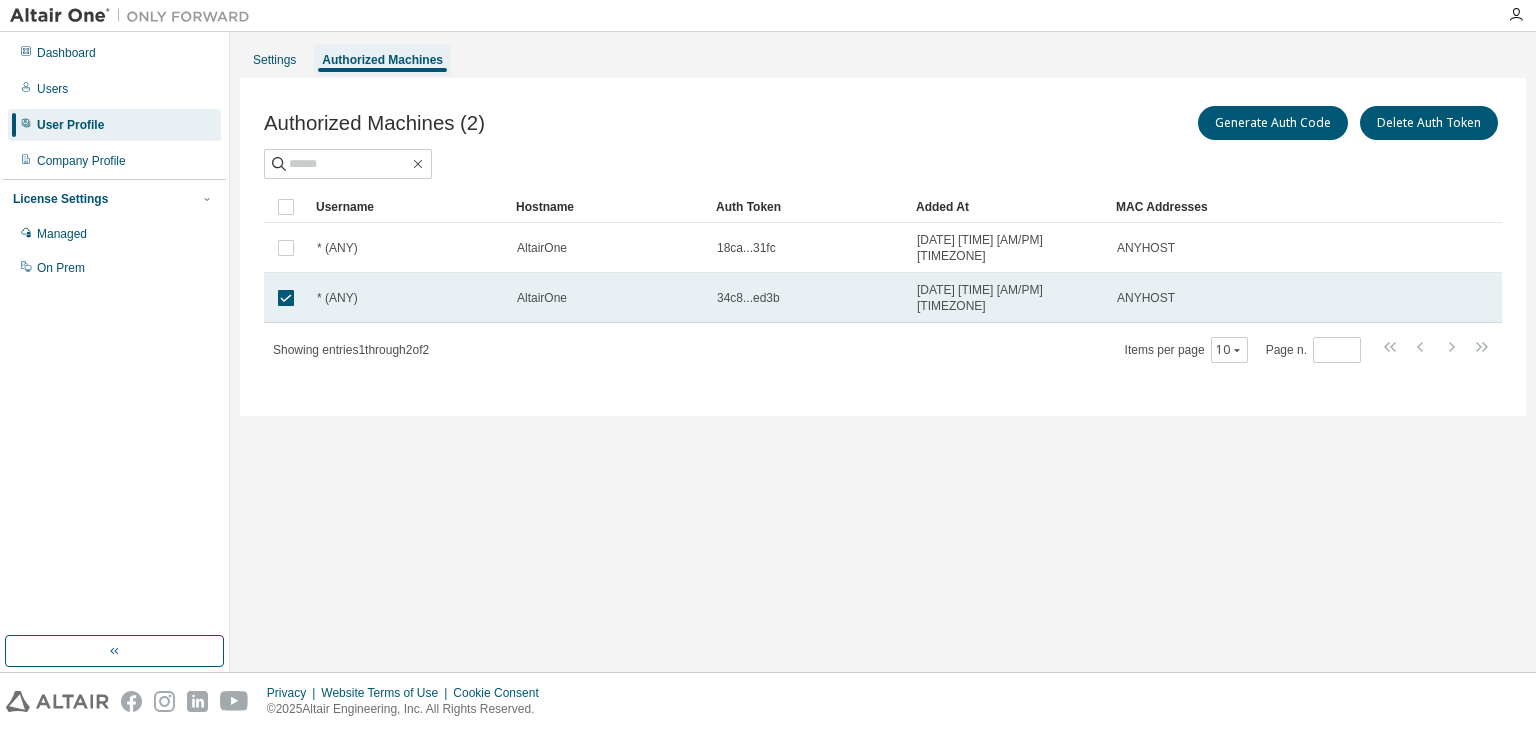 click on "34c8...ed3b" at bounding box center (808, 298) 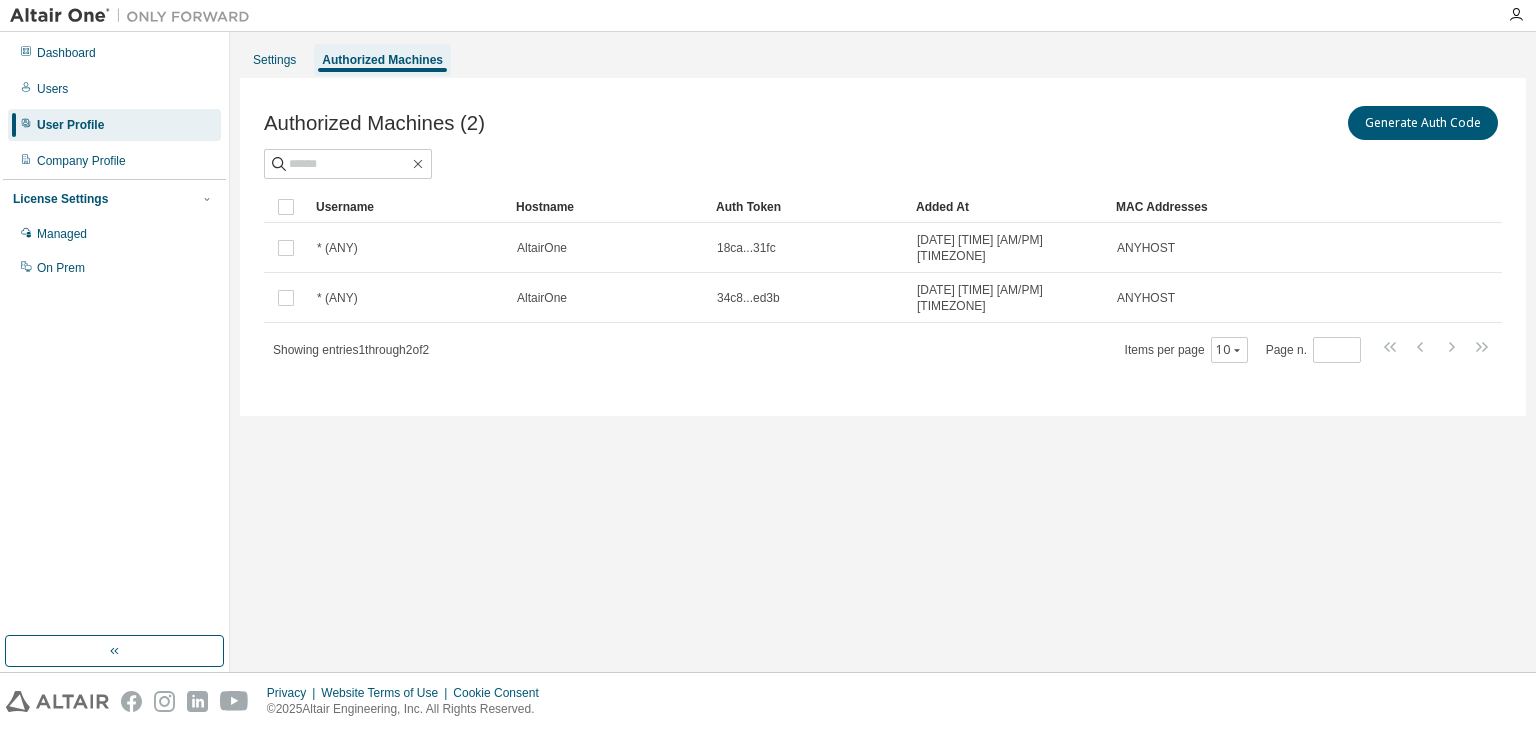 click on "Authorized Machines (2) Generate Auth Code Clear Load Save Save As Field Operator Value Select filter Select operand Add criteria Search Username Hostname Auth Token Added At MAC Addresses * (ANY) AltairOne 18ca...31fc 2025-08-03 07:56:07 AM UTC ANYHOST * (ANY) AltairOne 34c8...ed3b 2025-08-03 07:56:08 AM UTC ANYHOST Showing entries  1  through  2  of  2 Items per page 10 Page n. *" at bounding box center (883, 247) 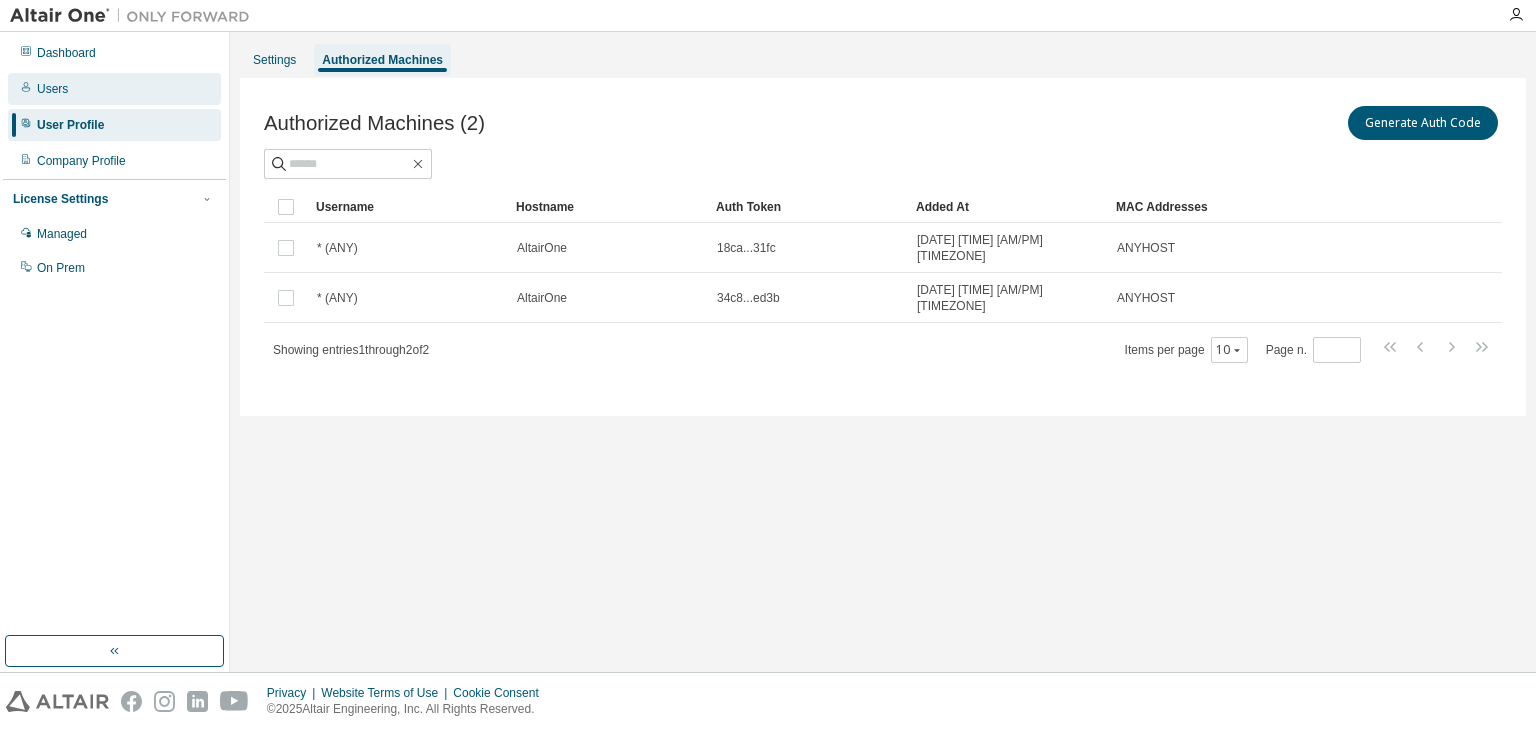 click on "Users" at bounding box center (114, 89) 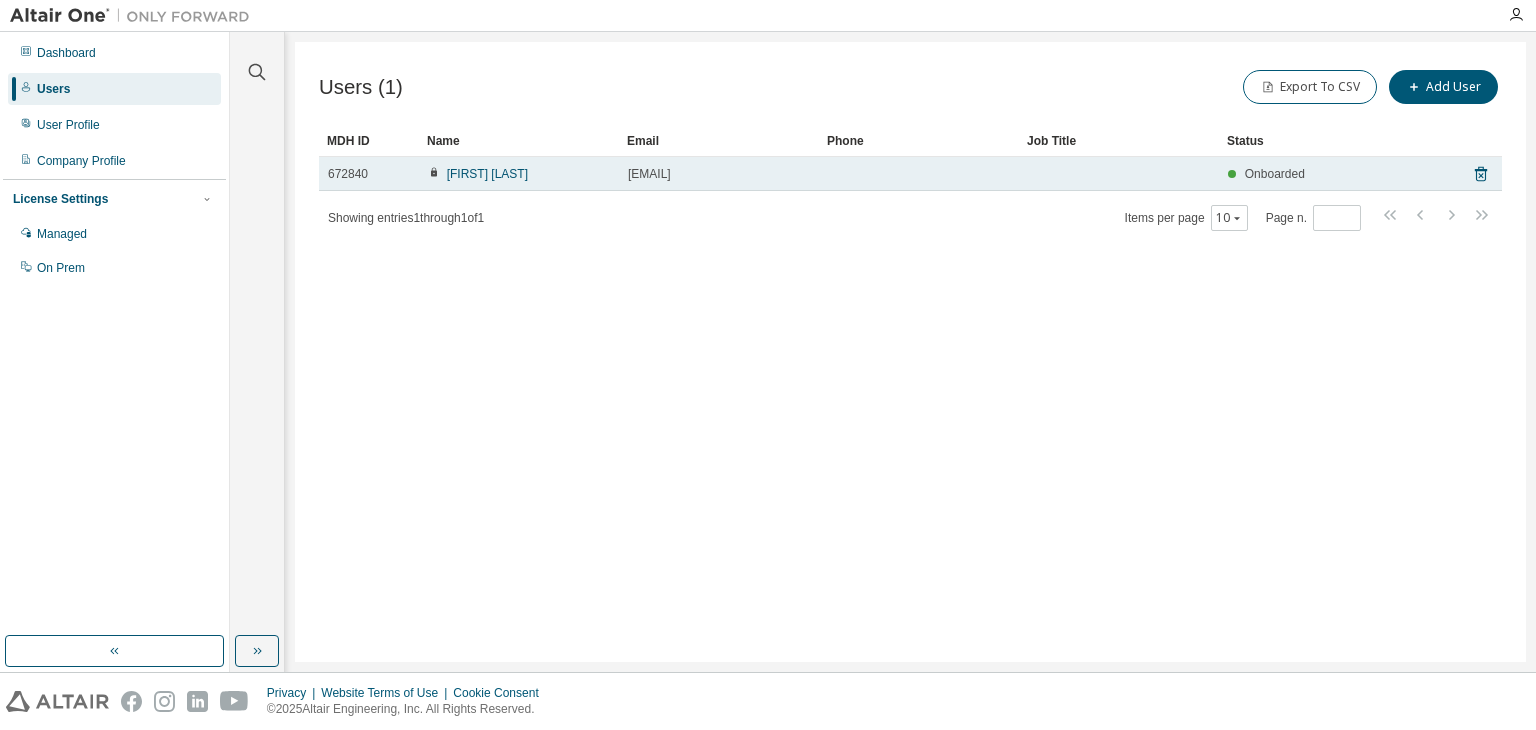 click on "Onboarded" at bounding box center [1312, 174] 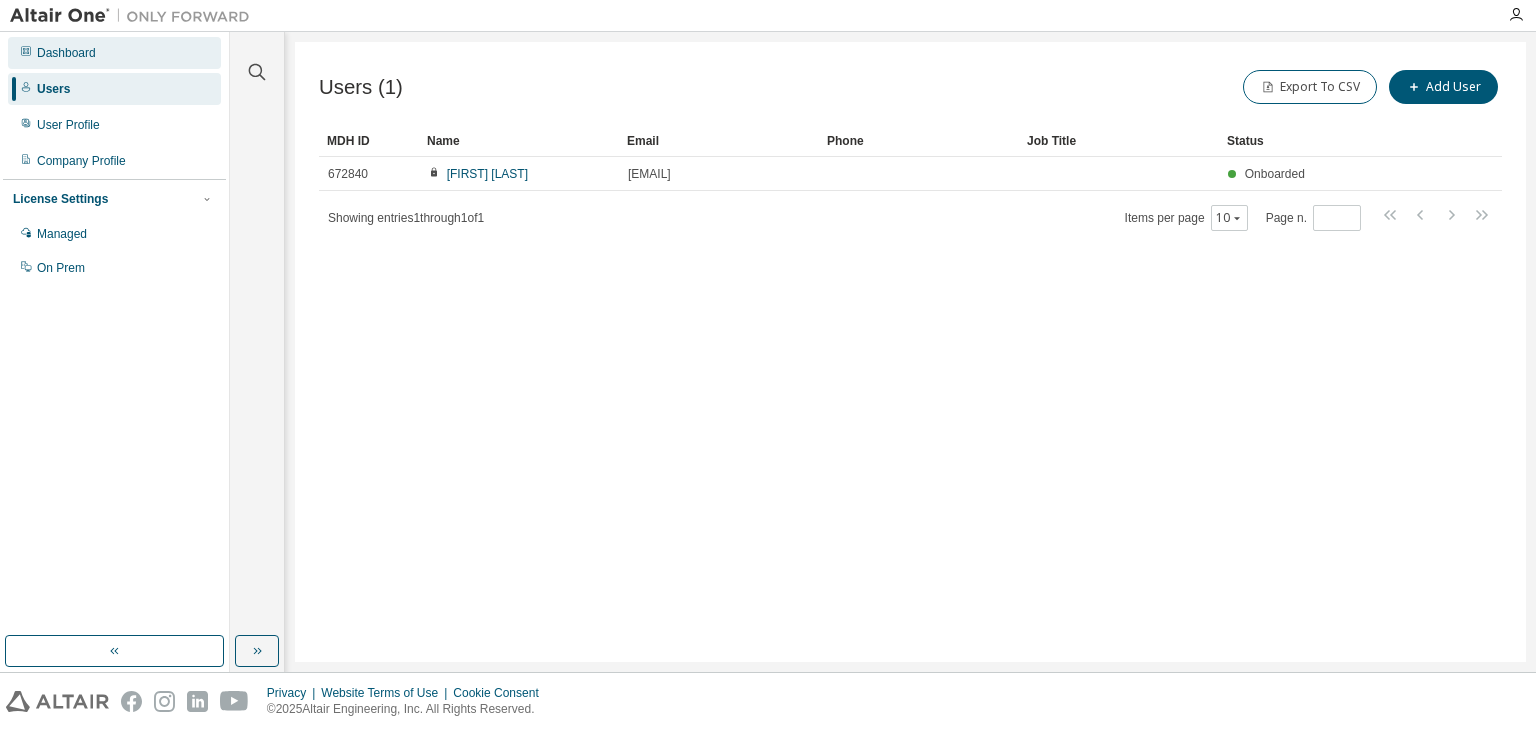 click on "Dashboard" at bounding box center [114, 53] 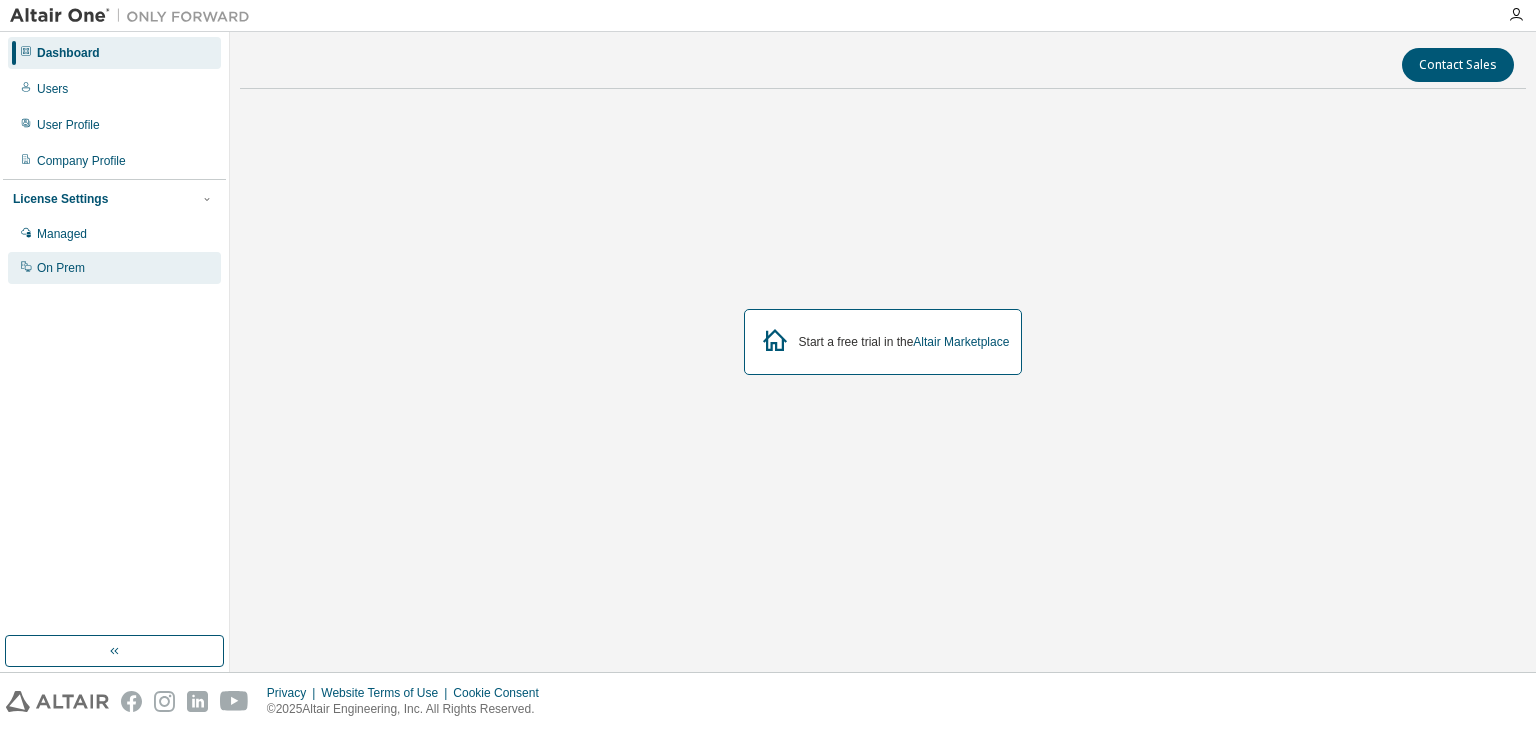 click on "On Prem" at bounding box center [114, 268] 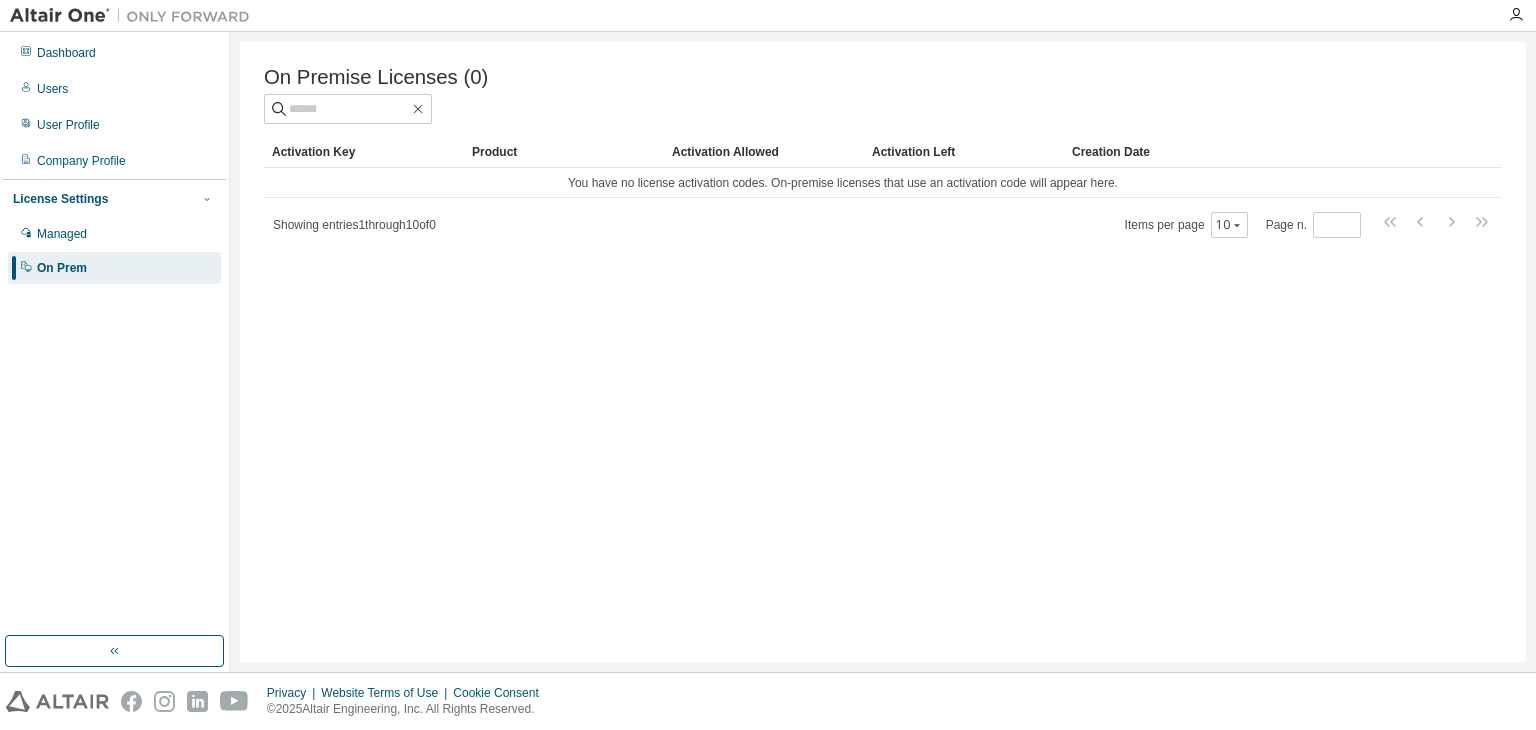 click on "On Prem" at bounding box center (114, 268) 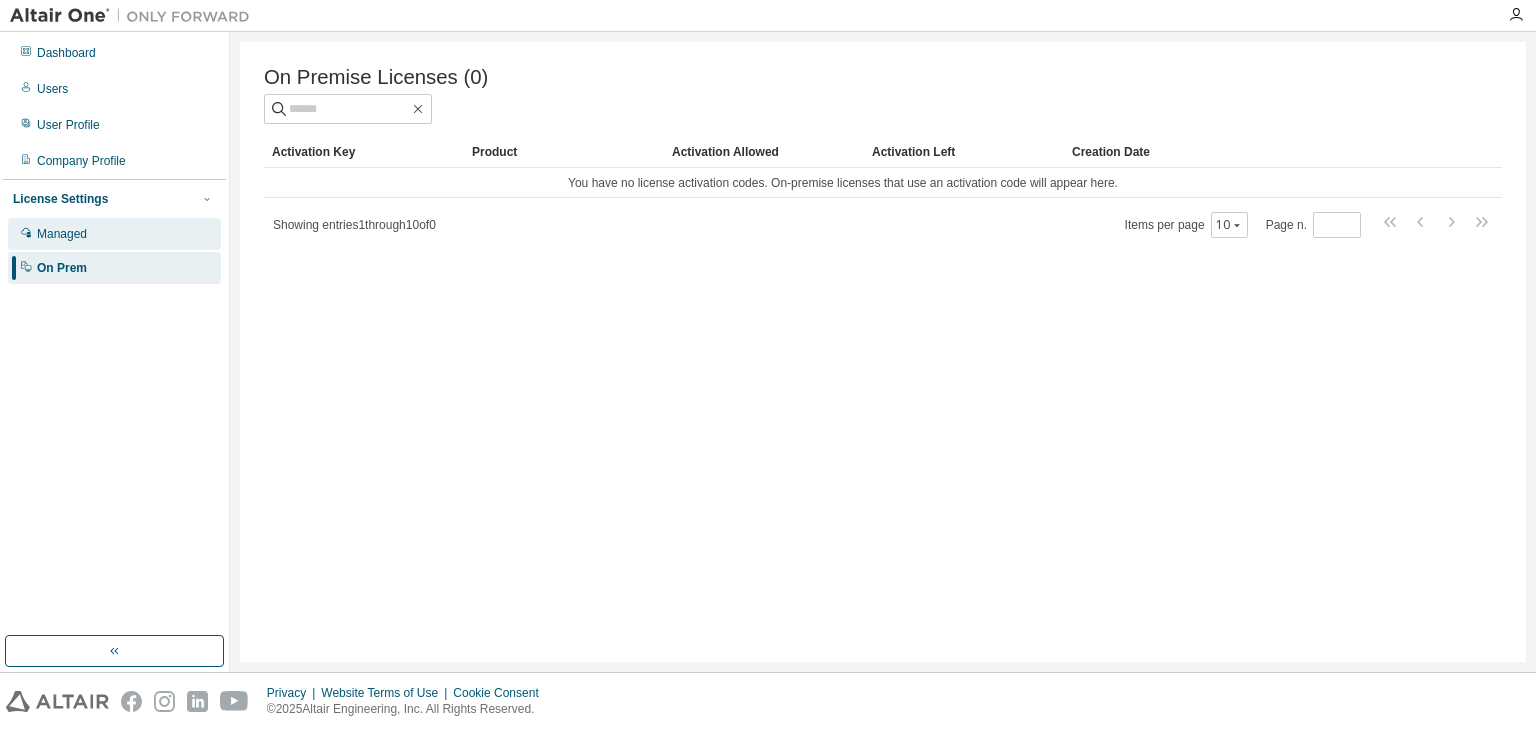 click on "Managed" at bounding box center [114, 234] 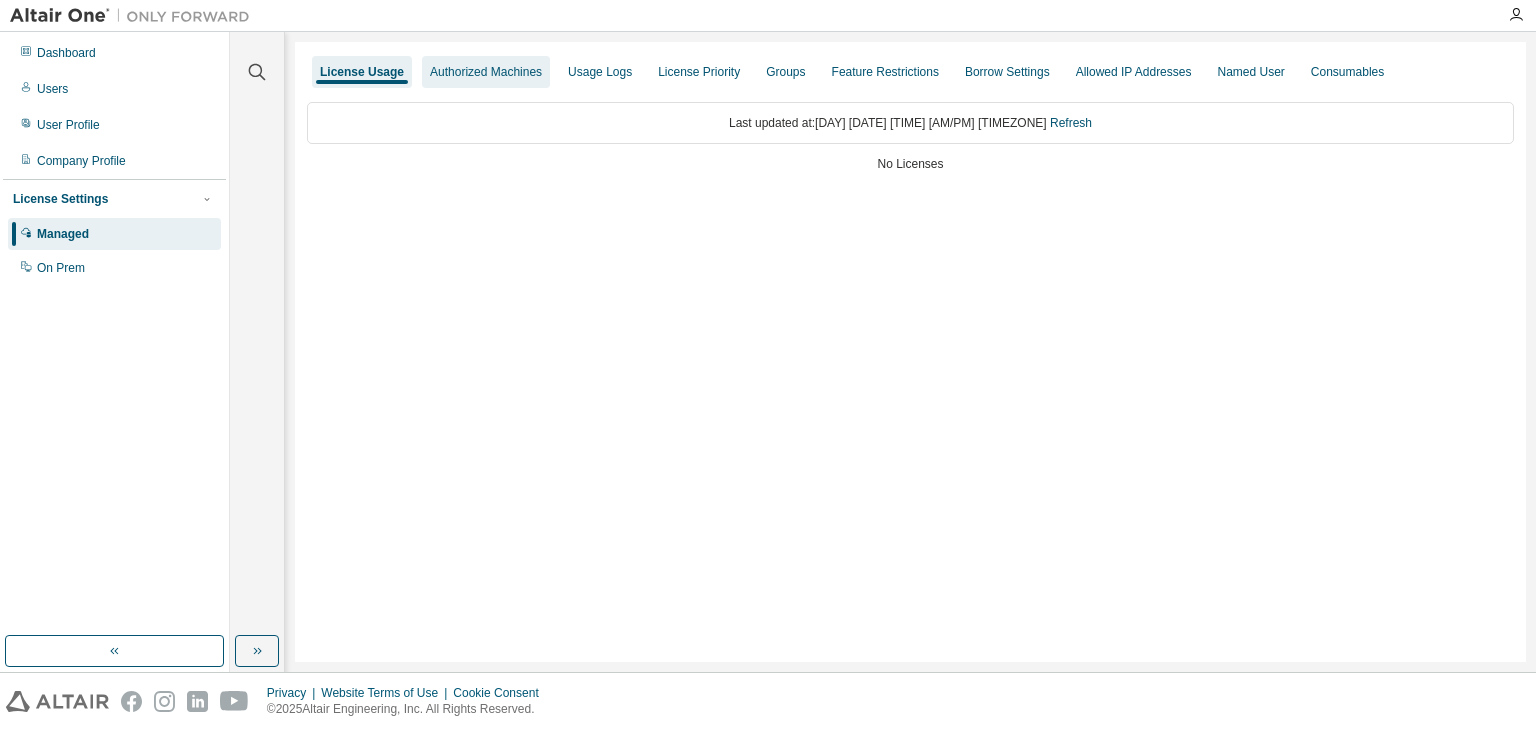 click on "Authorized Machines" at bounding box center (486, 72) 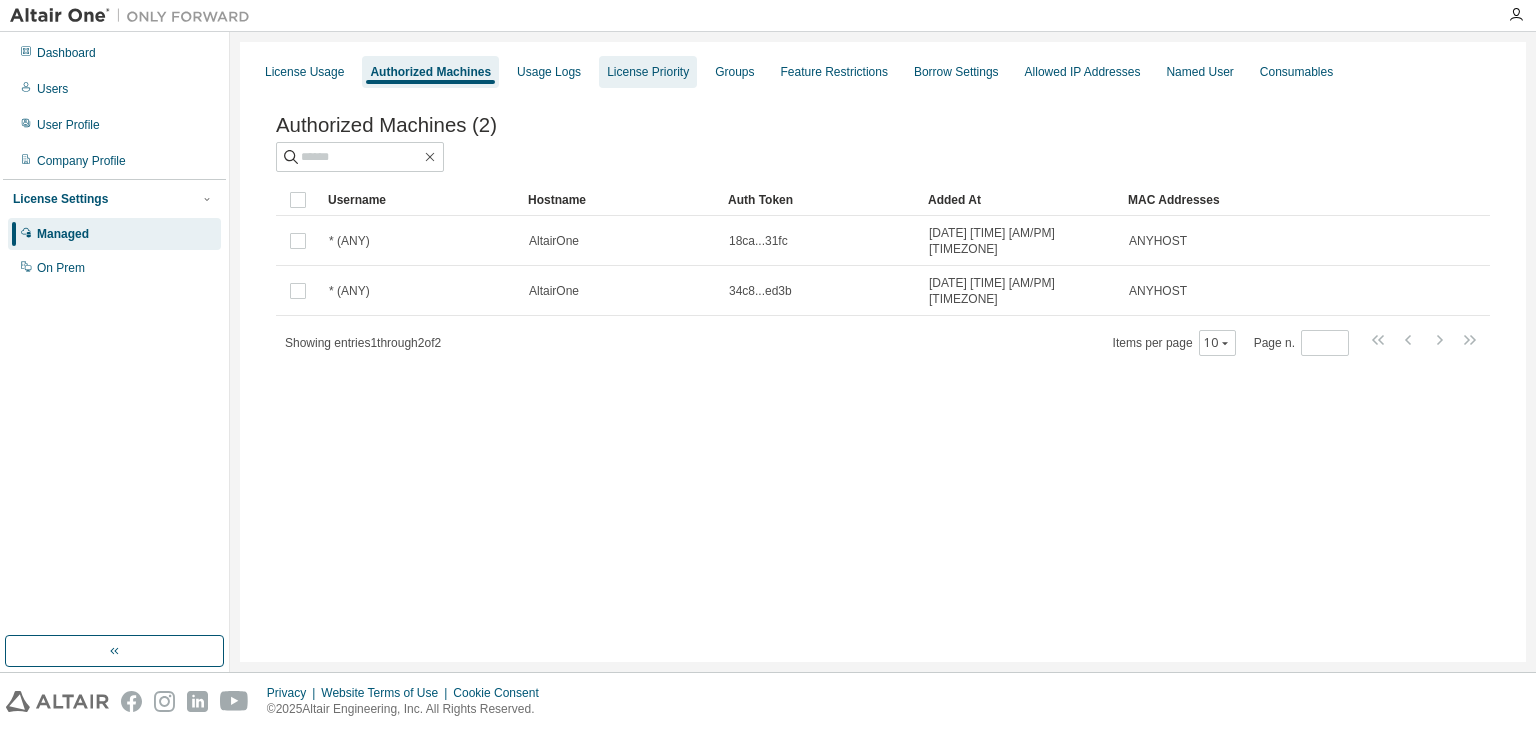 click on "License Priority" at bounding box center [648, 72] 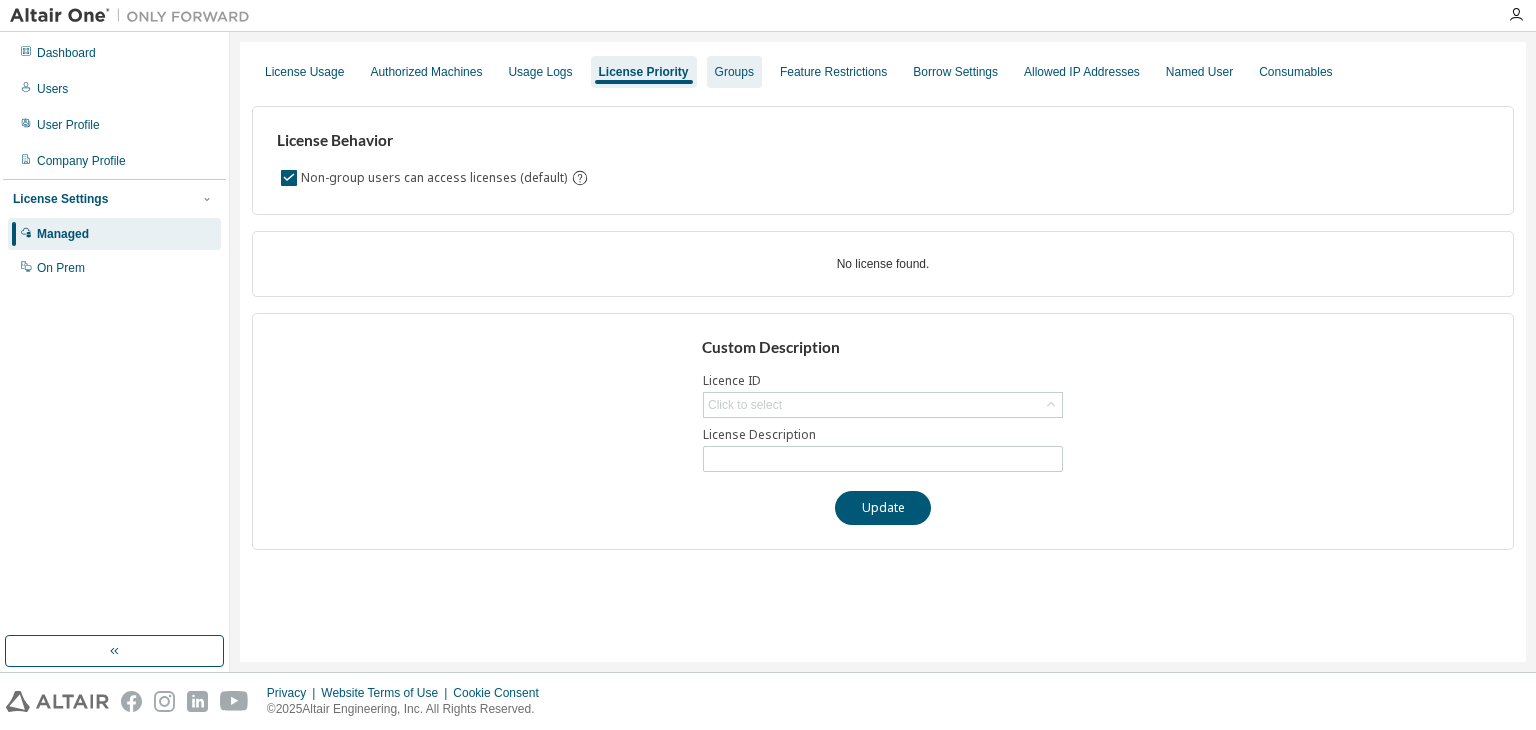 click on "Groups" at bounding box center (734, 72) 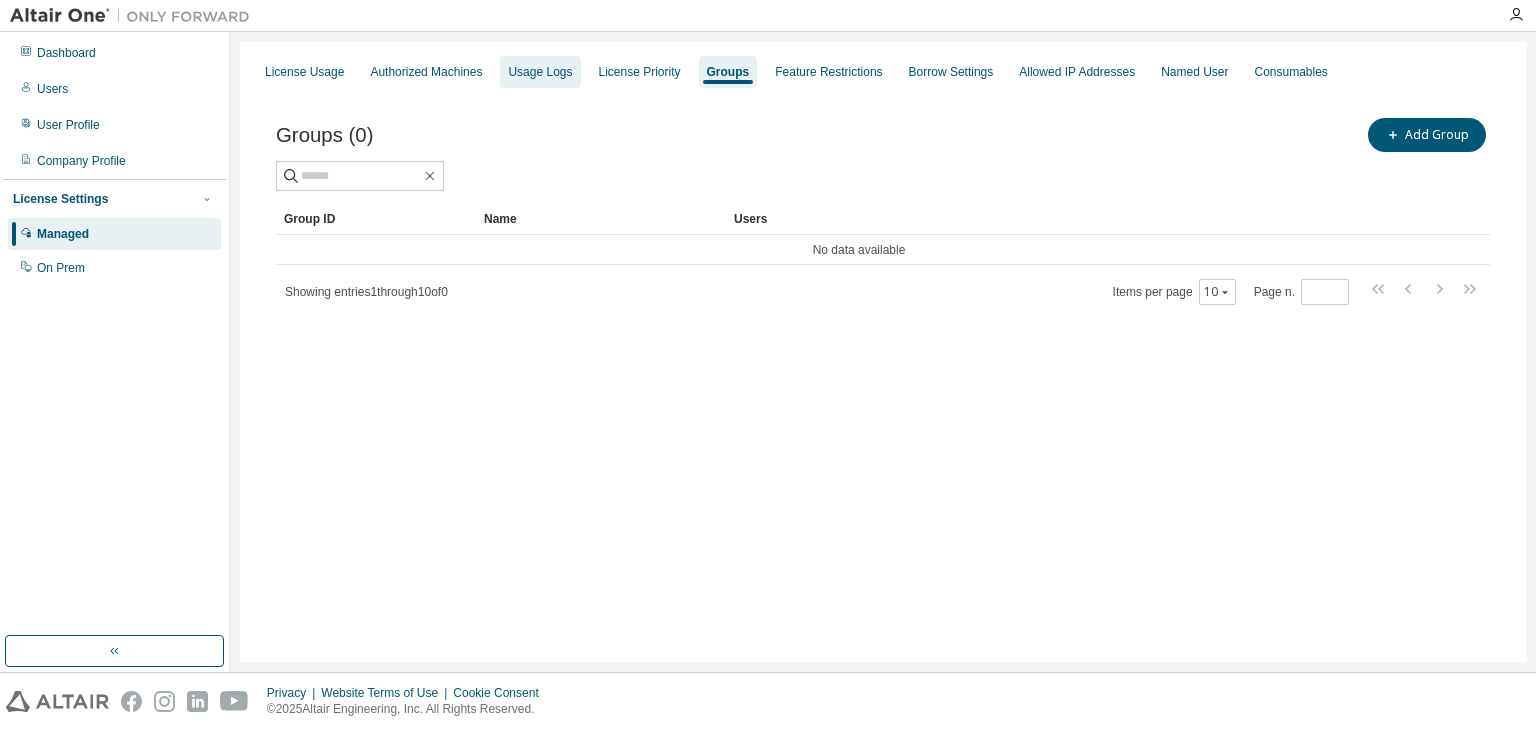 click on "Usage Logs" at bounding box center [540, 72] 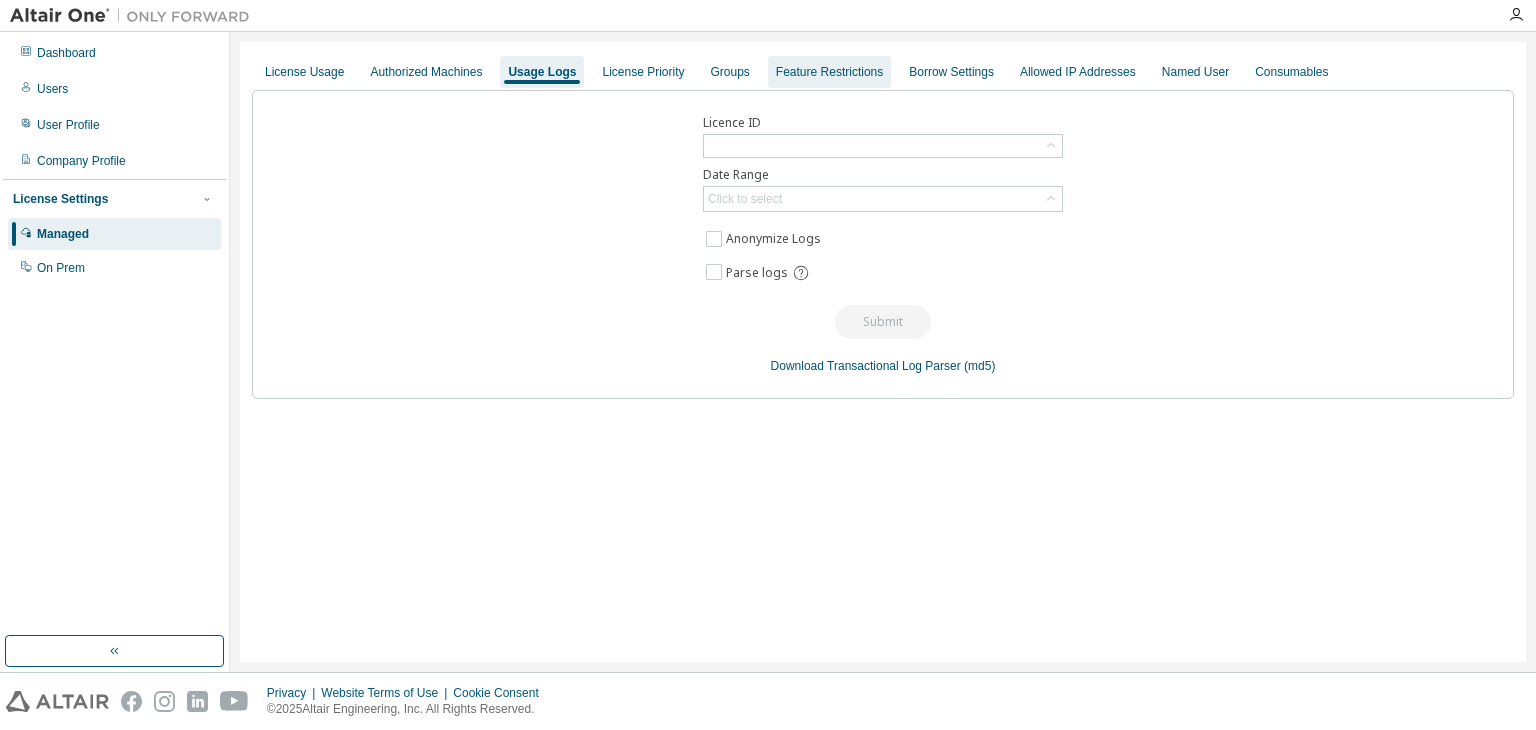 click on "Feature Restrictions" at bounding box center (829, 72) 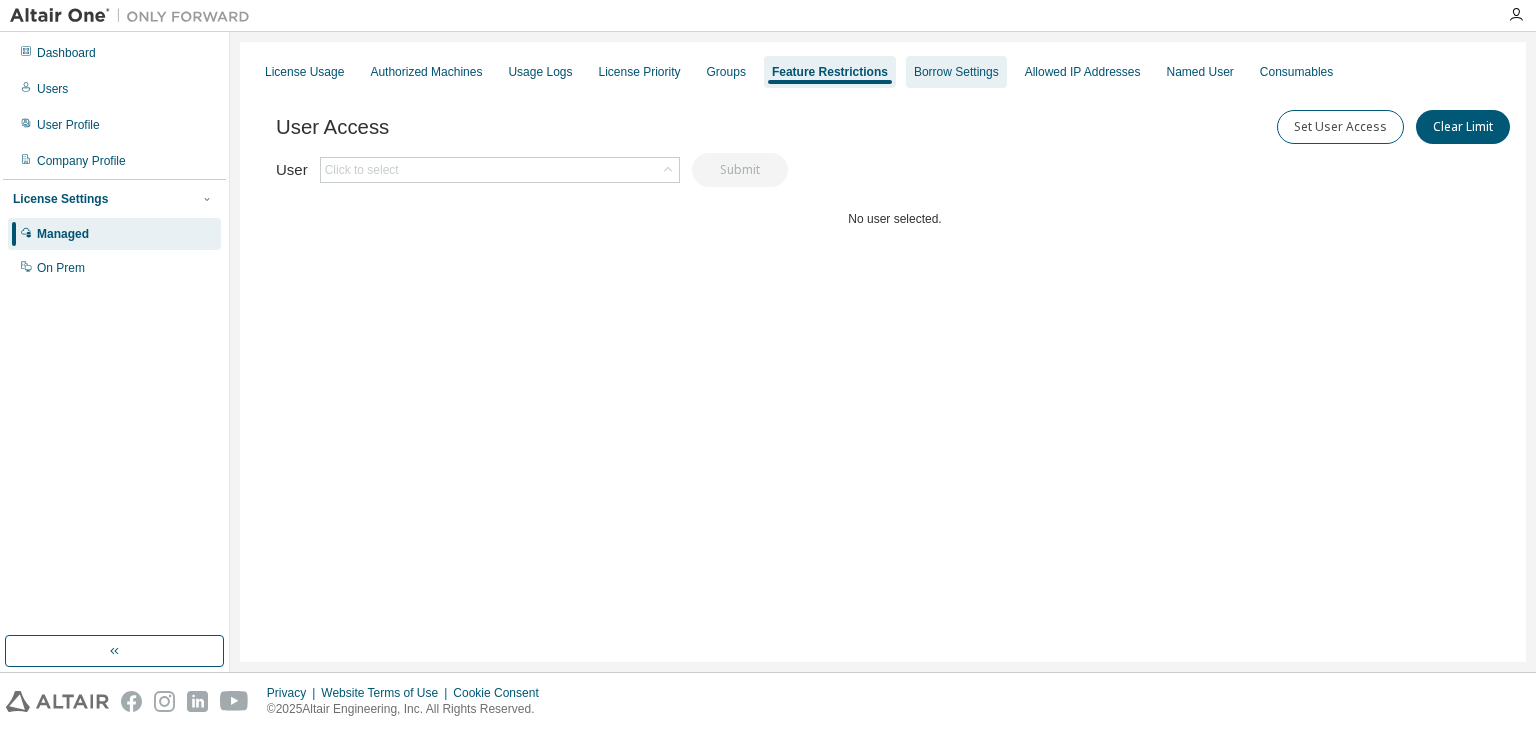 click on "Borrow Settings" at bounding box center [956, 72] 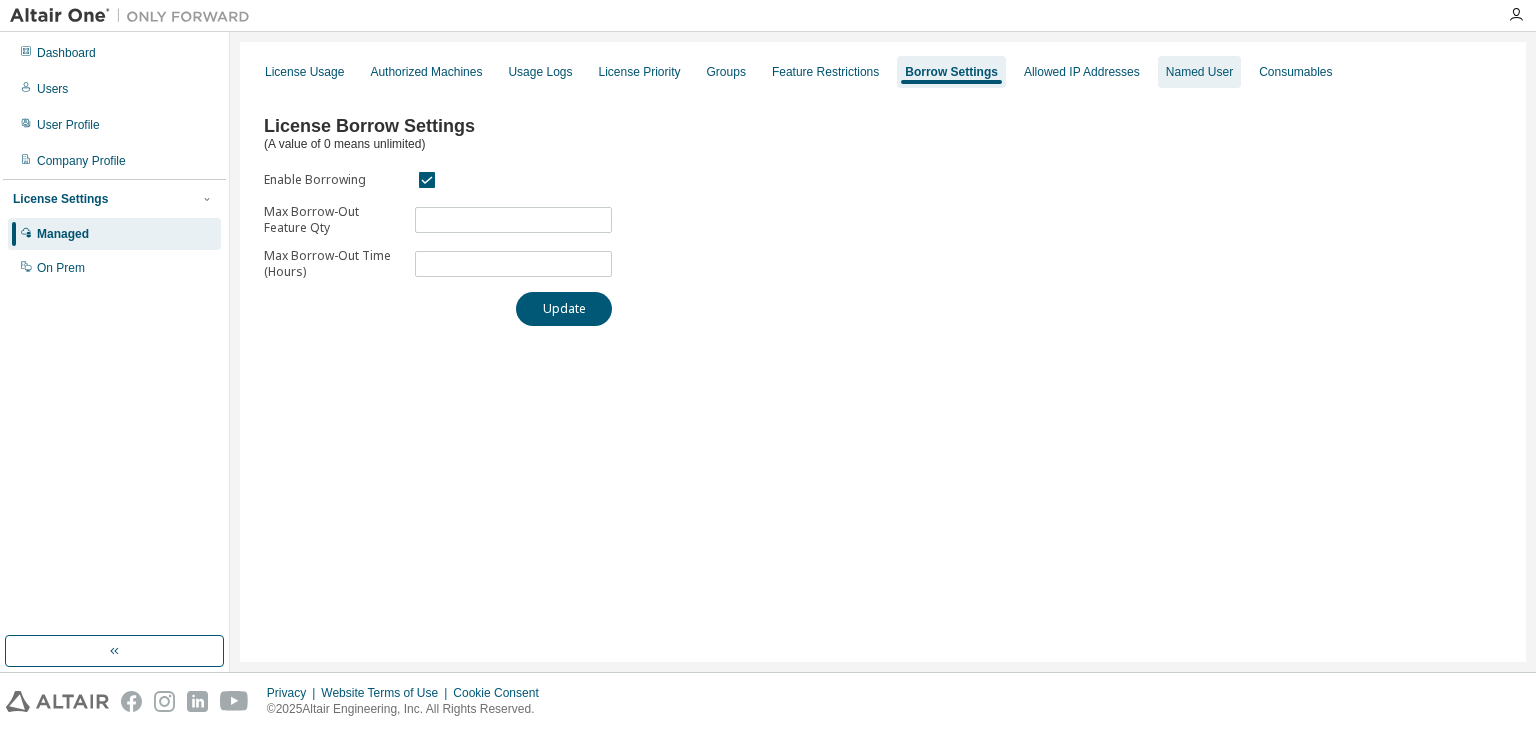 click on "Named User" at bounding box center (1199, 72) 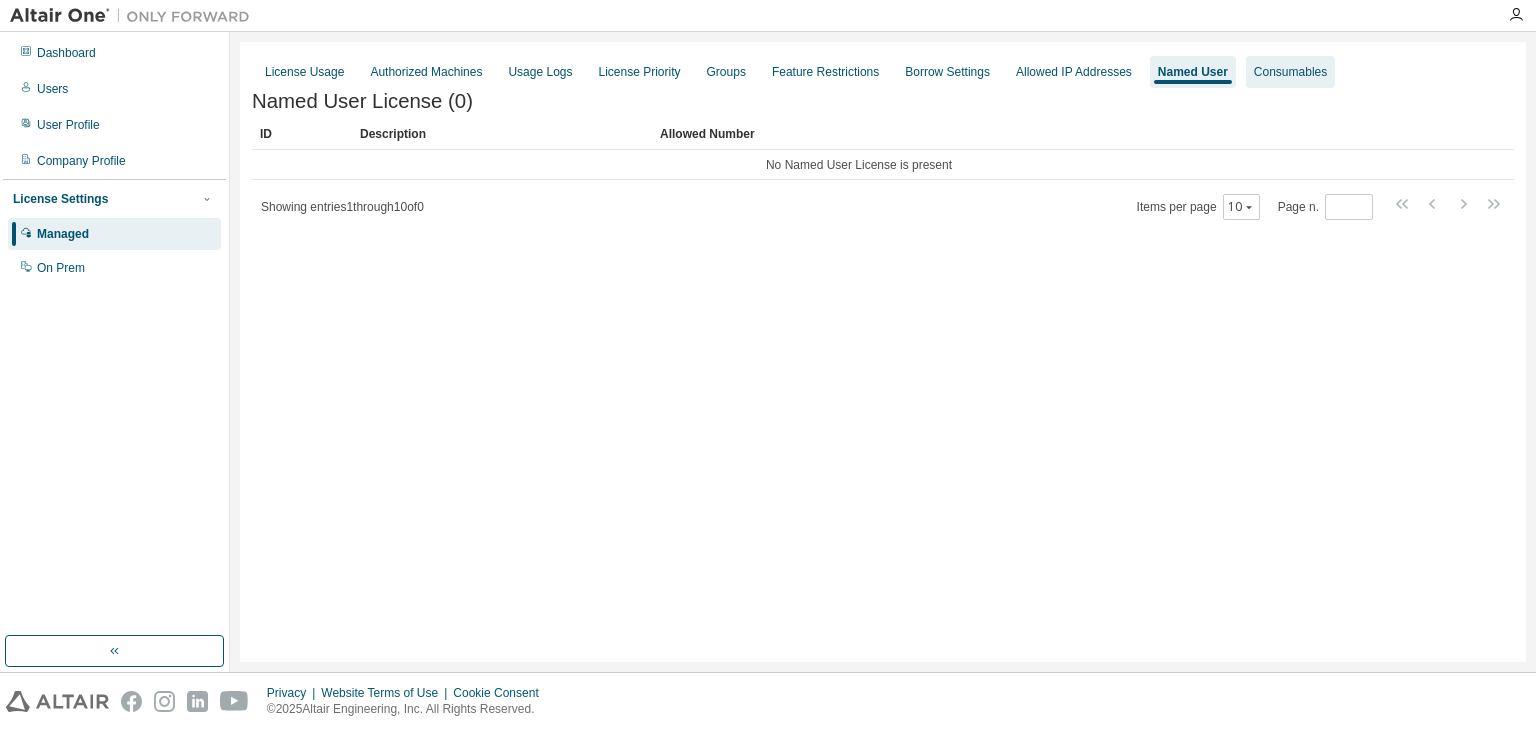 click on "Consumables" at bounding box center (1290, 72) 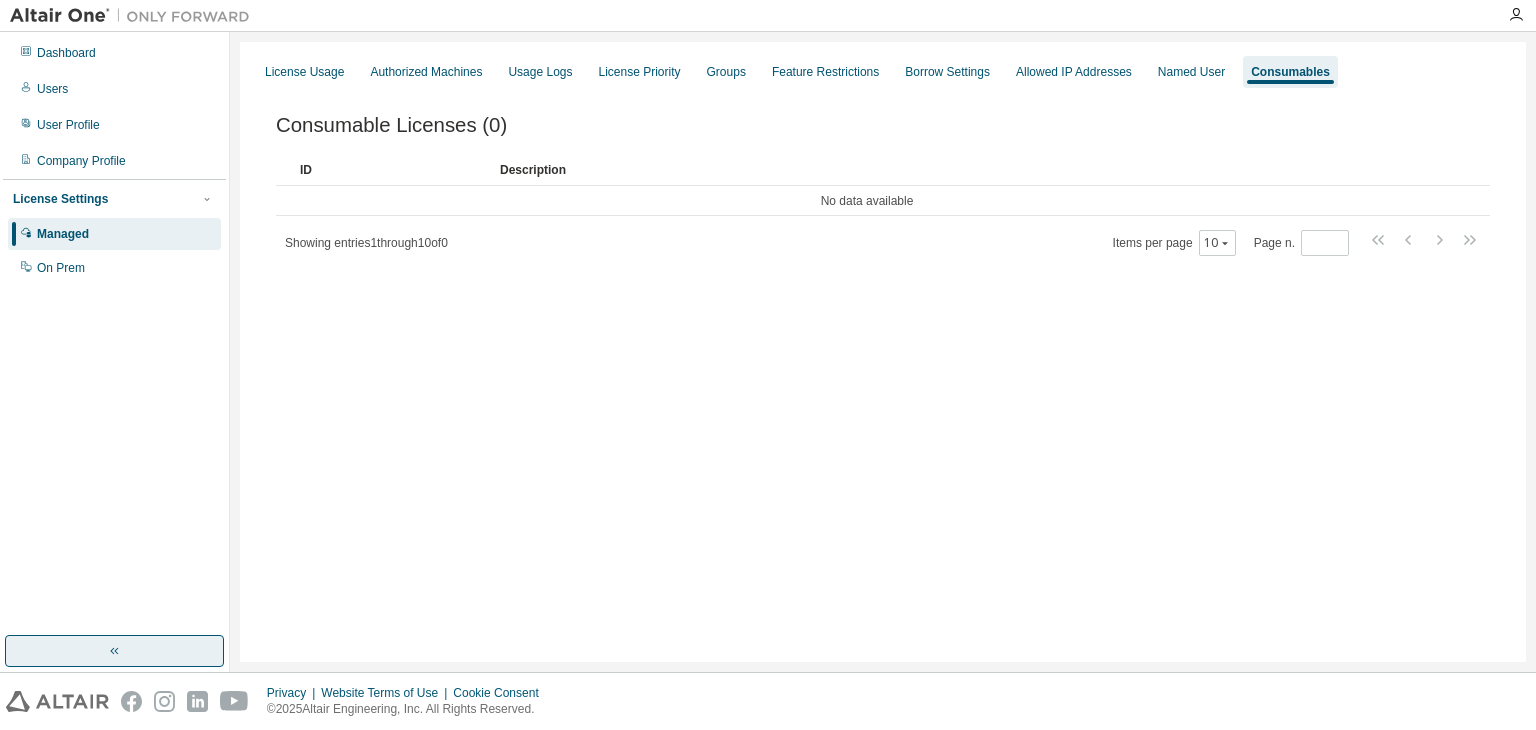 click at bounding box center [114, 651] 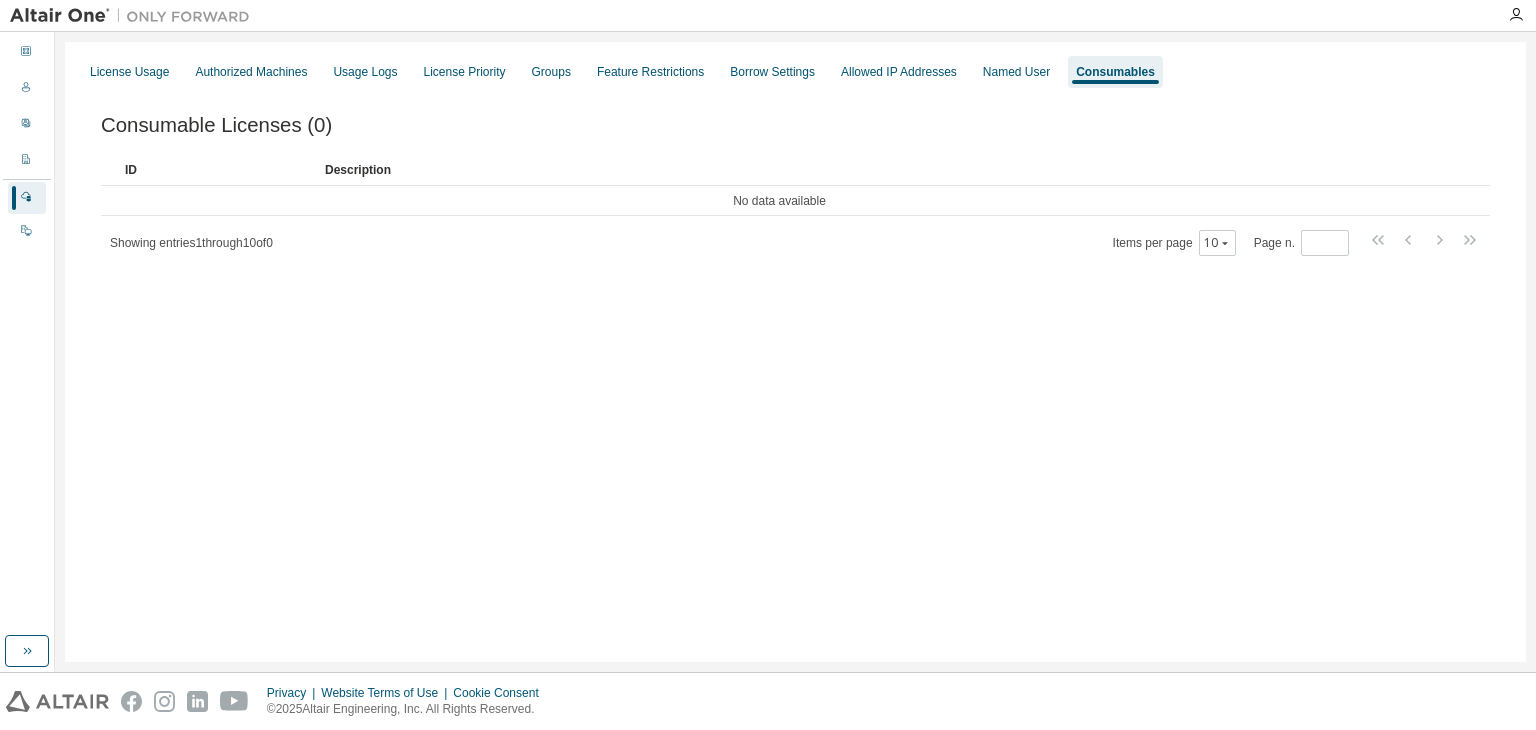 click at bounding box center (135, 16) 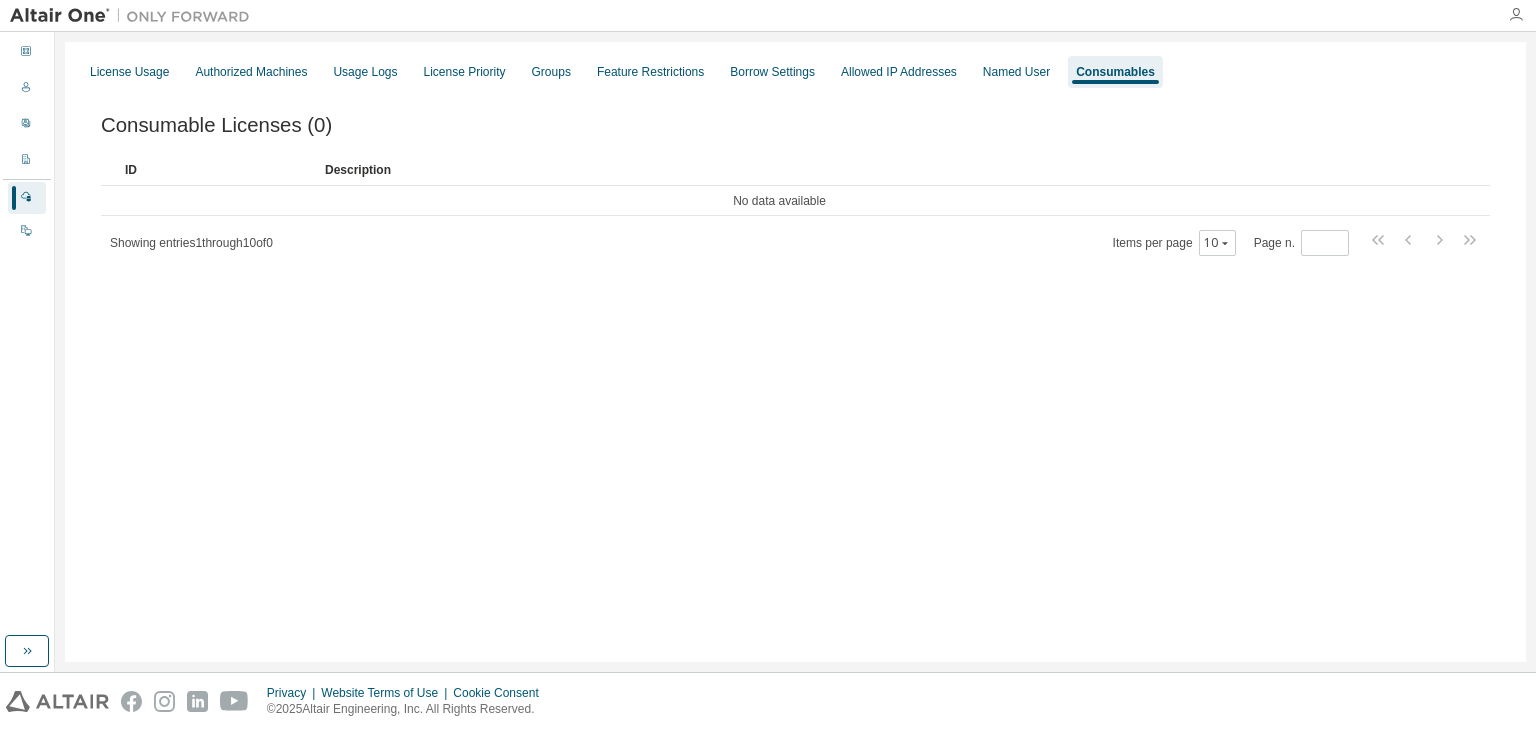 click at bounding box center (1516, 15) 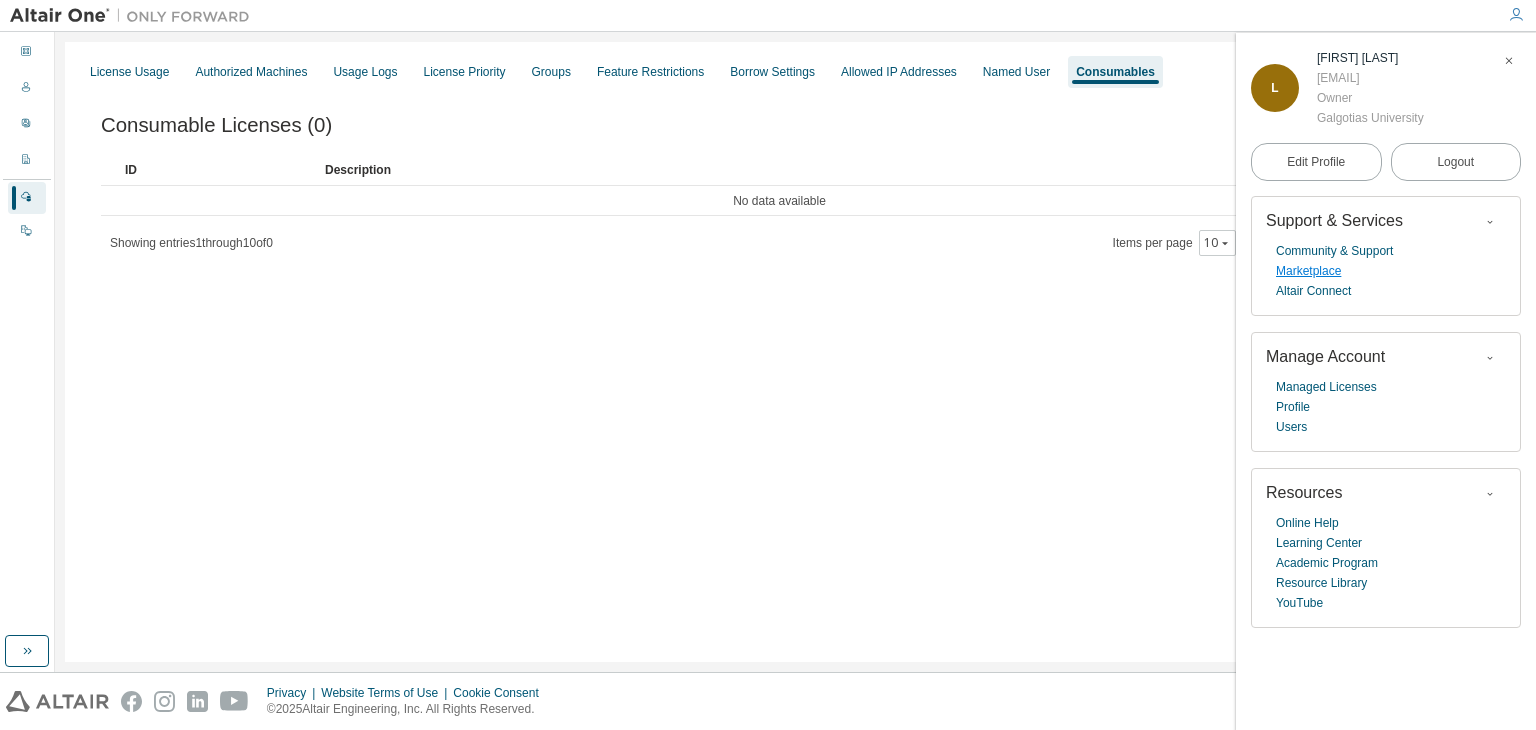 click on "Marketplace" at bounding box center [1308, 271] 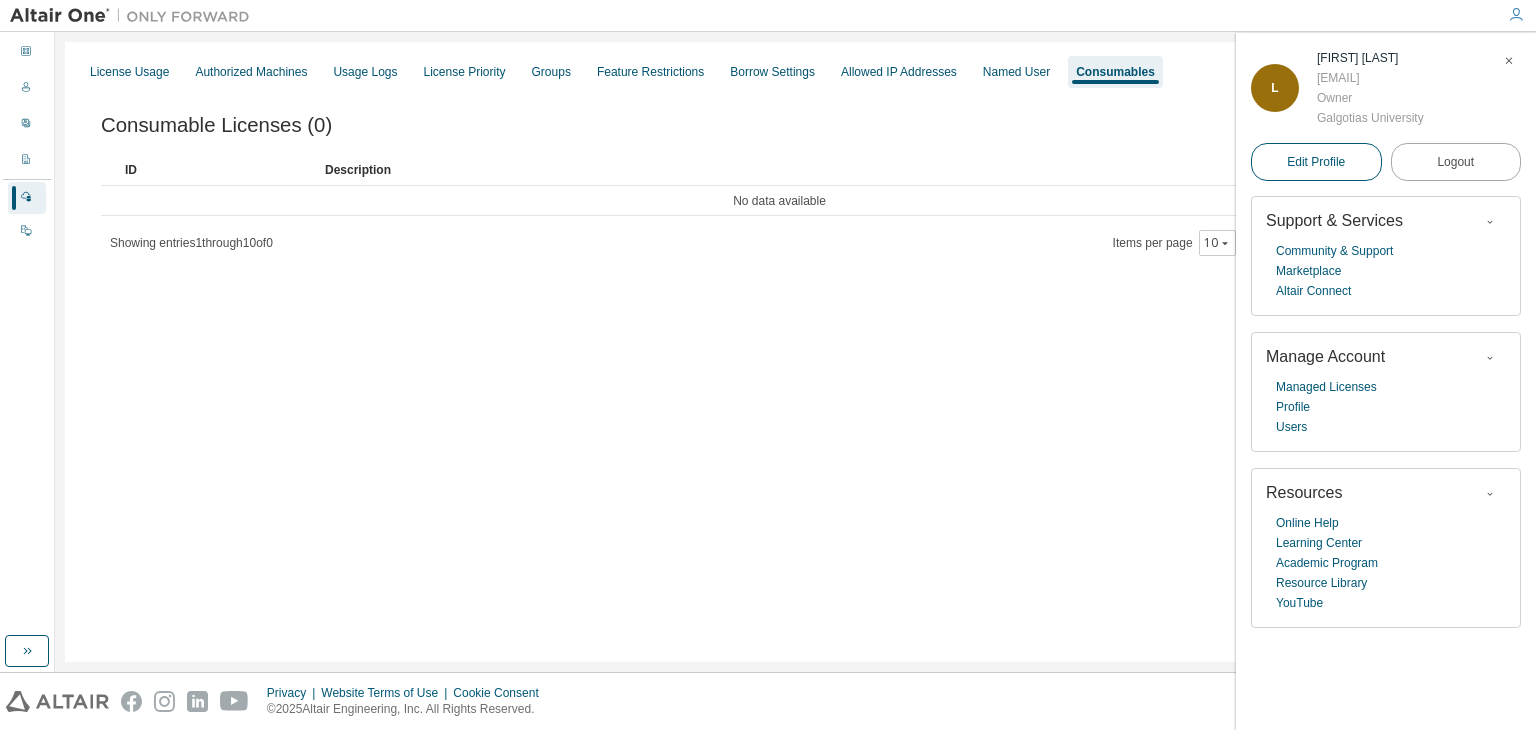 click on "Edit Profile" at bounding box center [1316, 162] 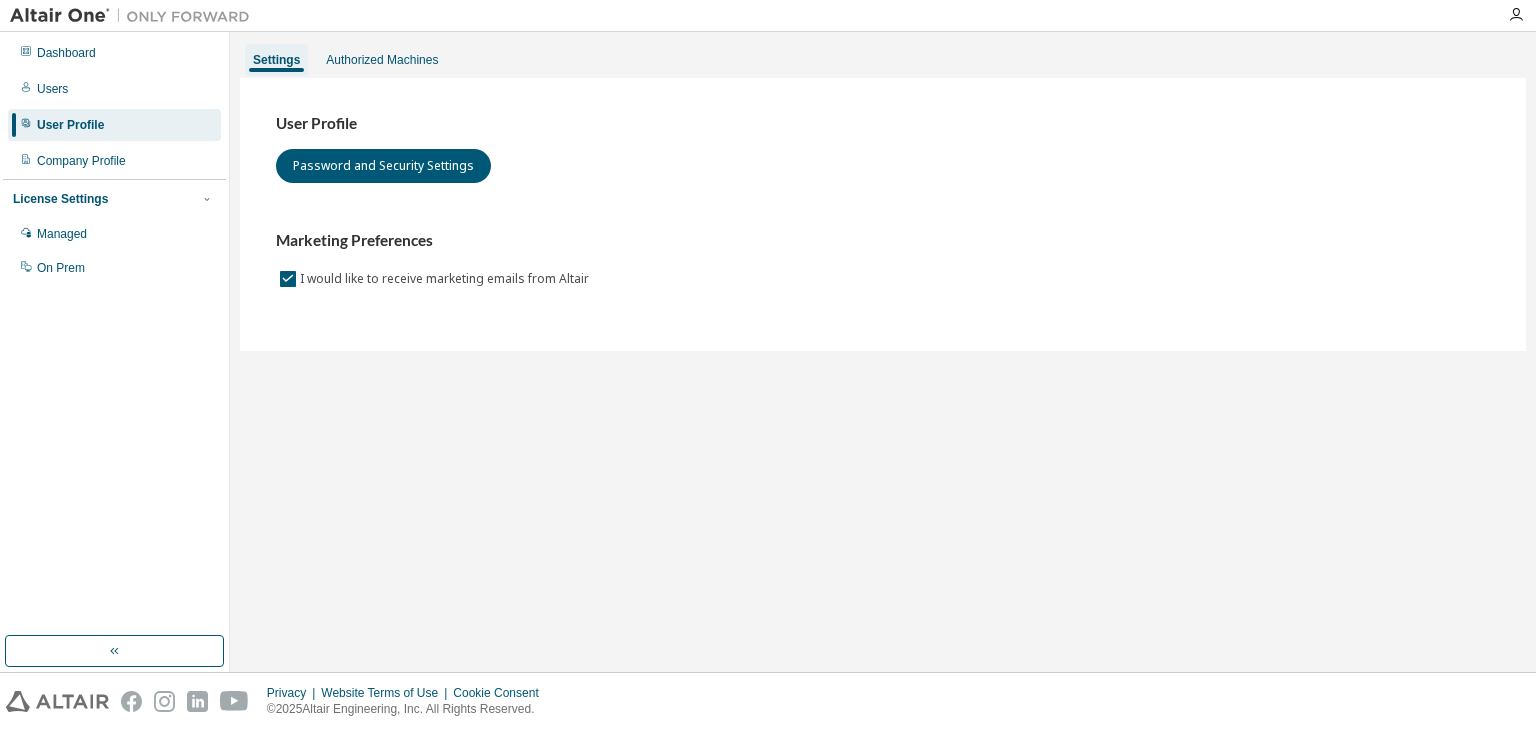 scroll, scrollTop: 0, scrollLeft: 0, axis: both 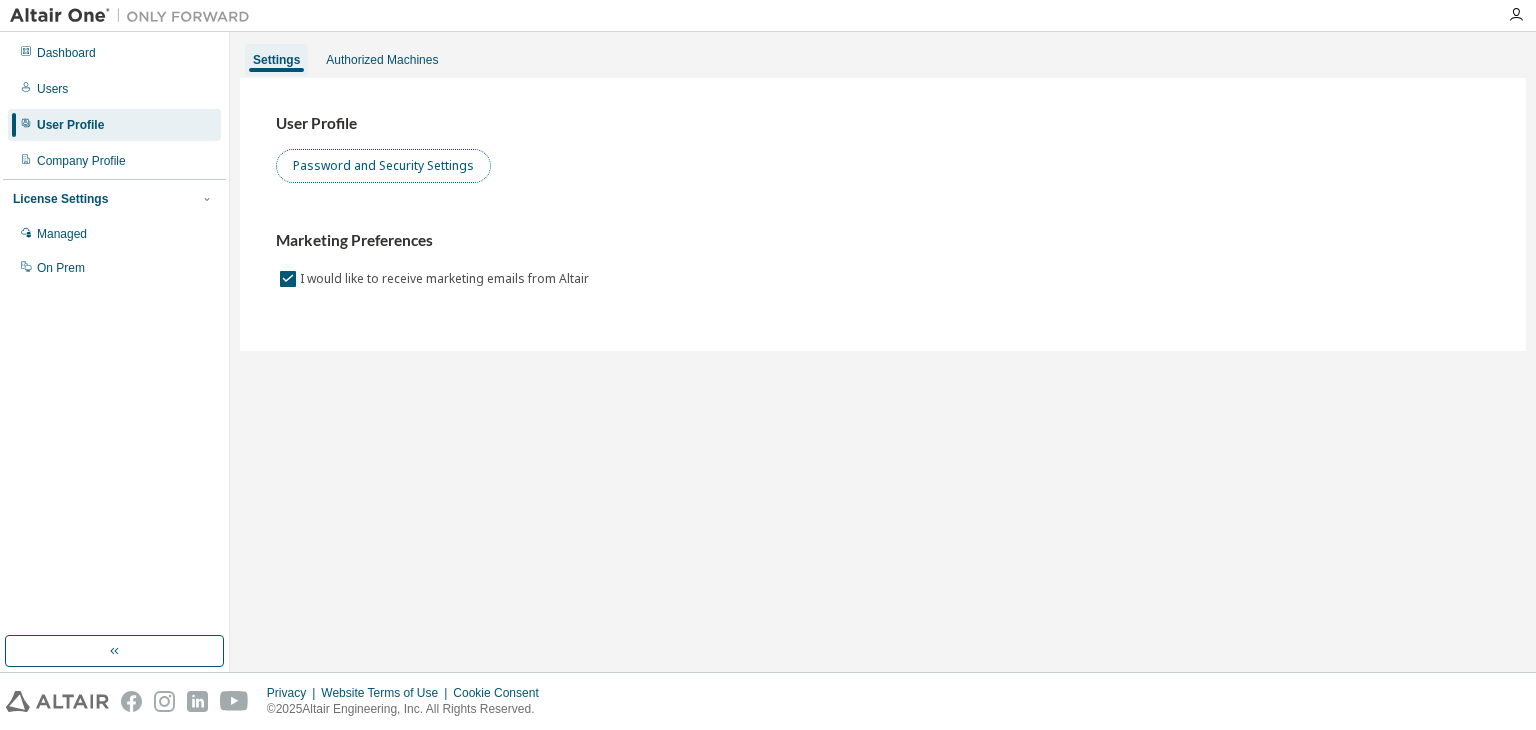 click on "Password and Security Settings" at bounding box center (383, 166) 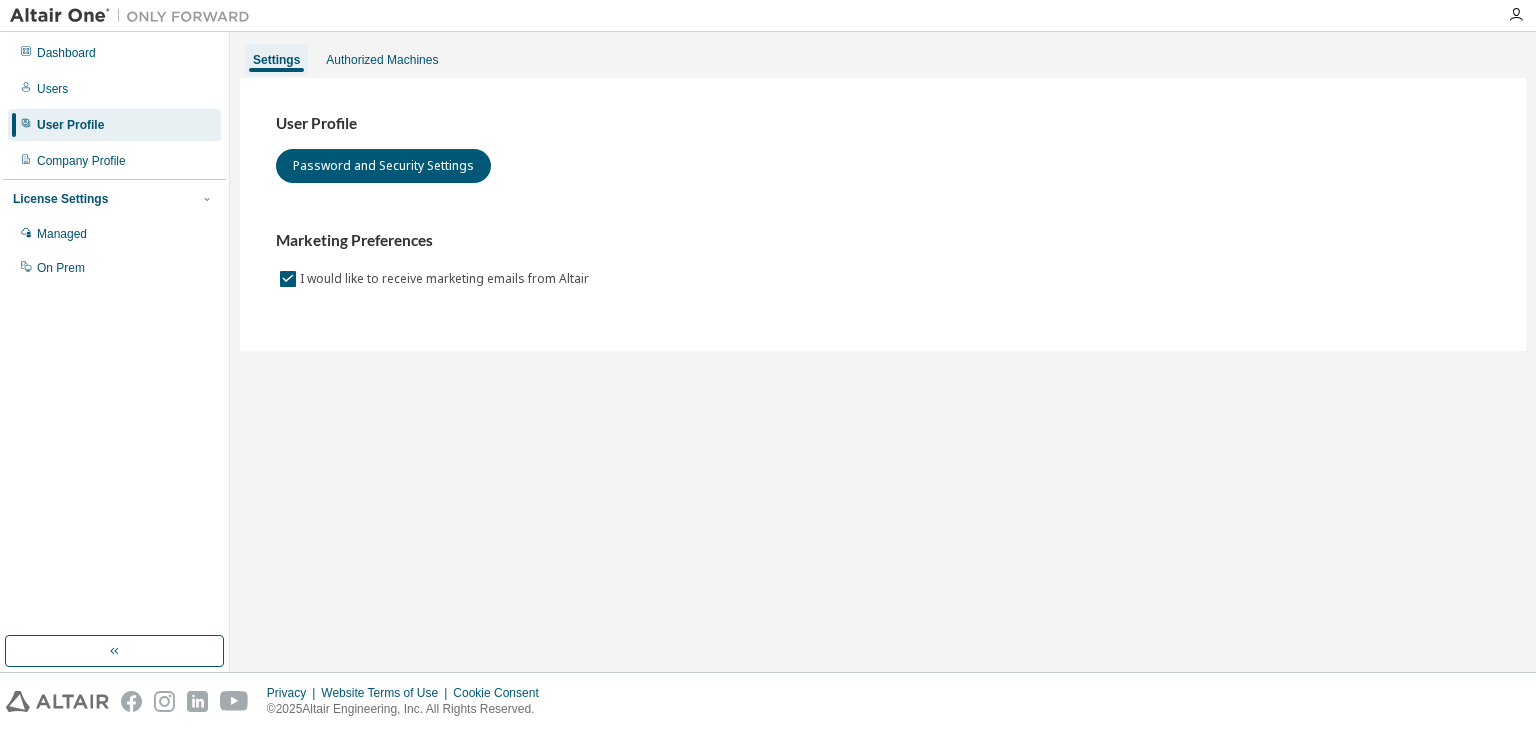 scroll, scrollTop: 0, scrollLeft: 0, axis: both 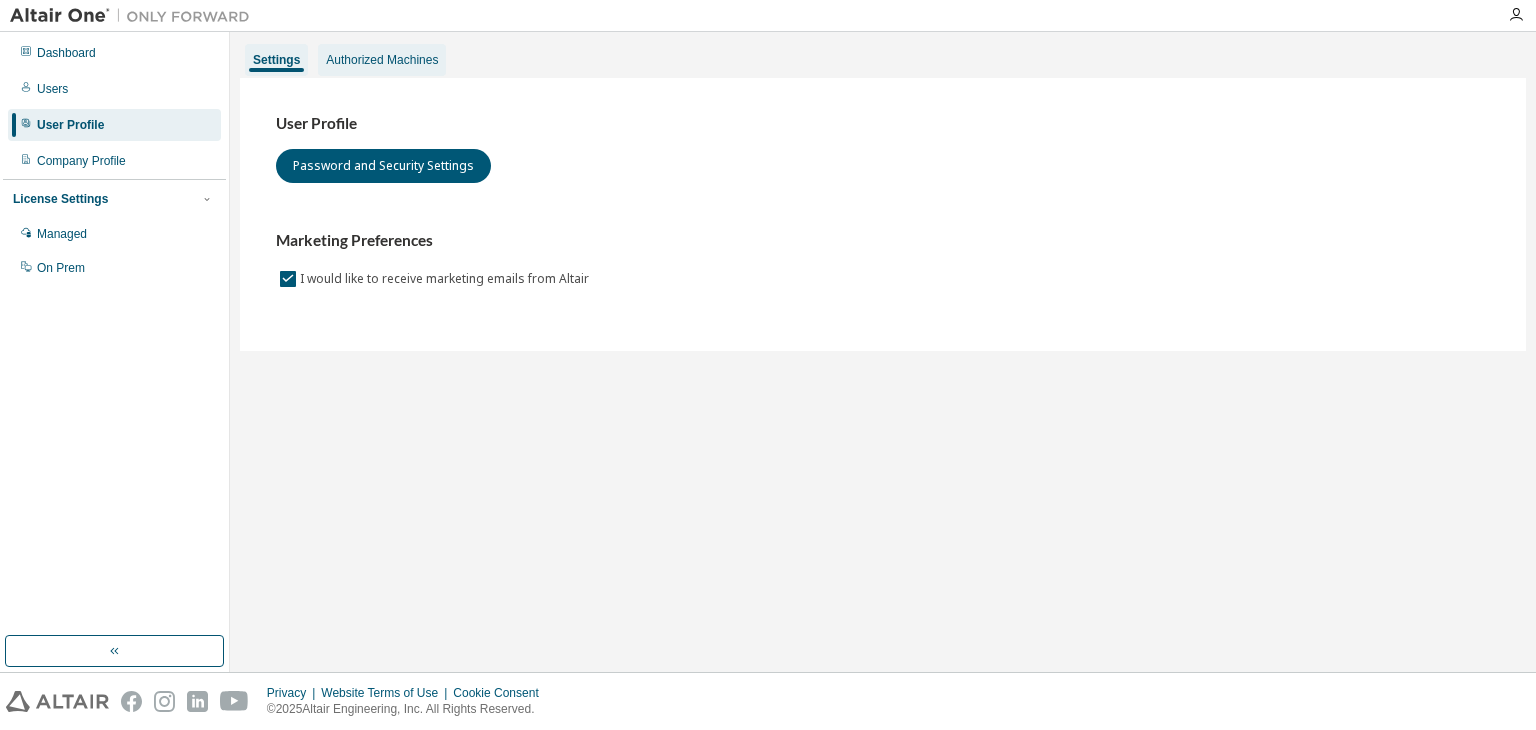 click on "Authorized Machines" at bounding box center [382, 60] 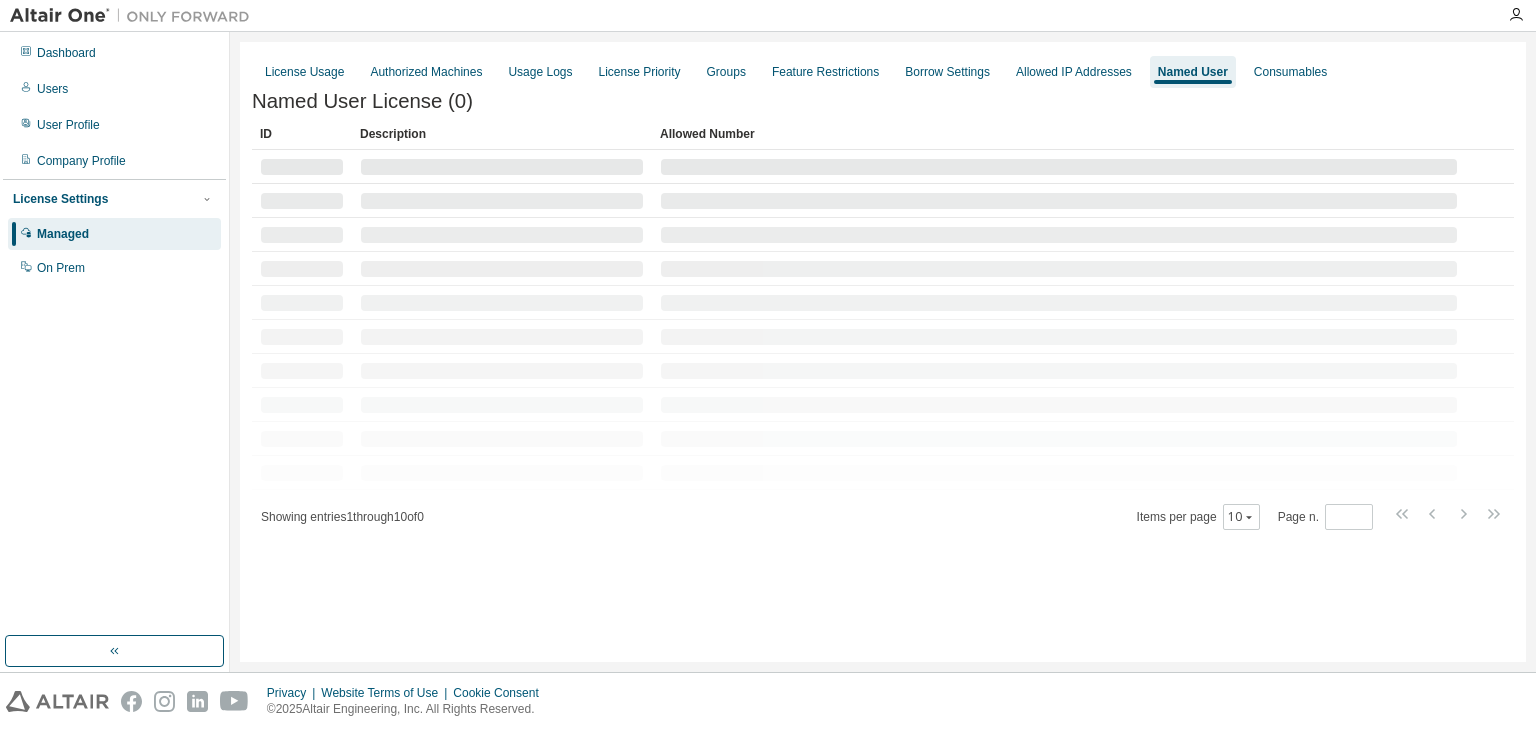 scroll, scrollTop: 0, scrollLeft: 0, axis: both 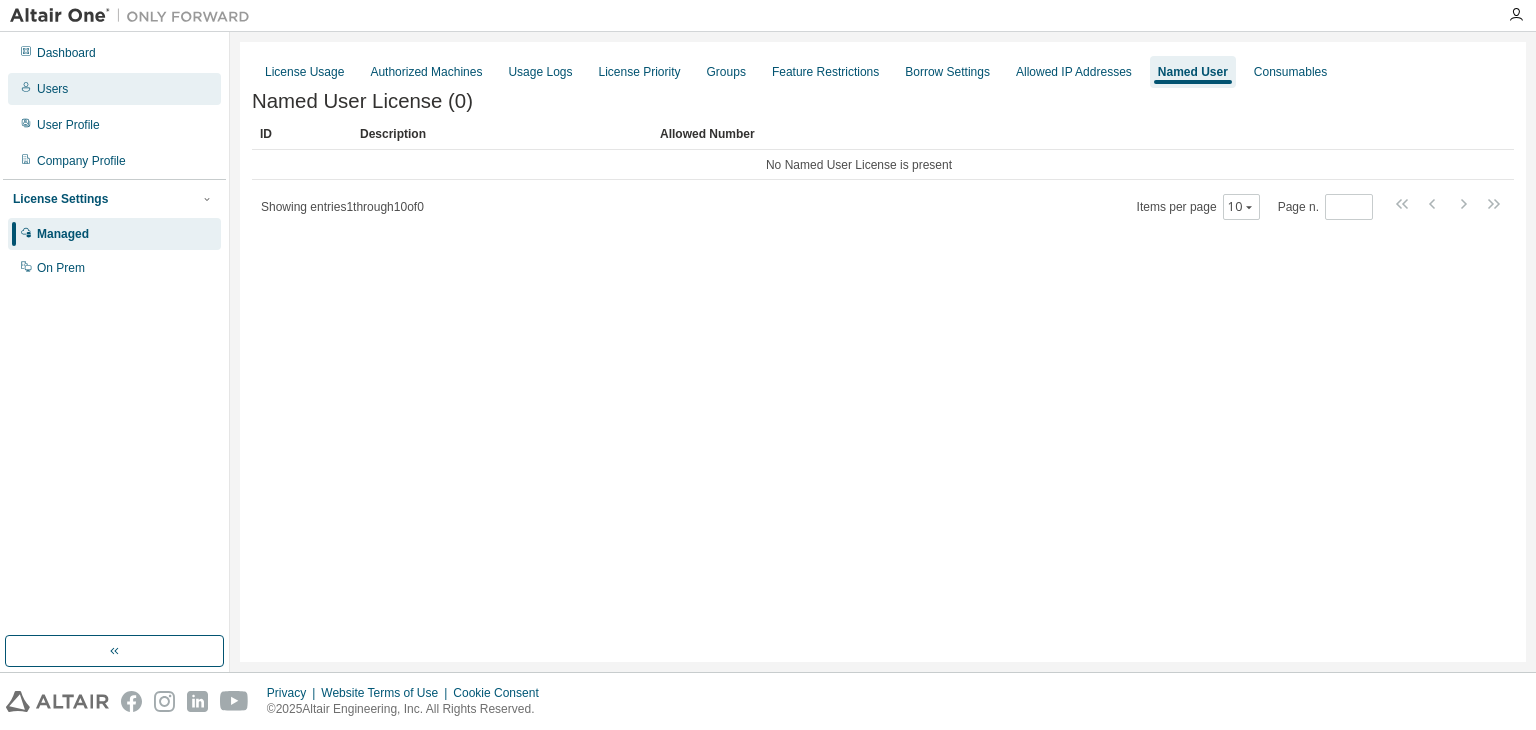 click on "Users" at bounding box center [114, 89] 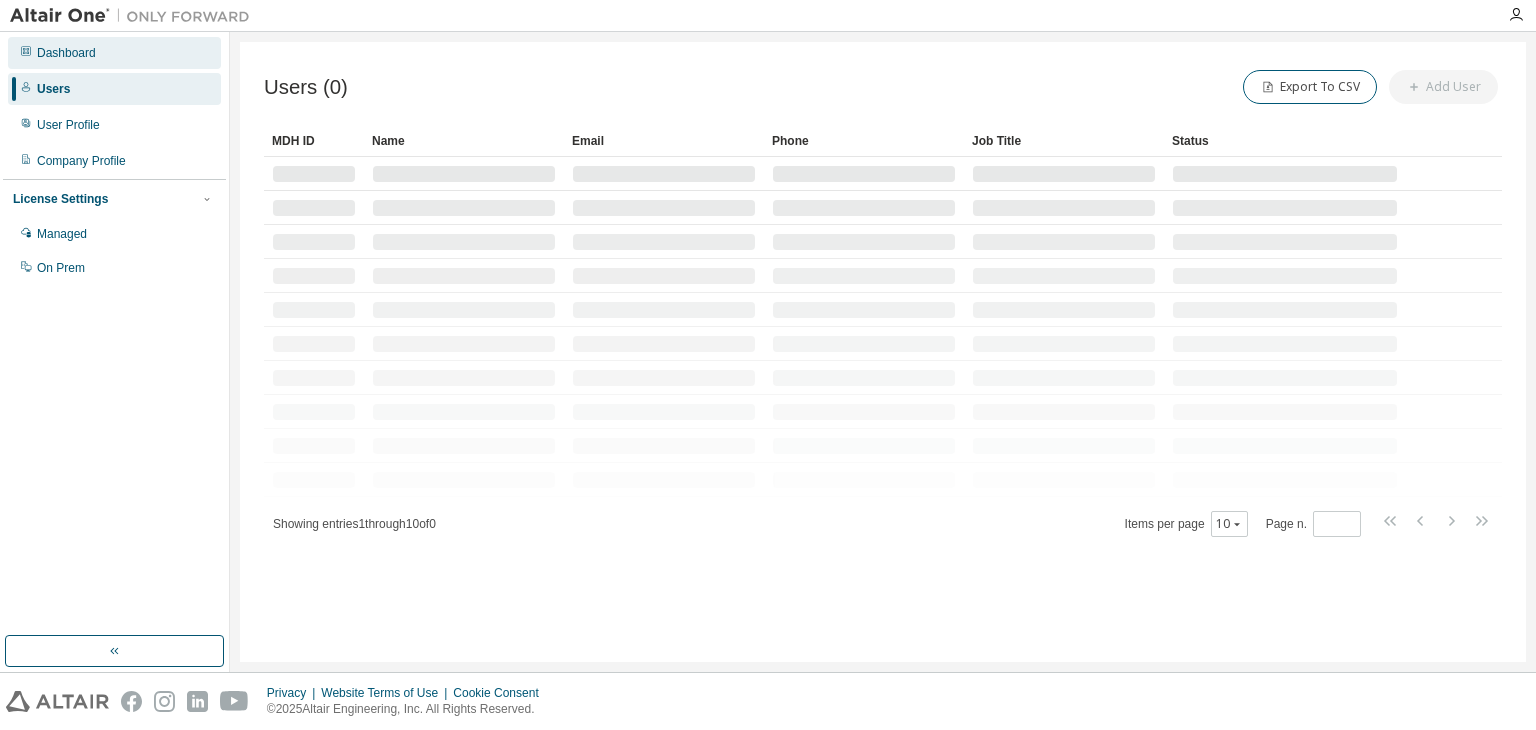 click on "Dashboard" at bounding box center (114, 53) 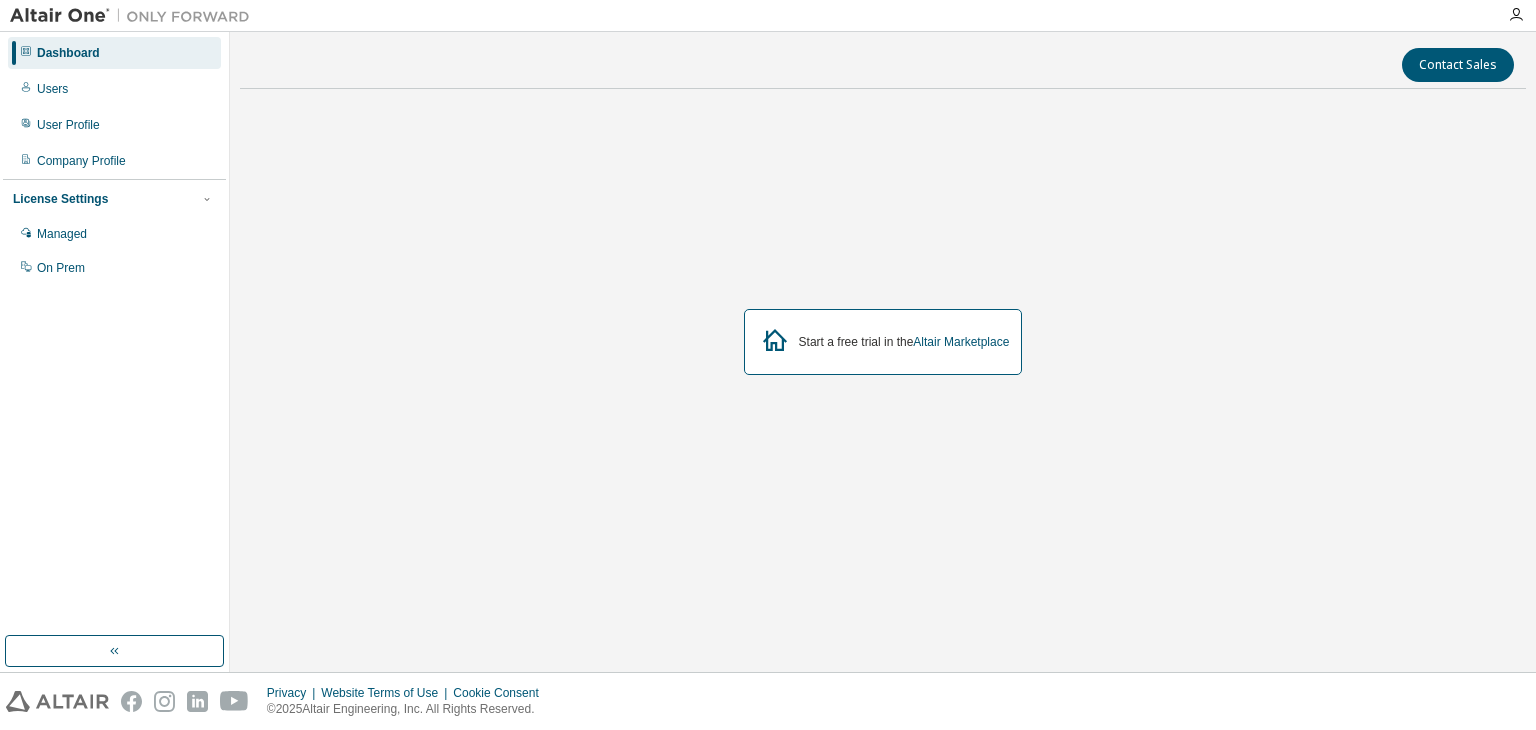 click on "Start a free trial in the  Altair Marketplace" at bounding box center [904, 342] 